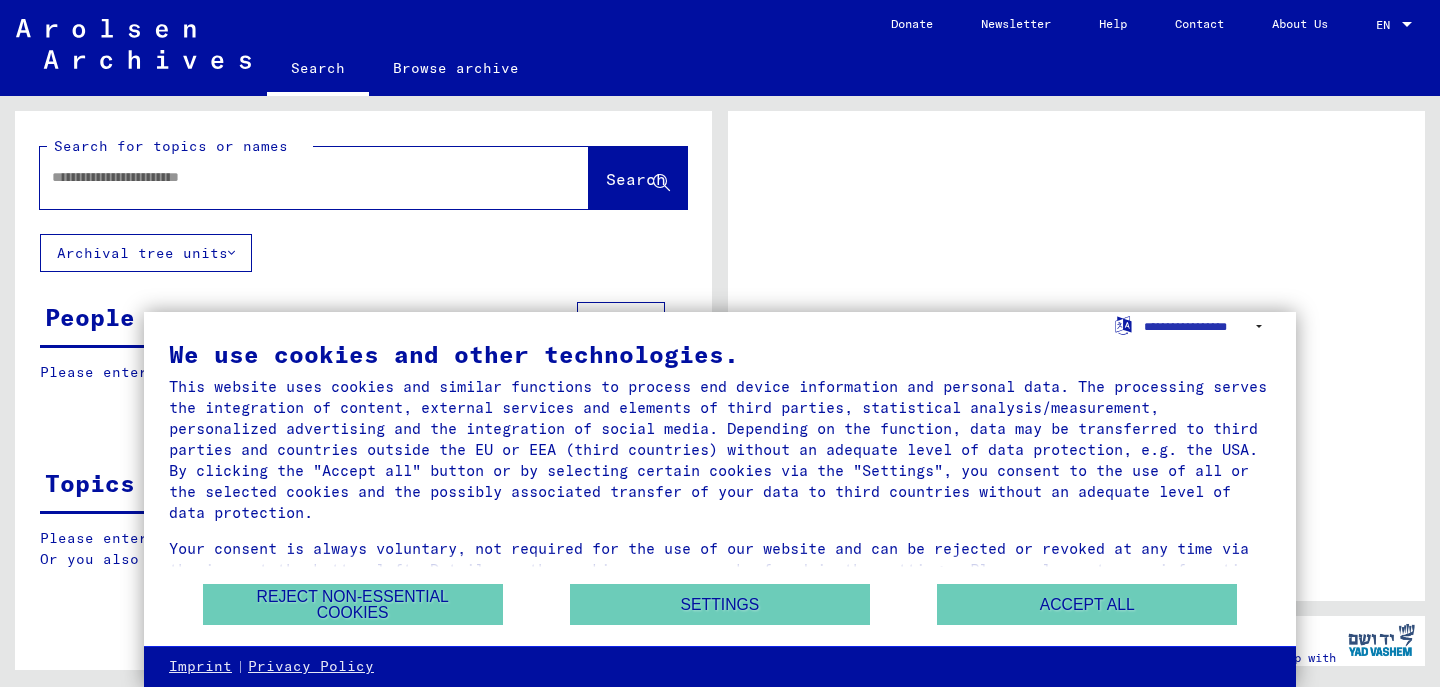 scroll, scrollTop: 0, scrollLeft: 0, axis: both 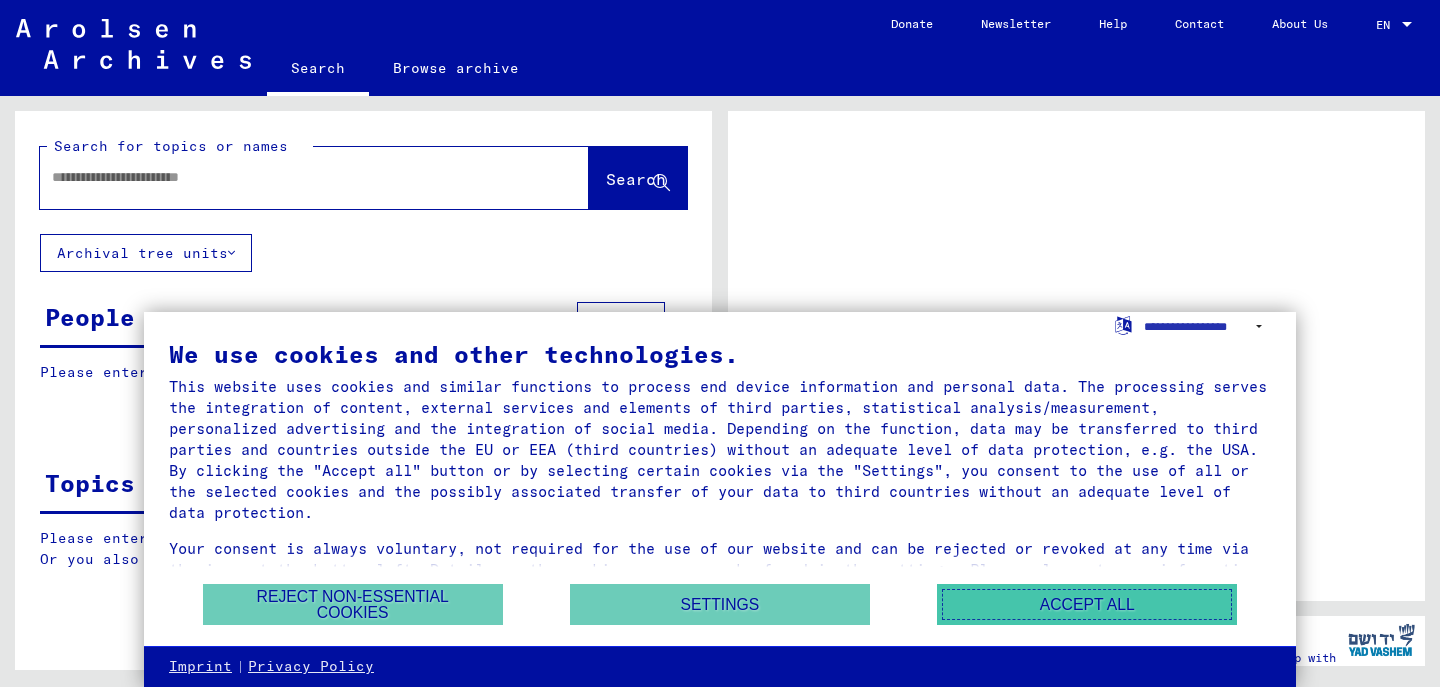 click on "Accept all" at bounding box center (1087, 604) 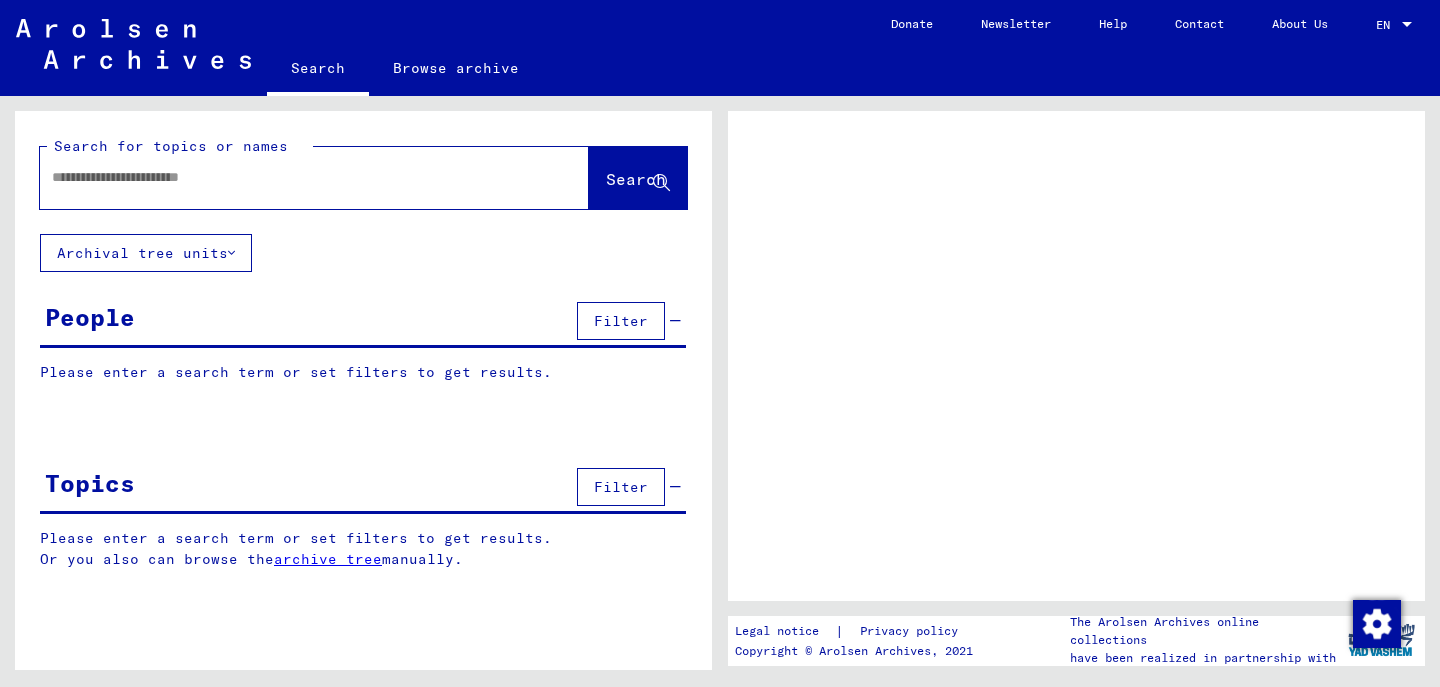 click at bounding box center [296, 177] 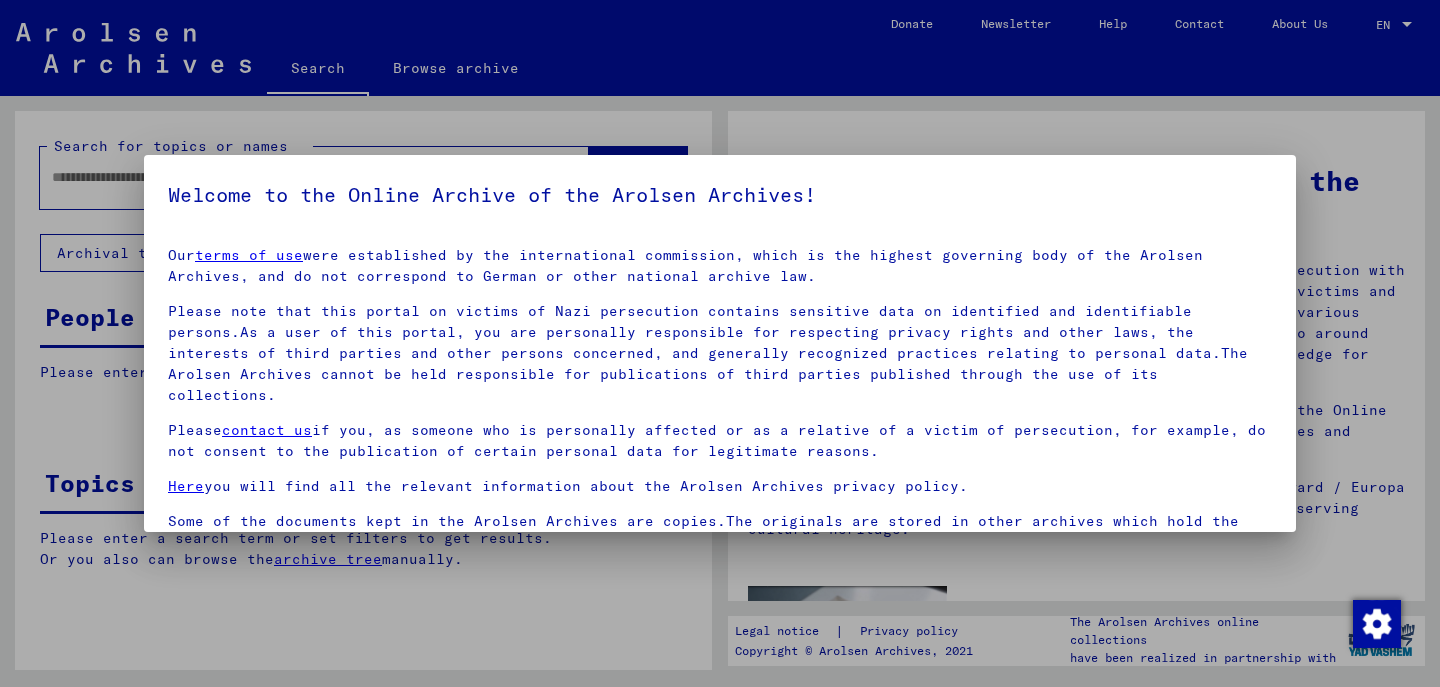 scroll, scrollTop: 9, scrollLeft: 0, axis: vertical 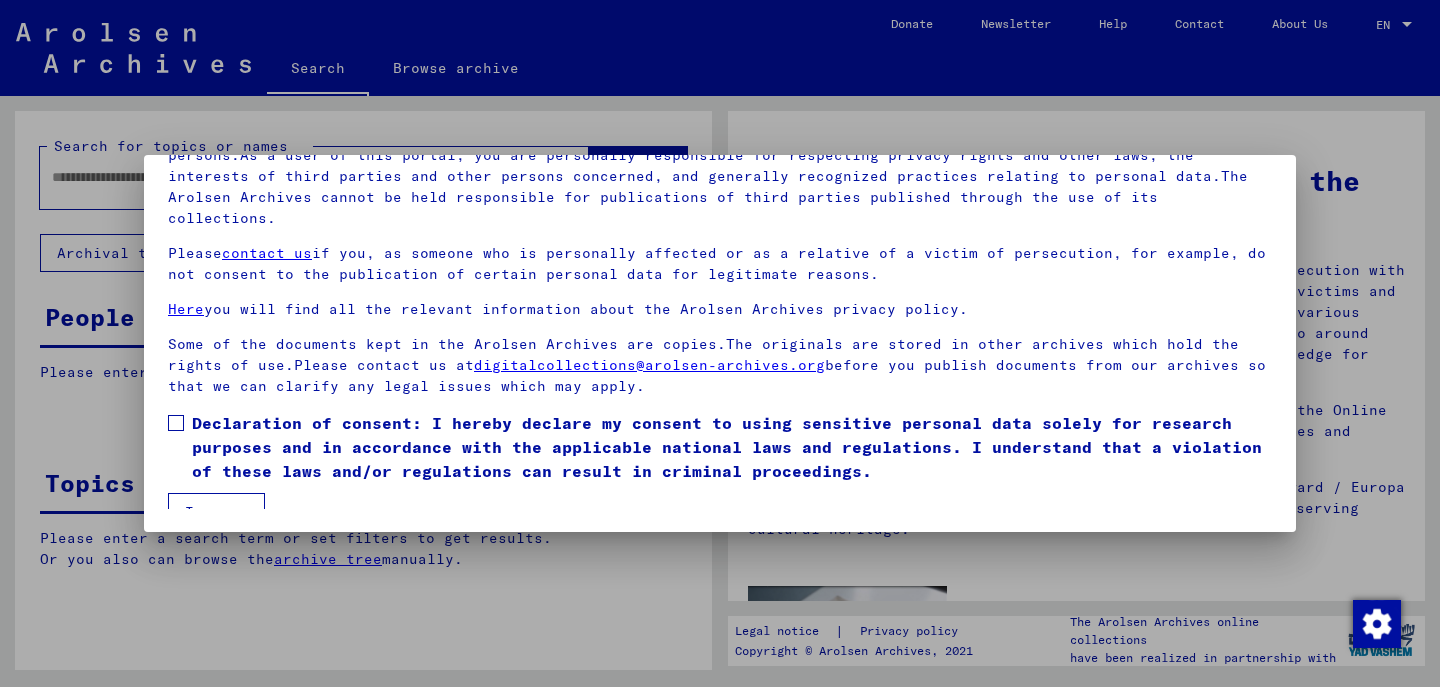 click on "Declaration of consent: I hereby declare my consent to using sensitive personal data solely for research purposes and in accordance with the applicable national laws and regulations. I understand that a violation of these laws and/or regulations can result in criminal proceedings." at bounding box center (720, 447) 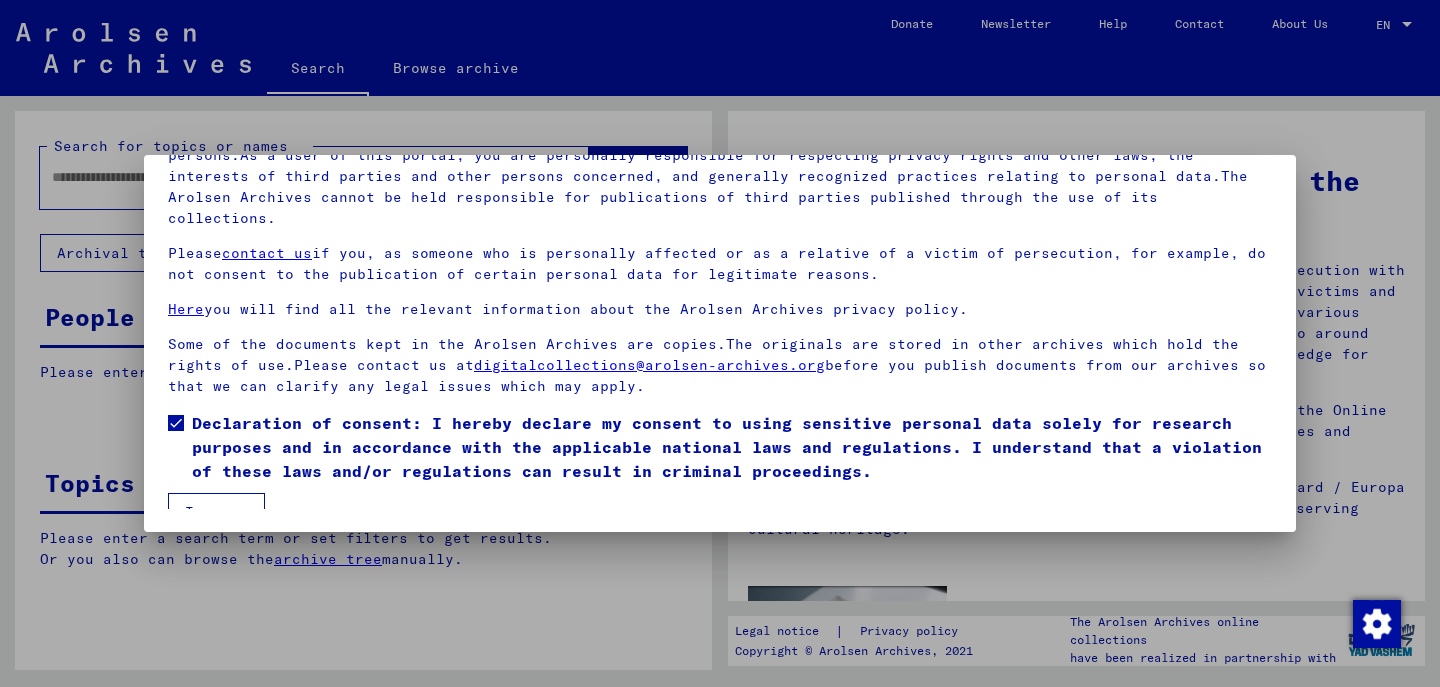 click on "I agree" at bounding box center [216, 512] 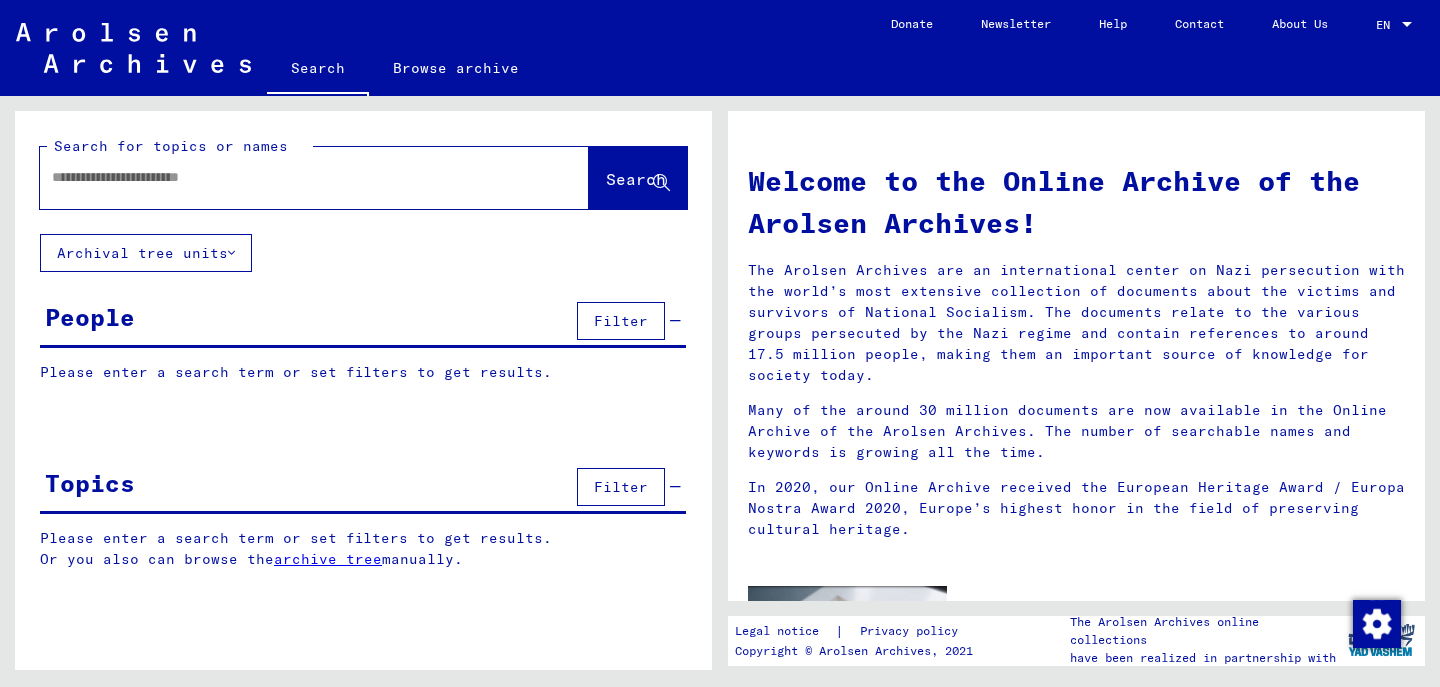 click at bounding box center (290, 177) 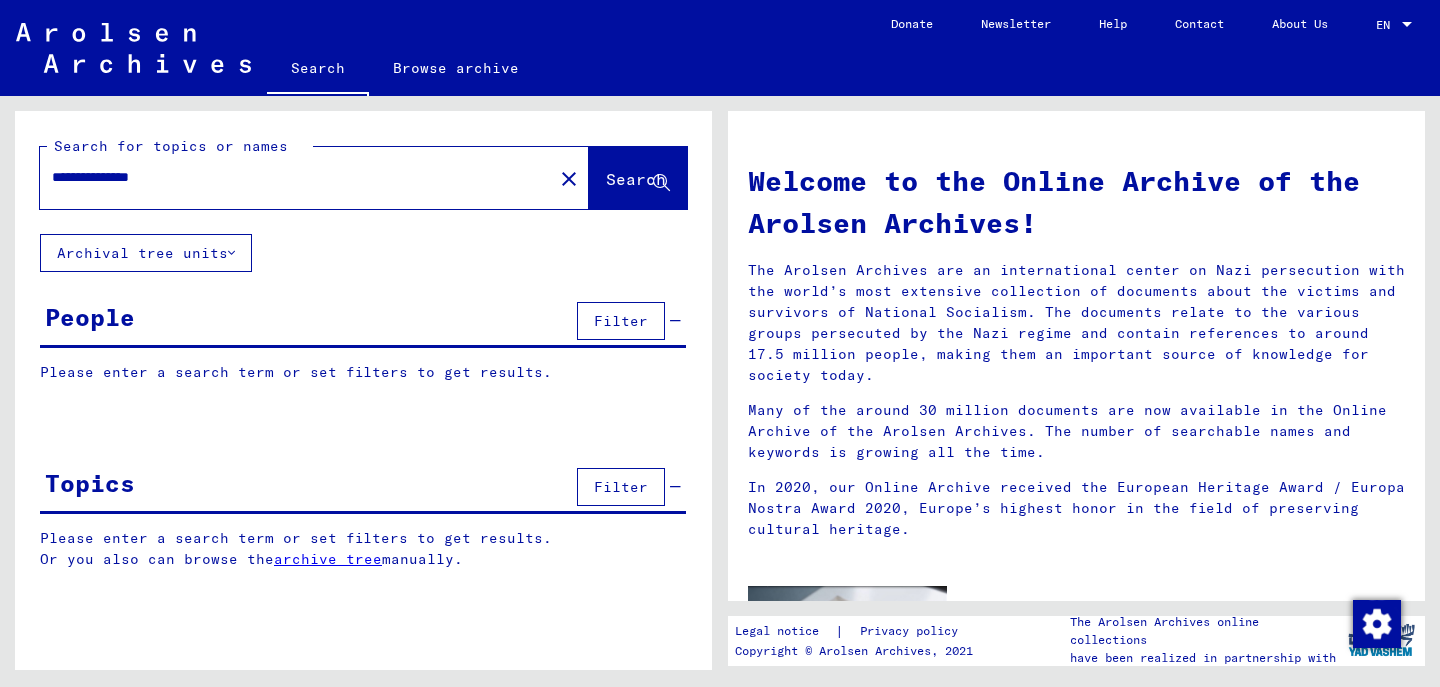 type on "**********" 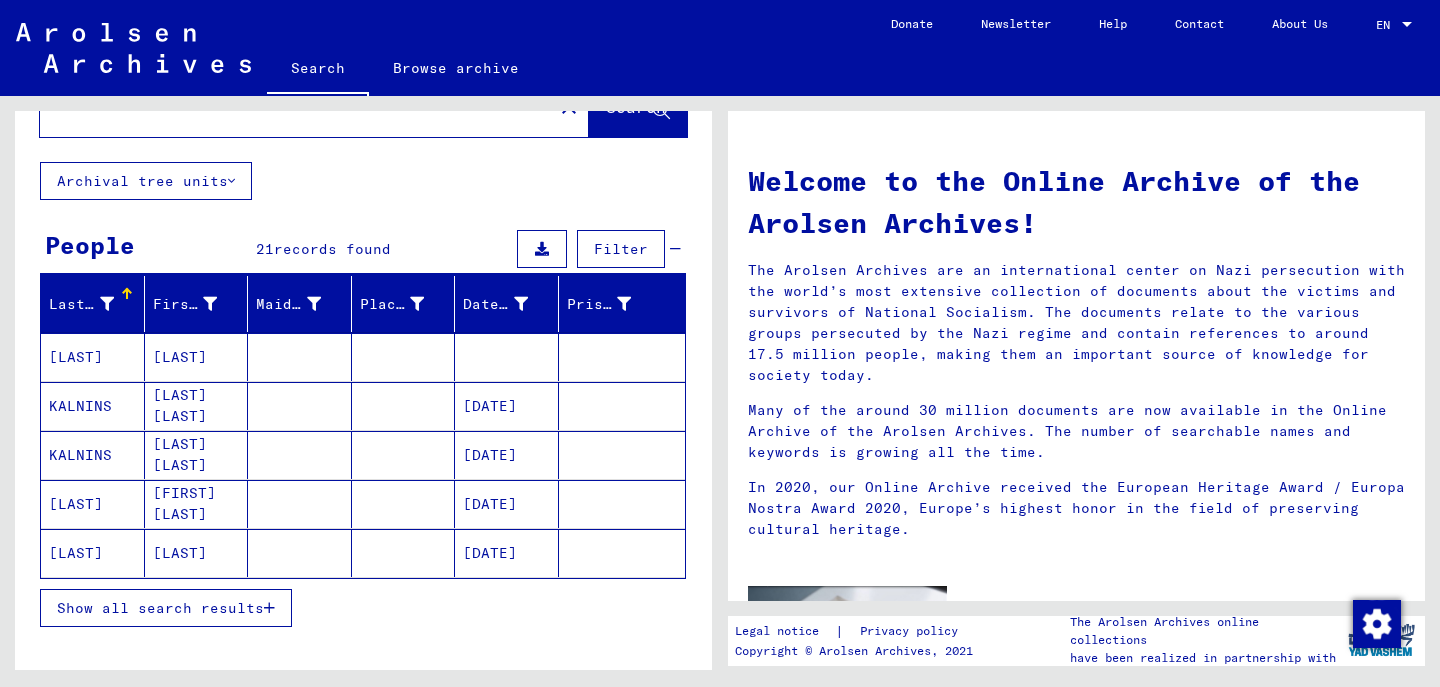 scroll, scrollTop: 104, scrollLeft: 0, axis: vertical 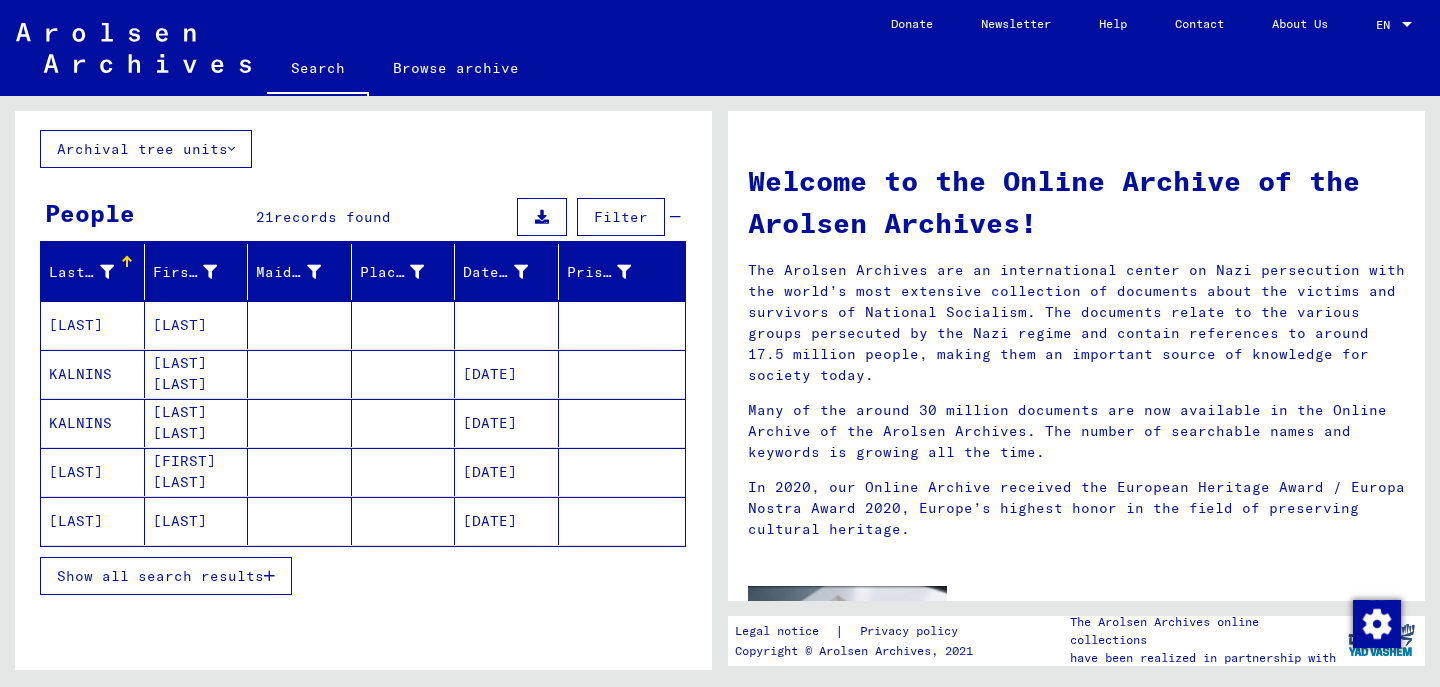 click on "Show all search results" at bounding box center (166, 576) 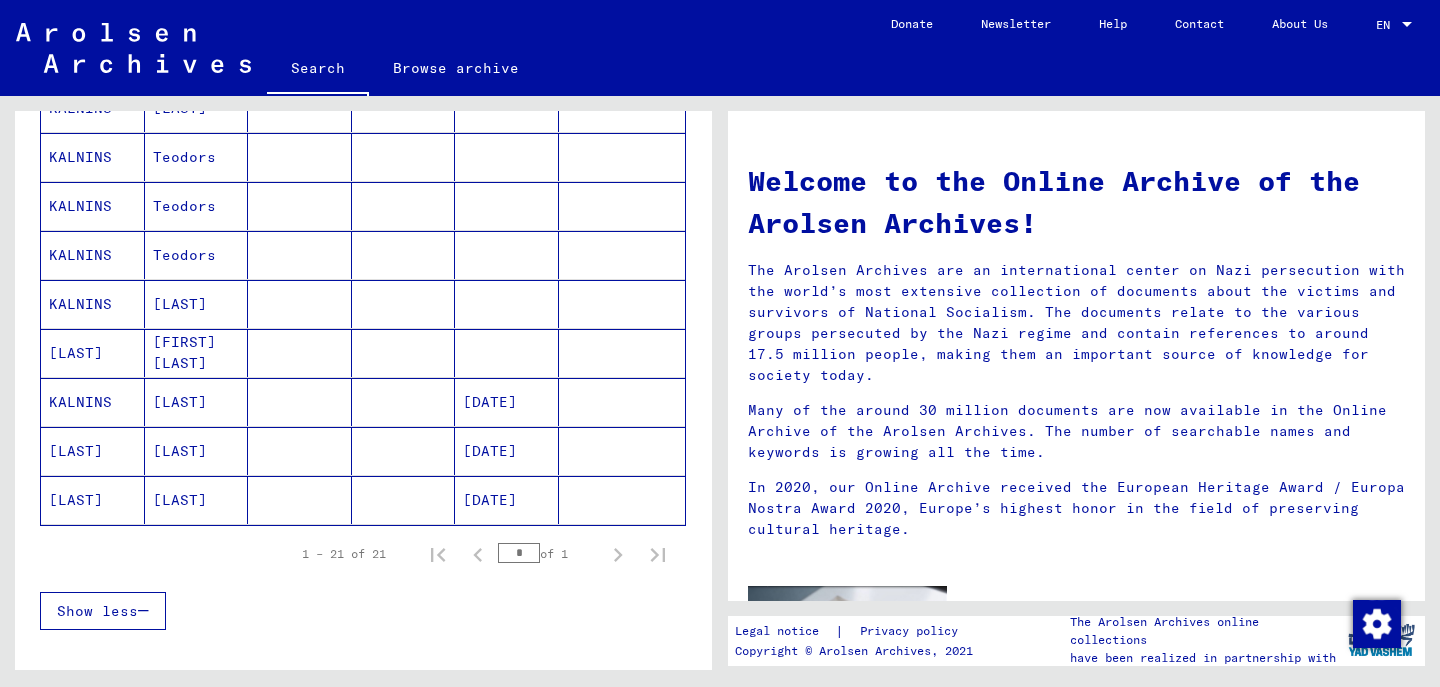 scroll, scrollTop: 927, scrollLeft: 0, axis: vertical 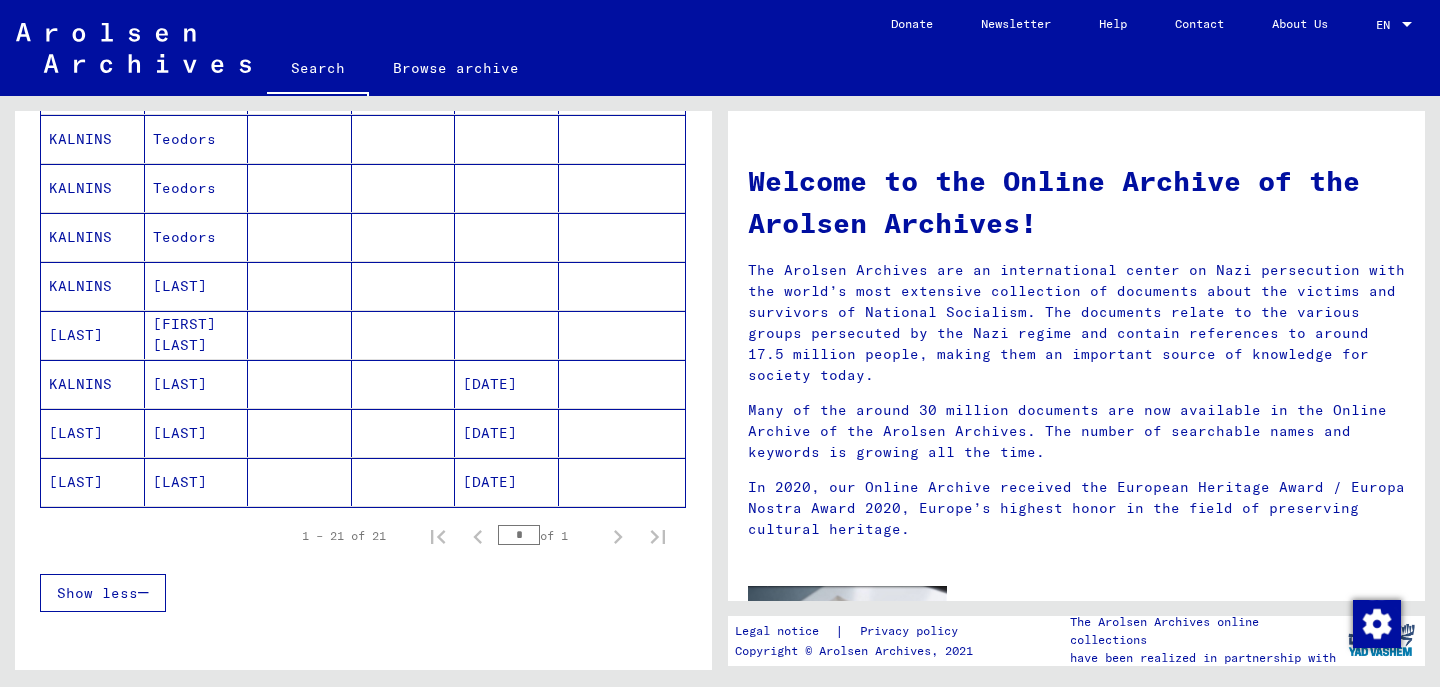 click at bounding box center (300, 433) 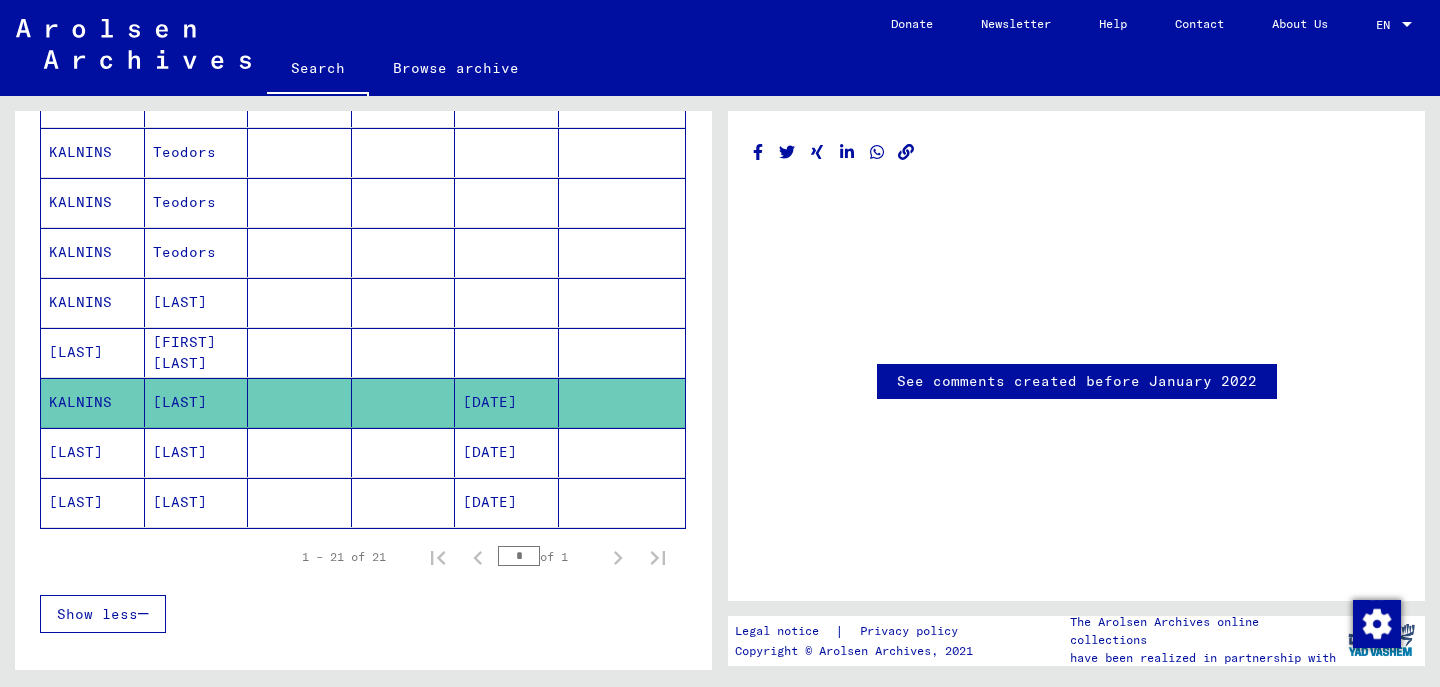 scroll, scrollTop: 939, scrollLeft: 0, axis: vertical 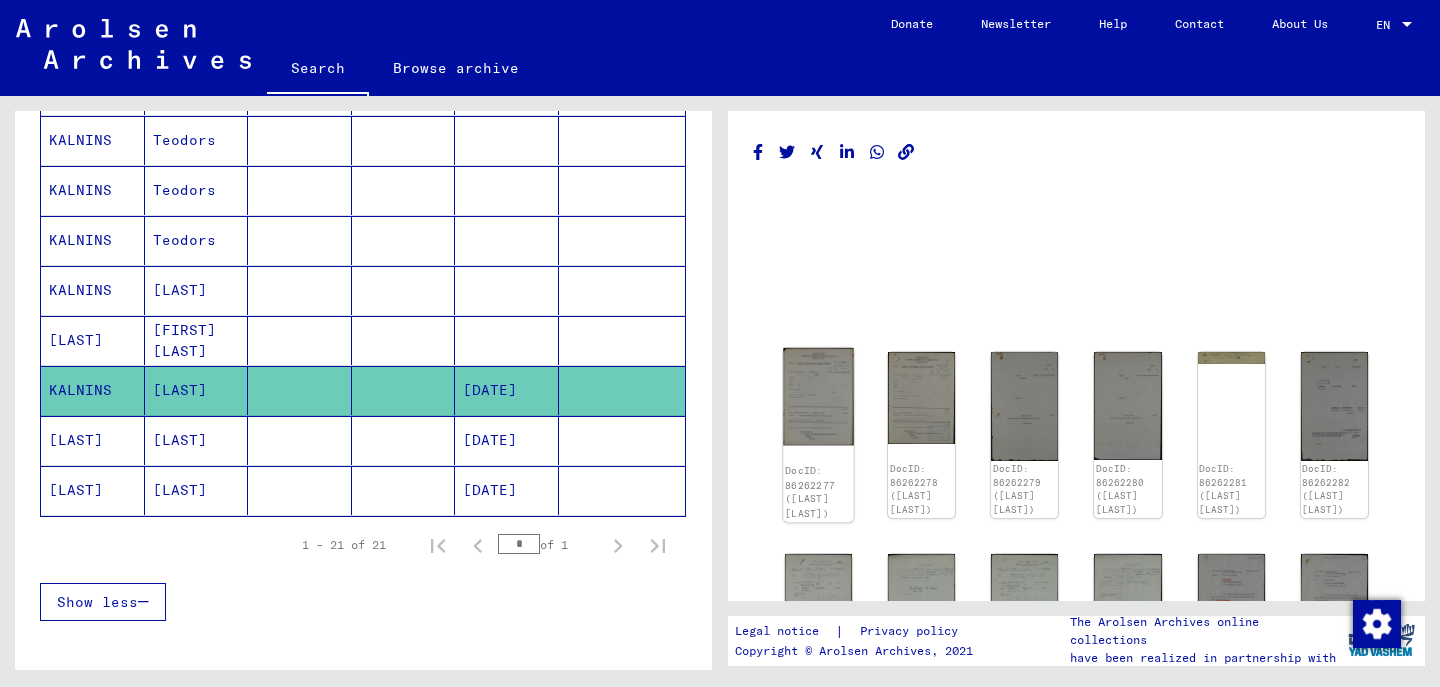 click 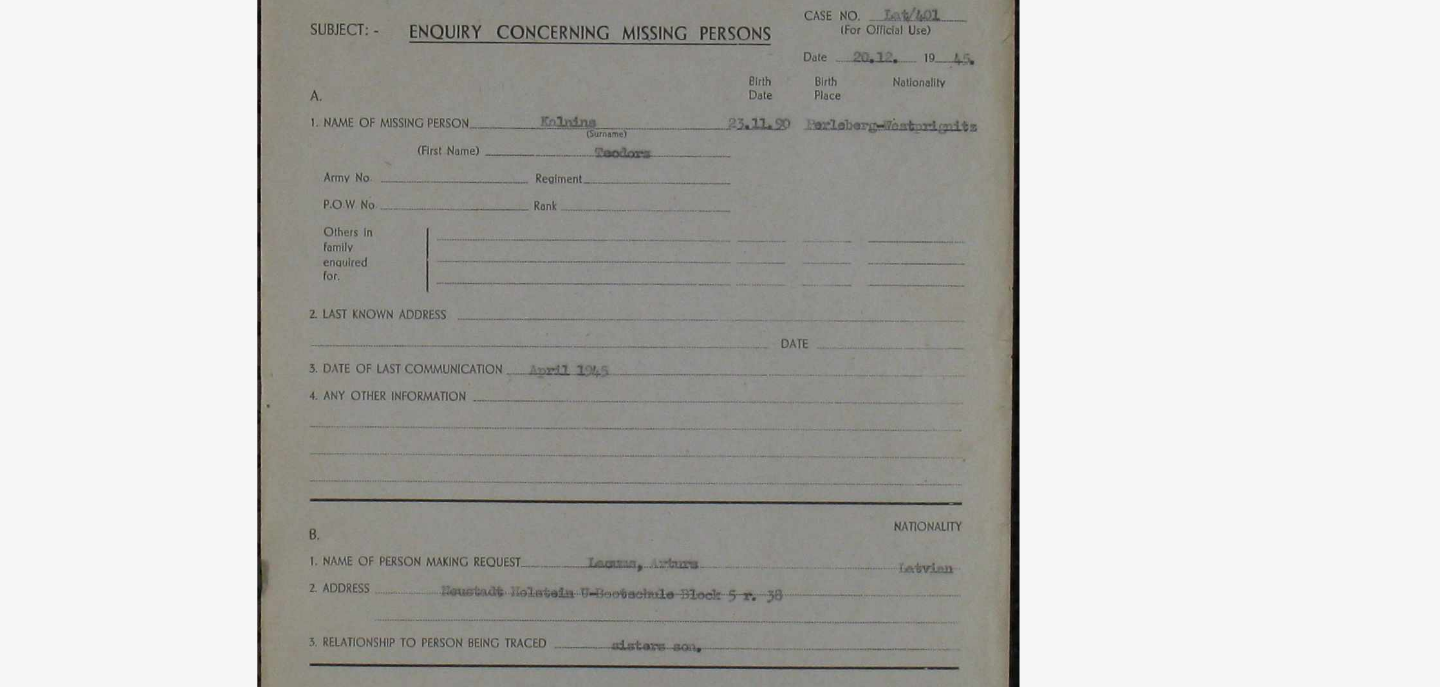 scroll, scrollTop: 0, scrollLeft: 0, axis: both 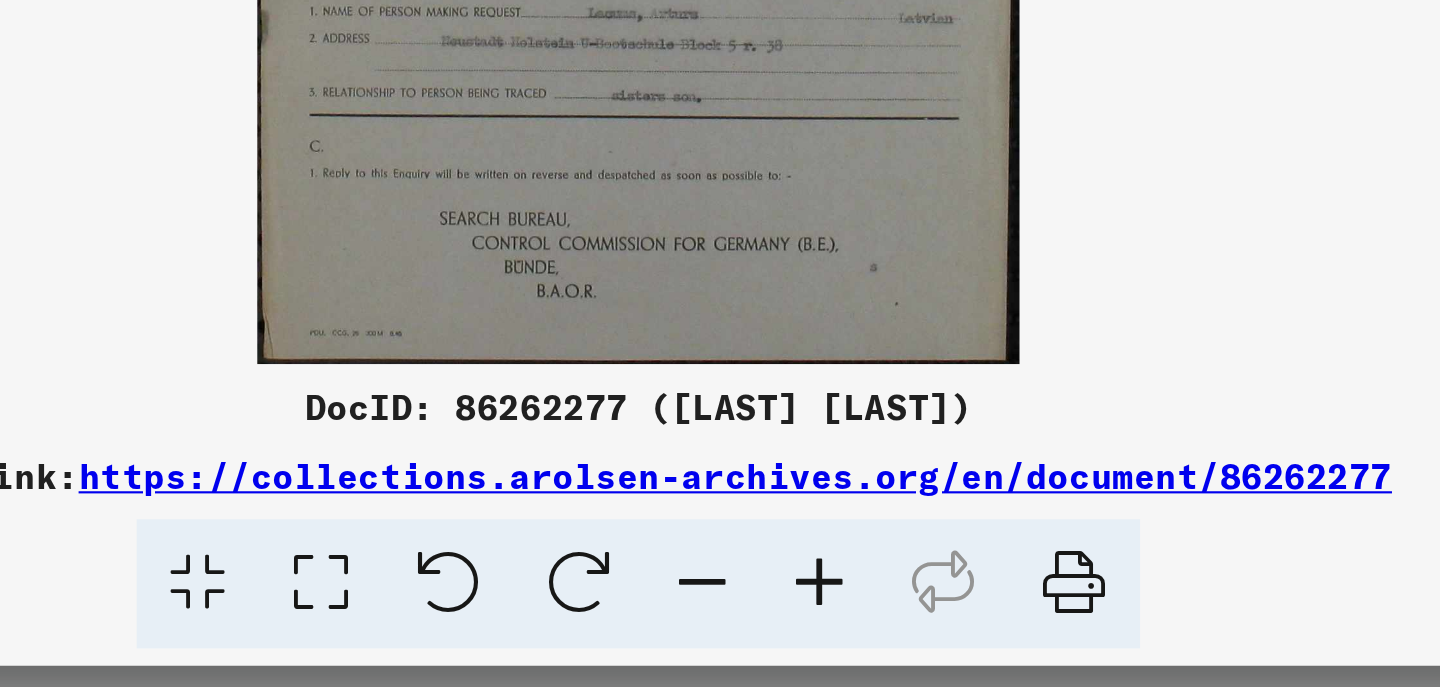 click on "DocID: 86262277 ([LAST] [LAST])" at bounding box center (720, 557) 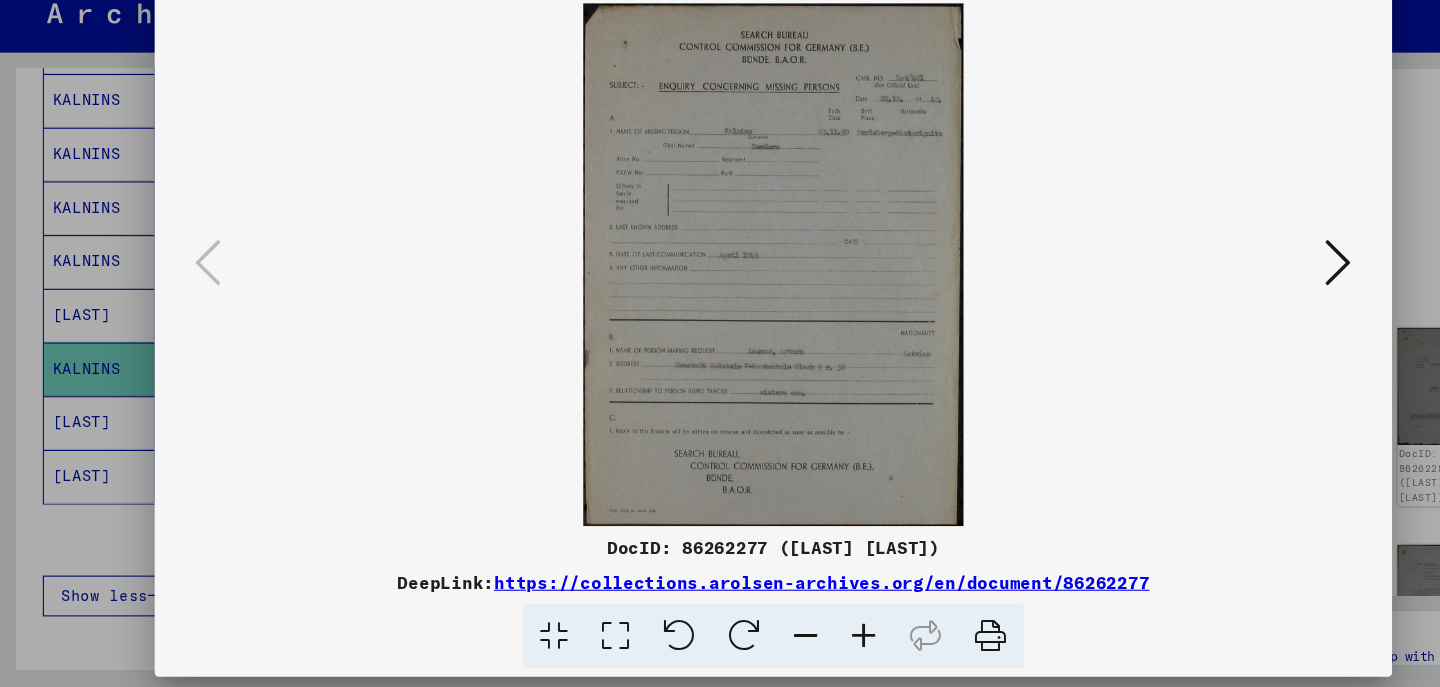 click at bounding box center (1246, 292) 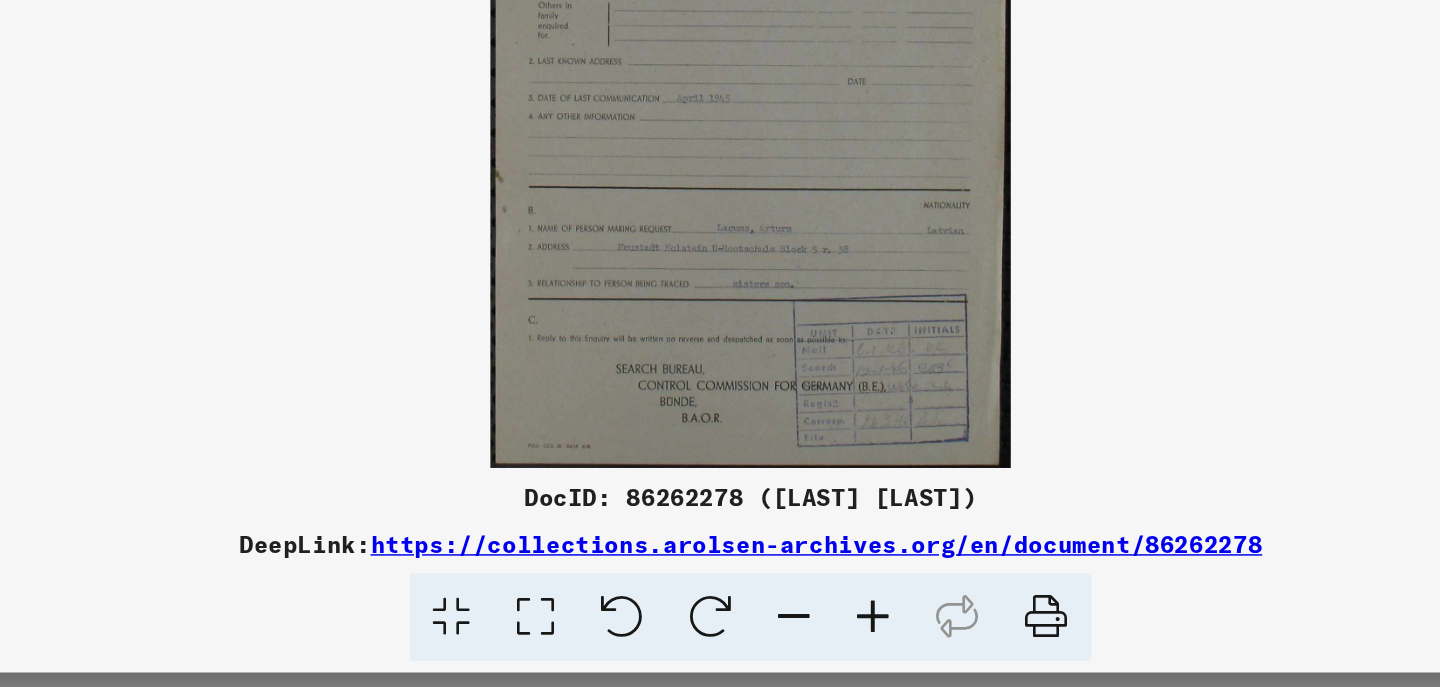 scroll, scrollTop: 0, scrollLeft: 0, axis: both 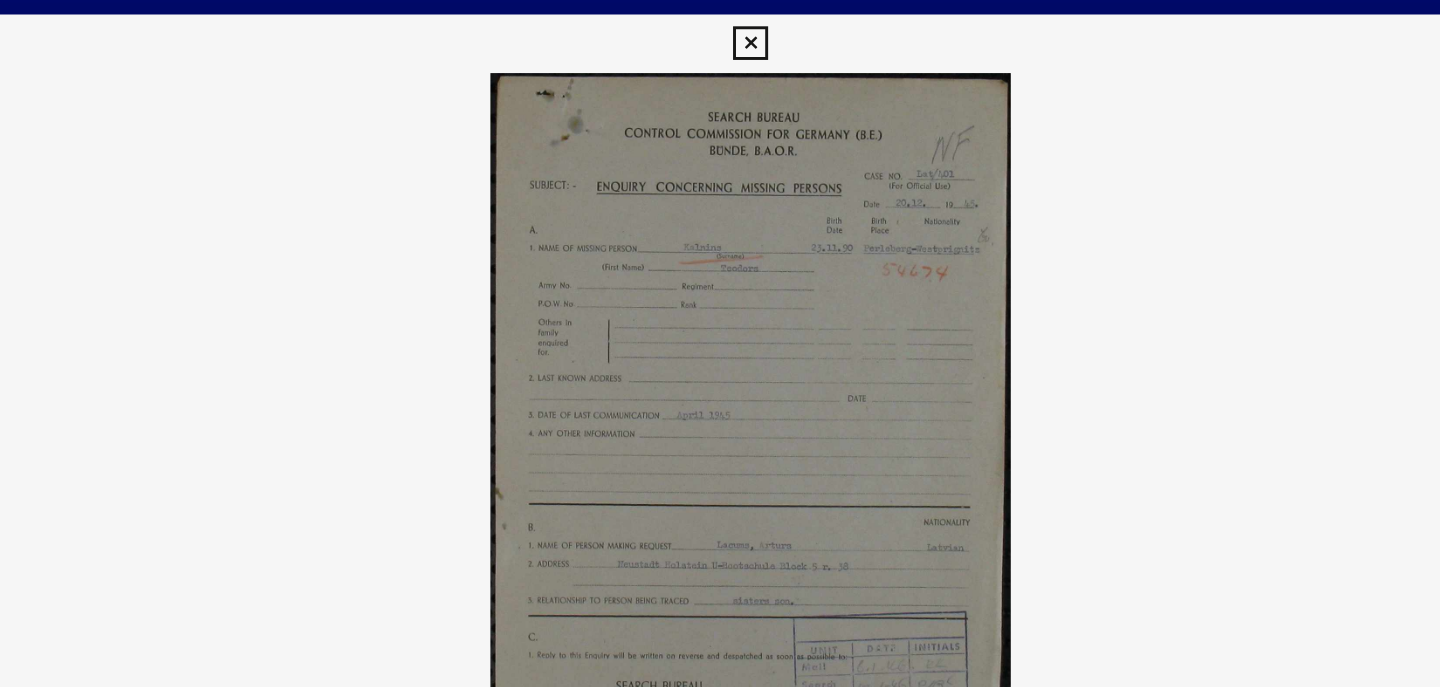 type 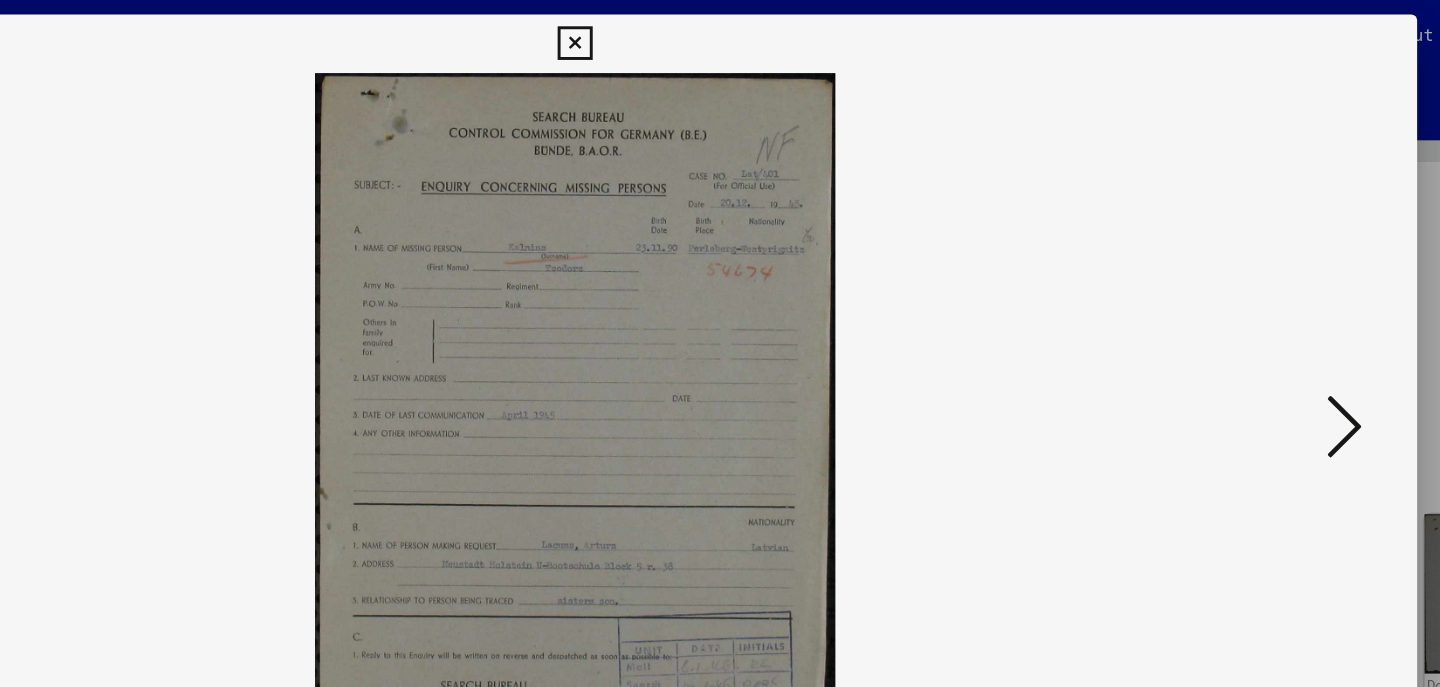 click at bounding box center (1246, 292) 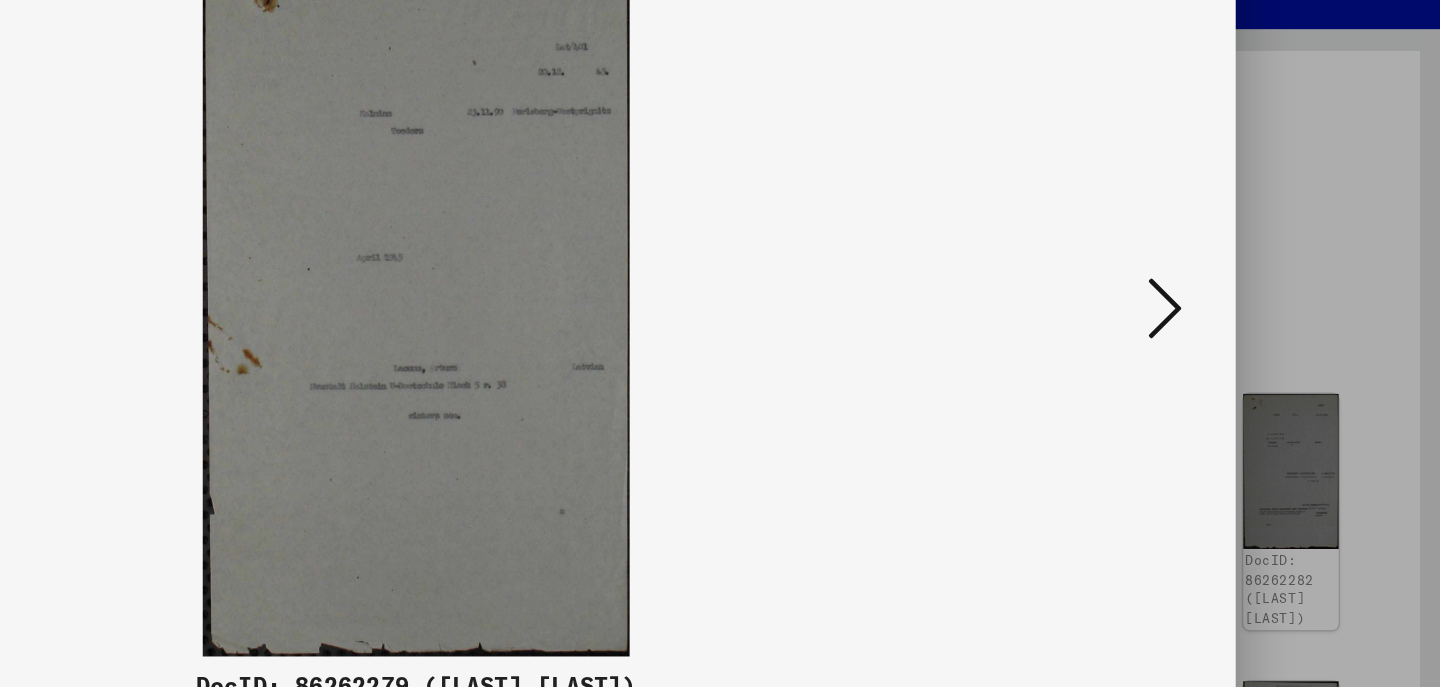 click at bounding box center [1246, 292] 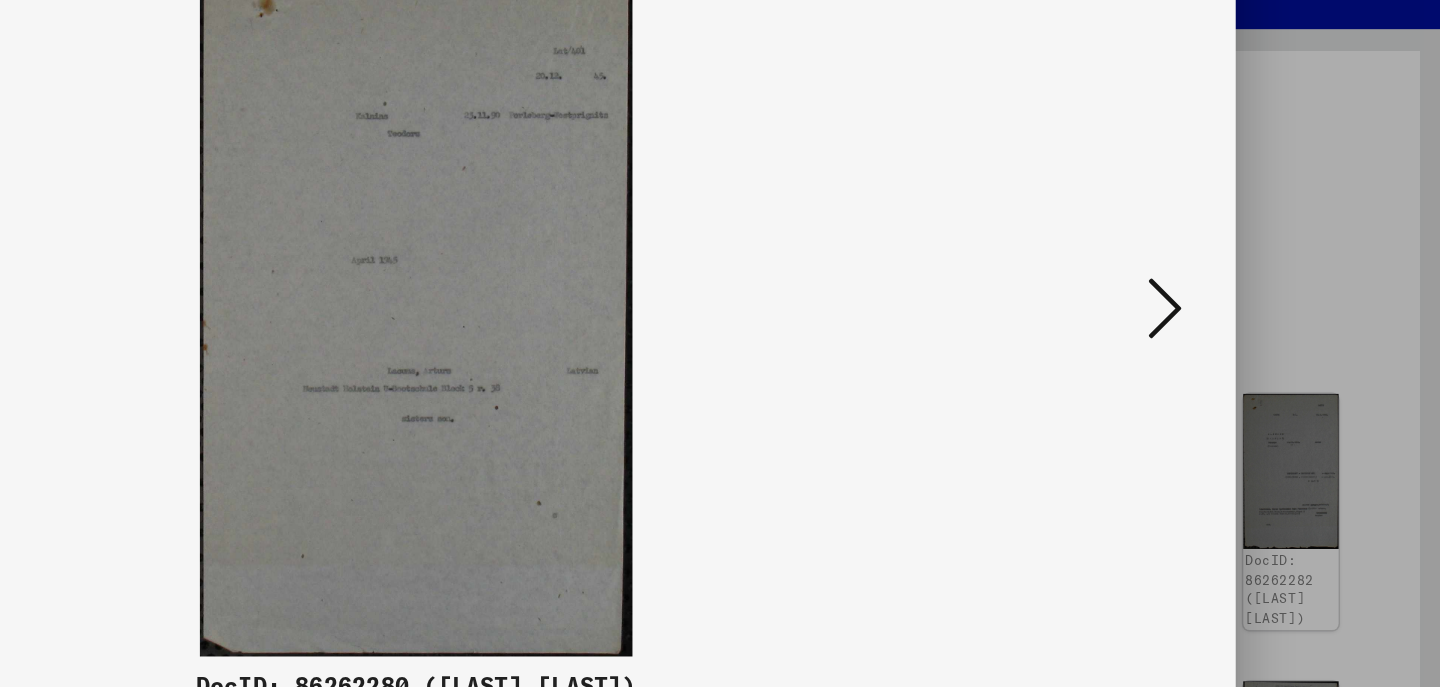 click at bounding box center (1246, 292) 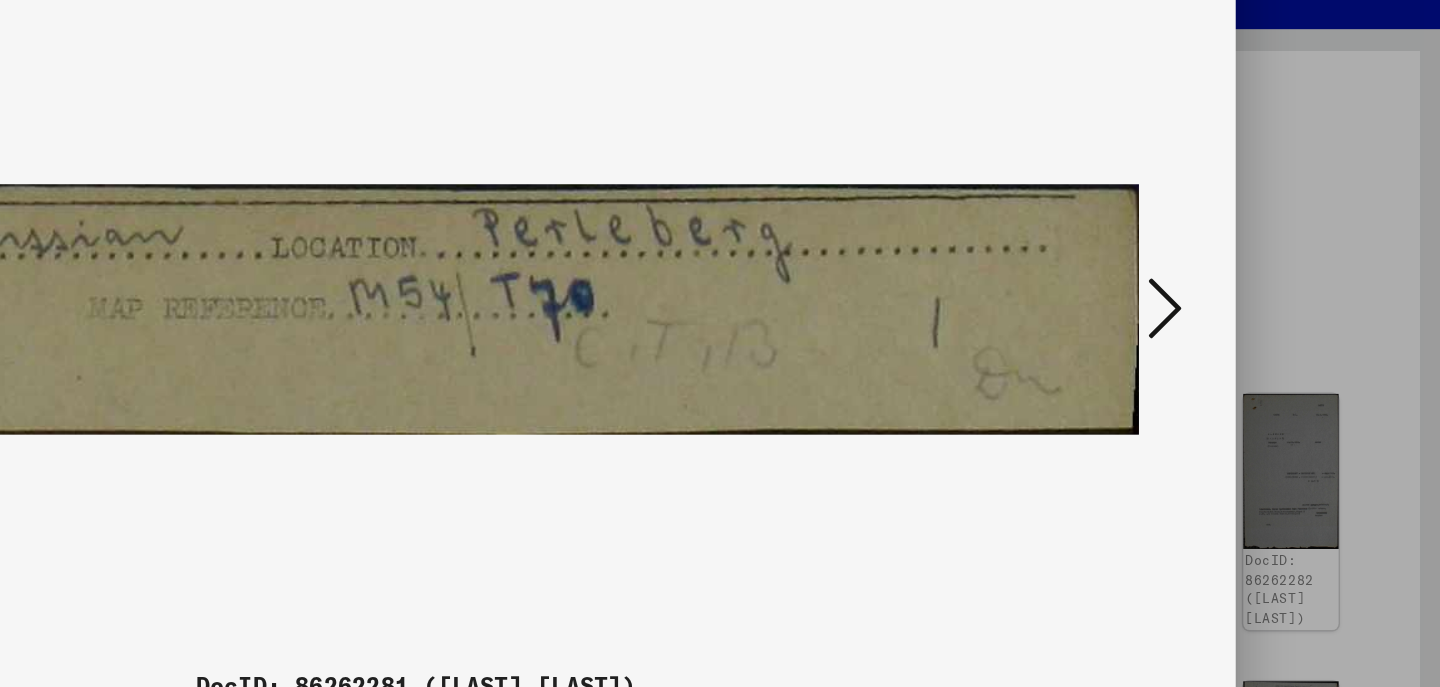 click at bounding box center (1246, 292) 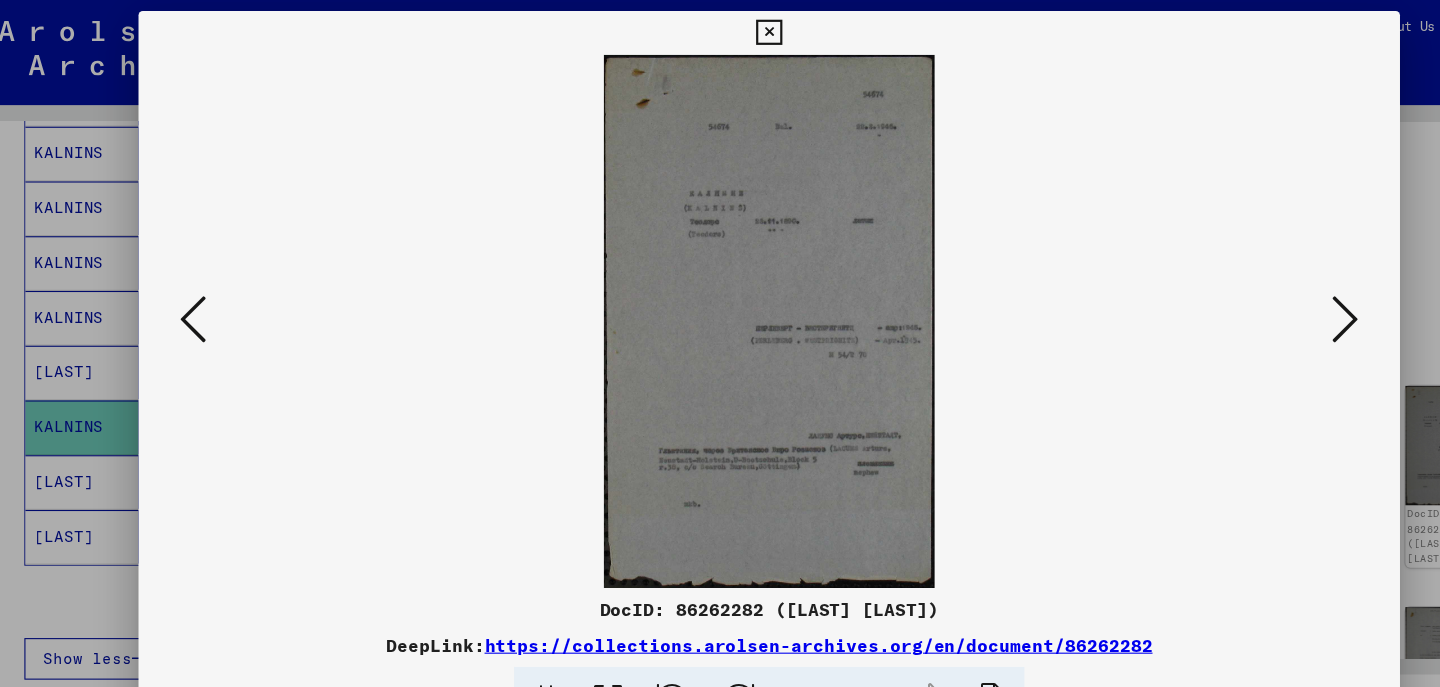 click at bounding box center (1246, 292) 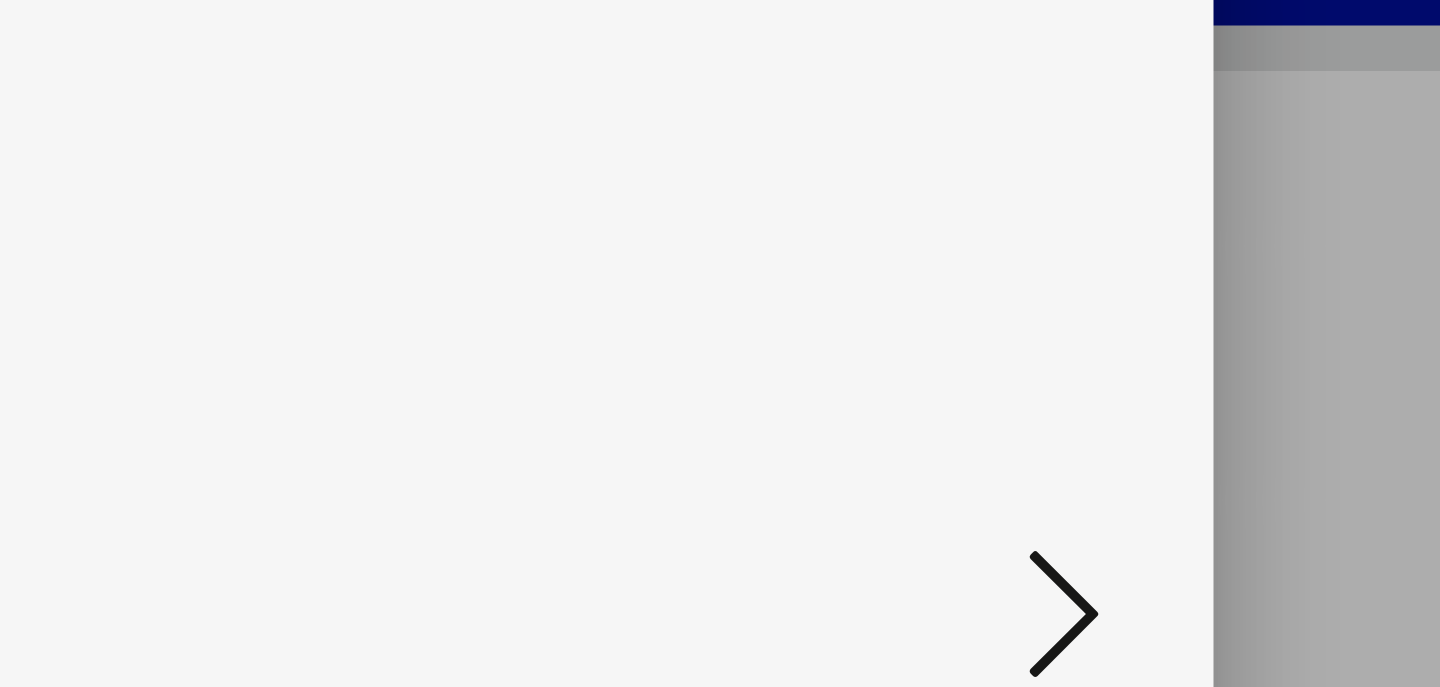 click at bounding box center (1246, 292) 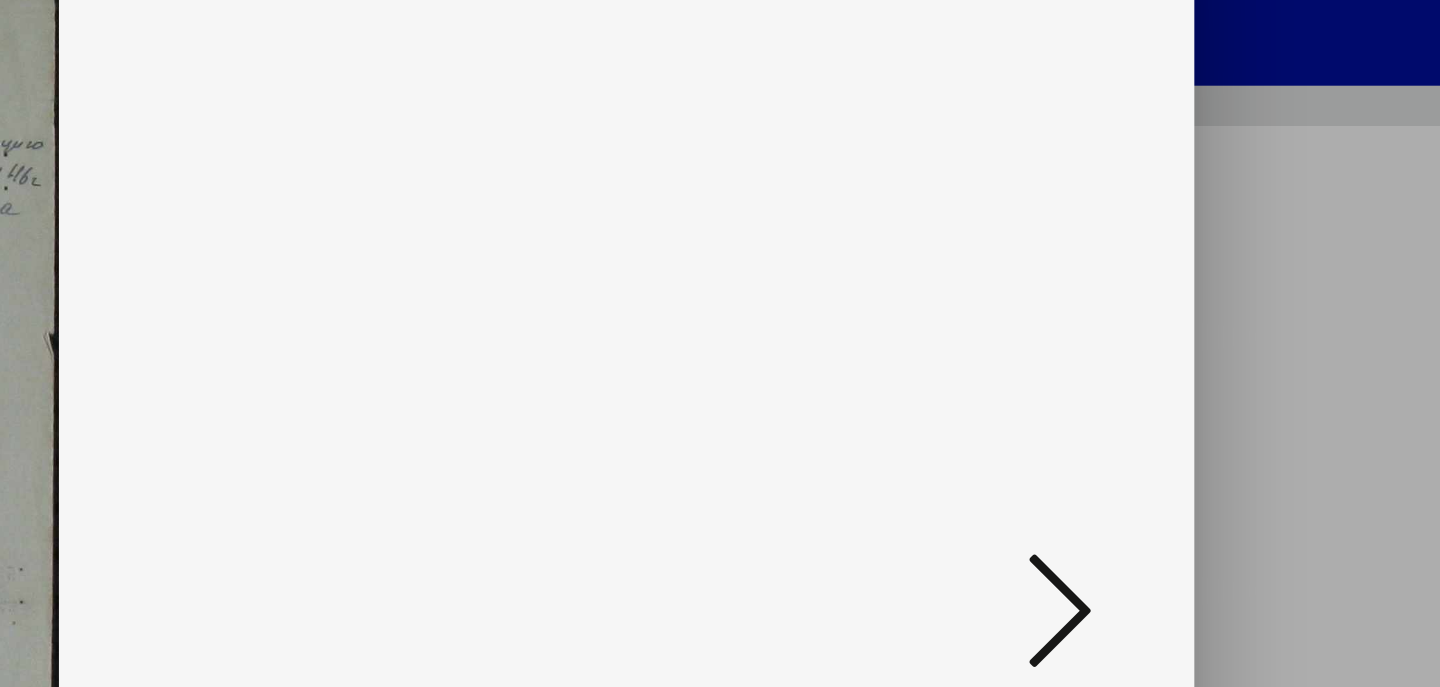 click at bounding box center [1246, 292] 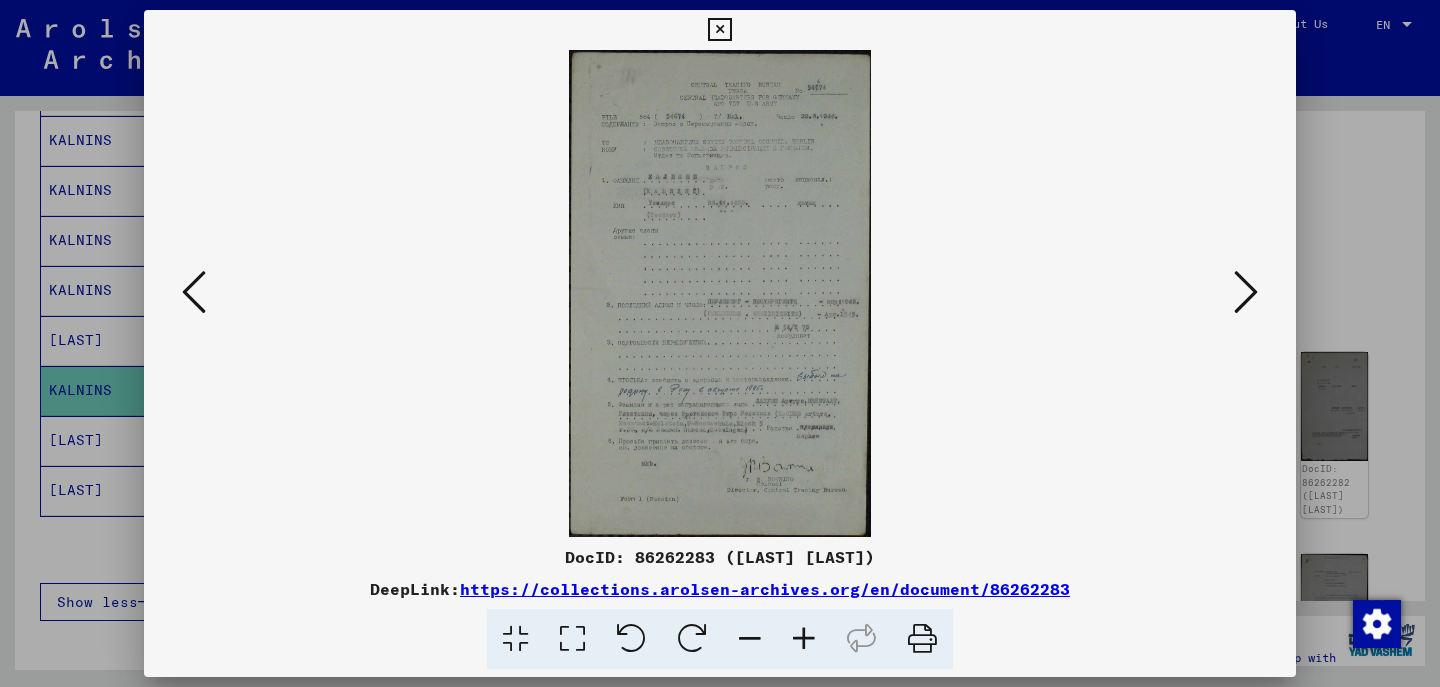 click at bounding box center (194, 292) 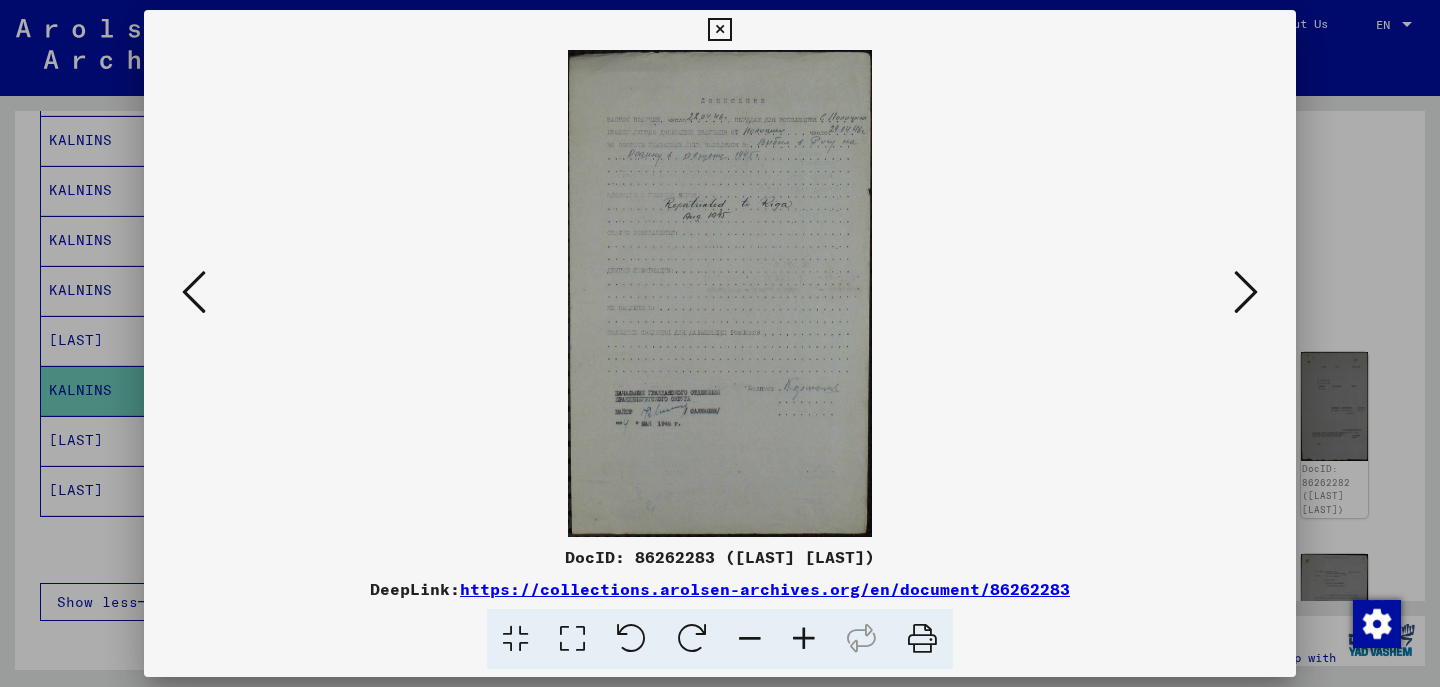 click at bounding box center [194, 292] 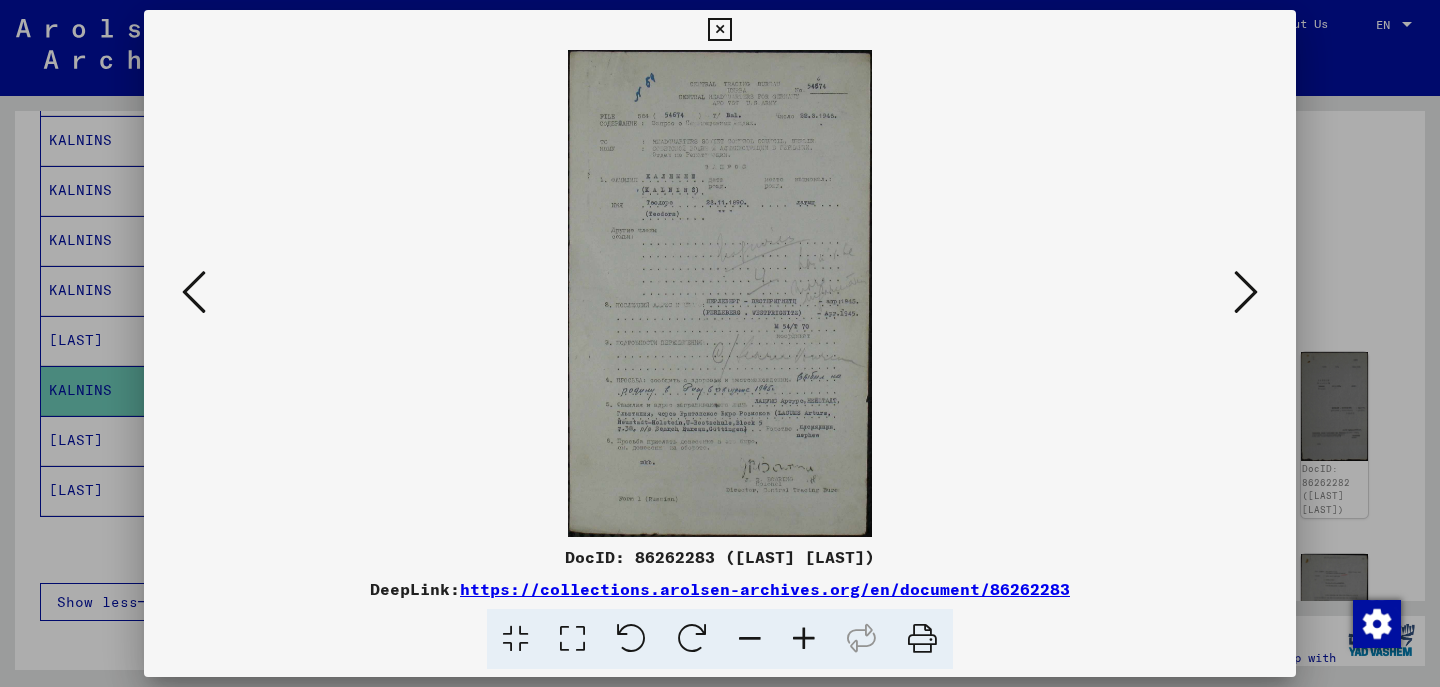 click at bounding box center [194, 292] 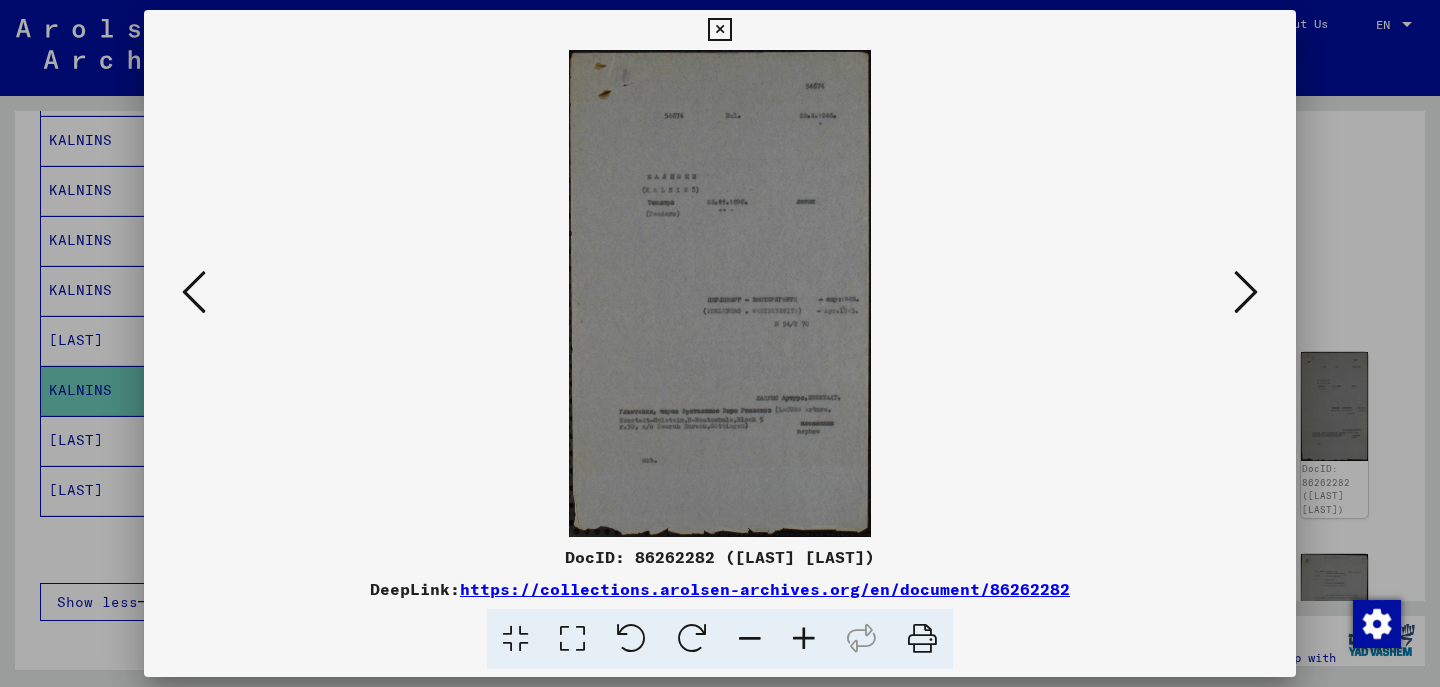 click at bounding box center (1246, 292) 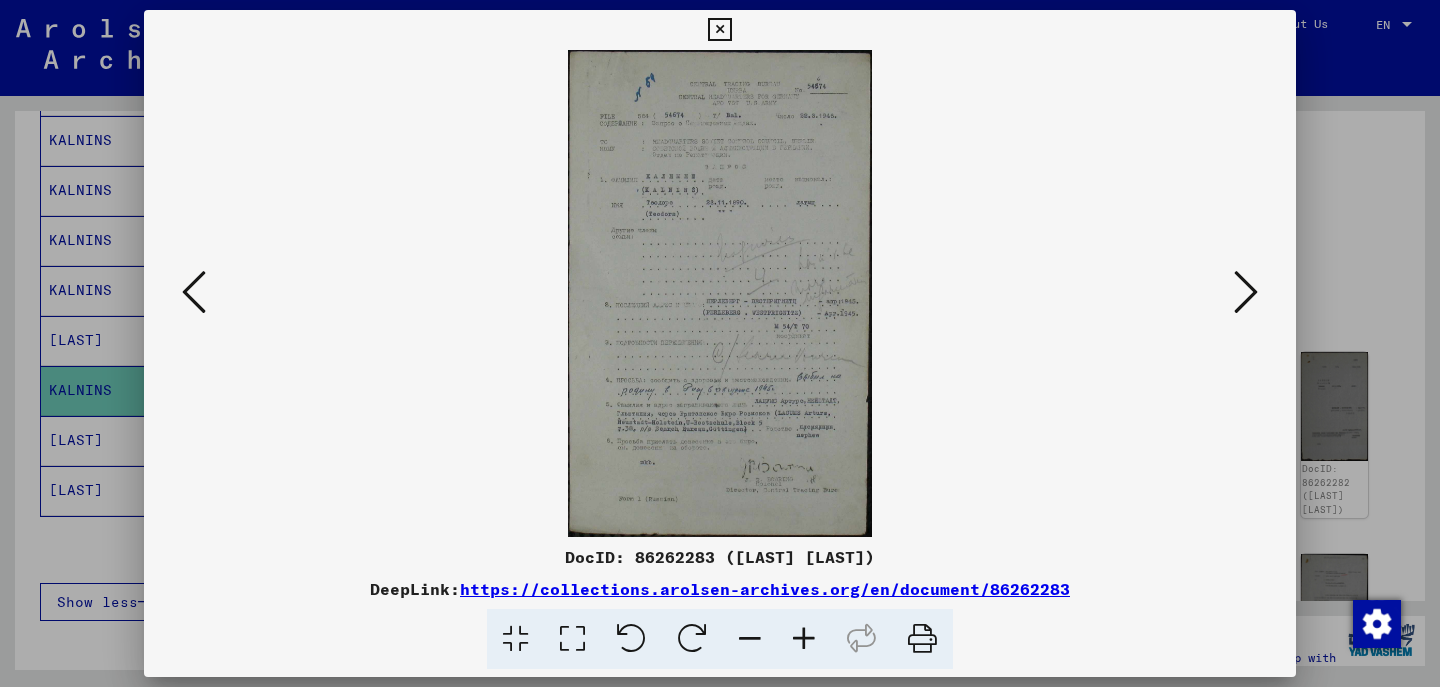 click at bounding box center (1246, 292) 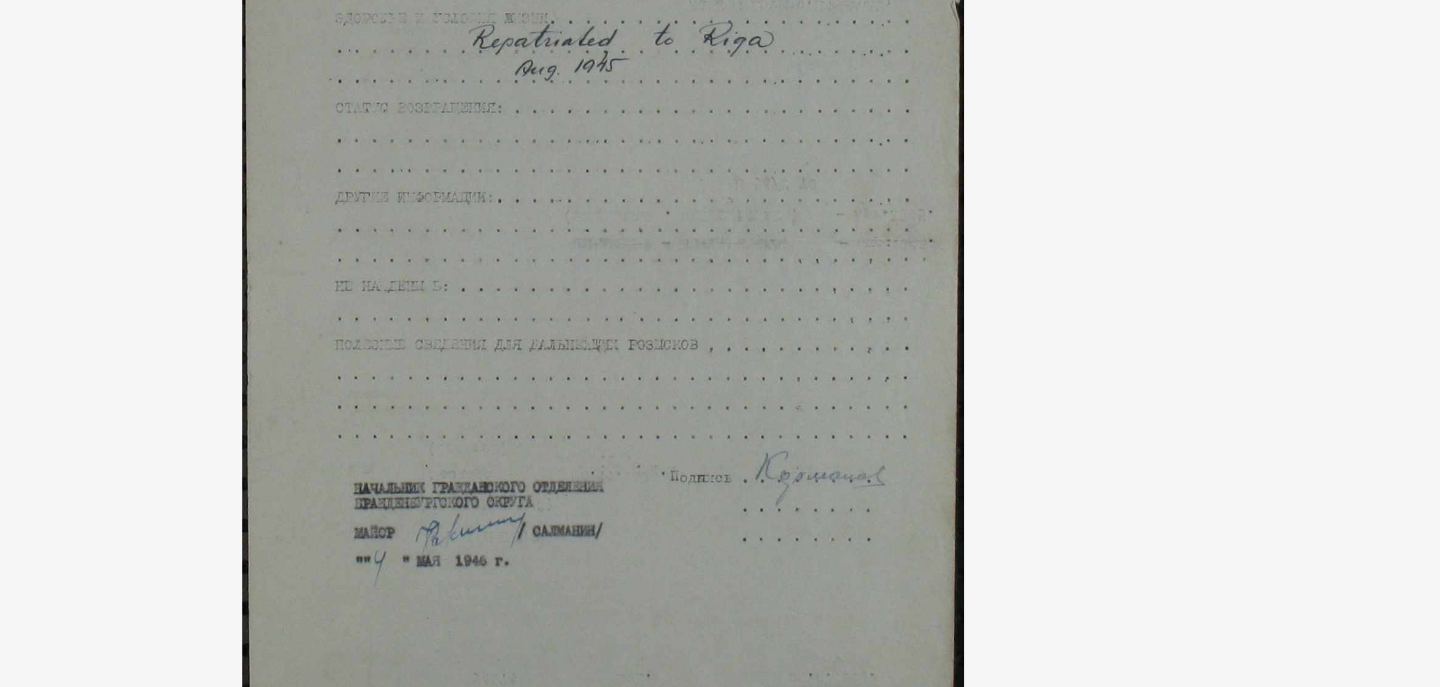 click at bounding box center (720, 293) 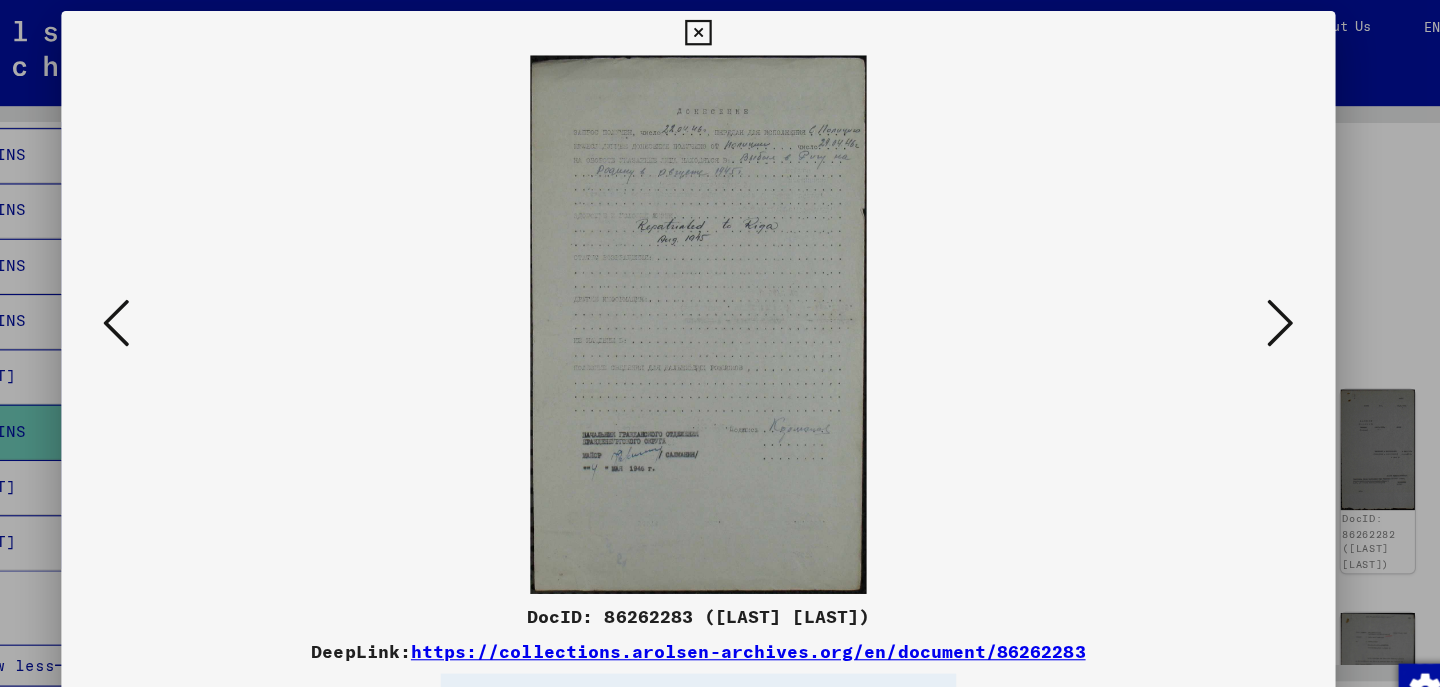 click at bounding box center [1246, 292] 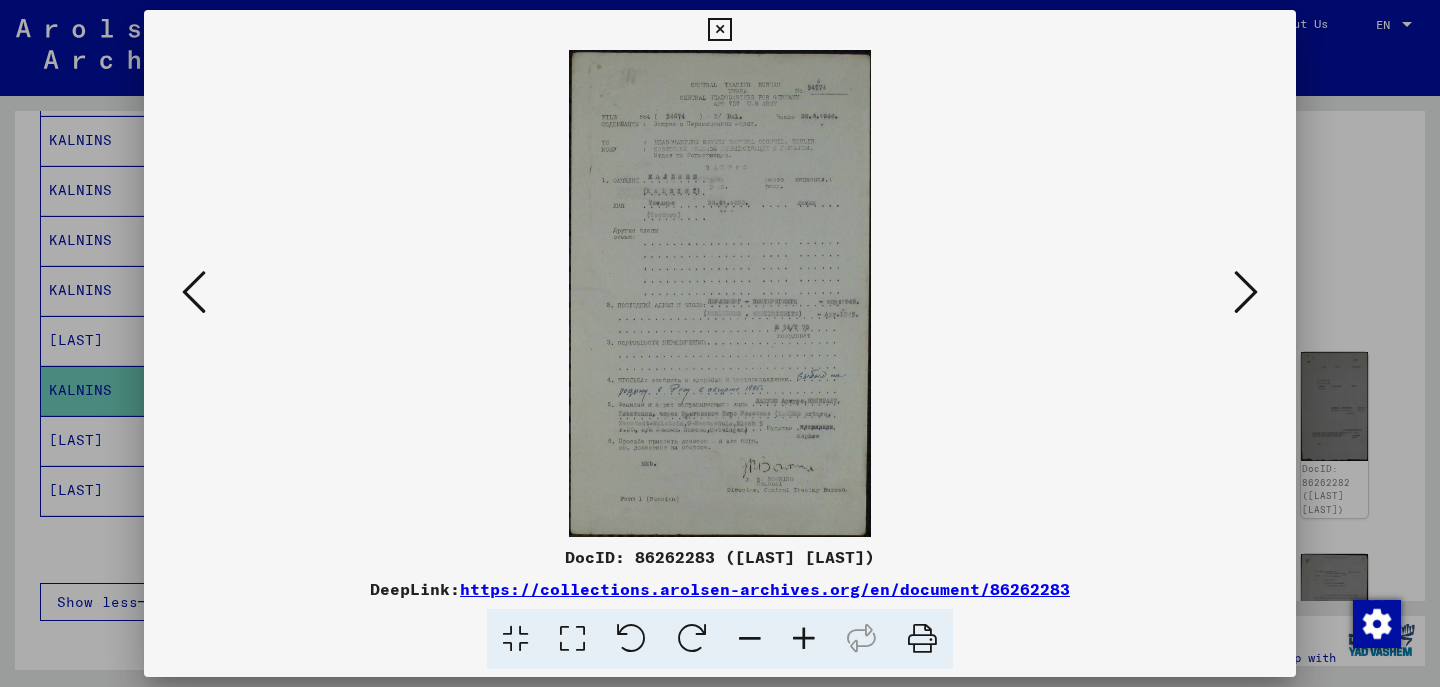 click at bounding box center (1246, 292) 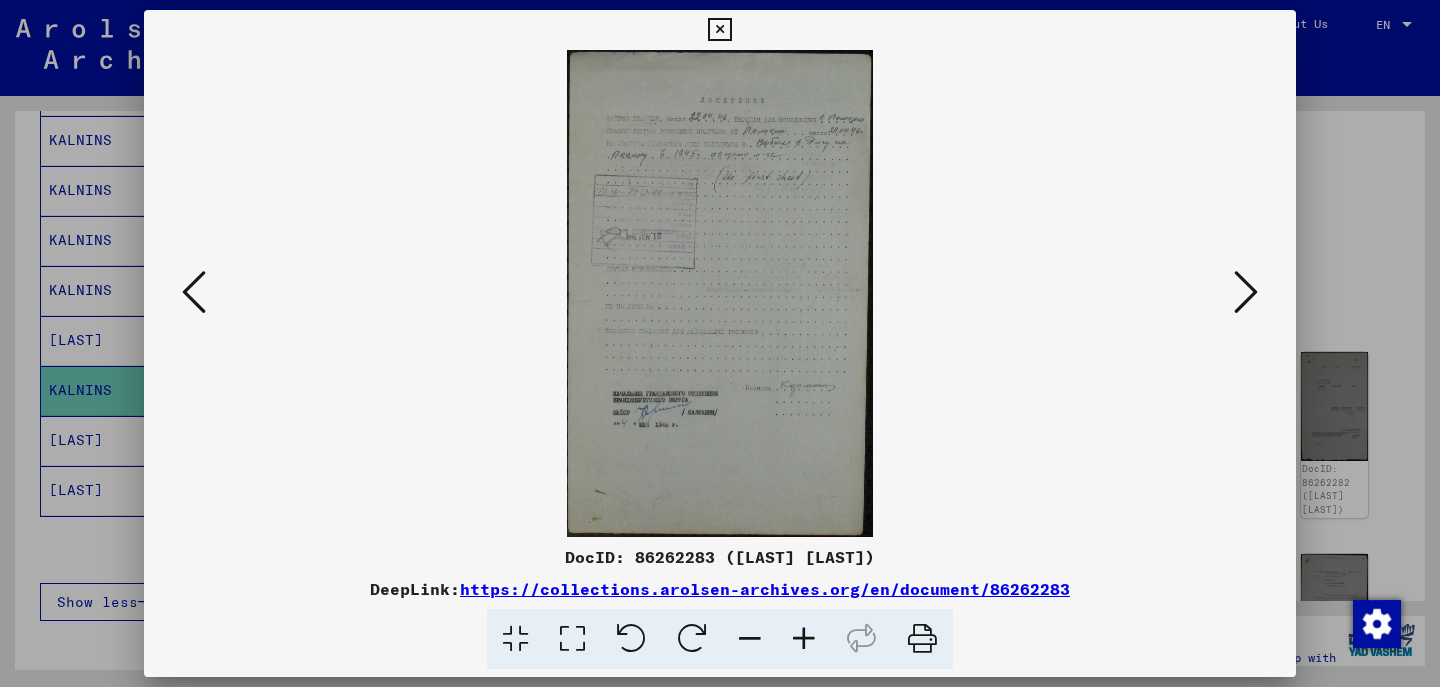 click at bounding box center [1246, 292] 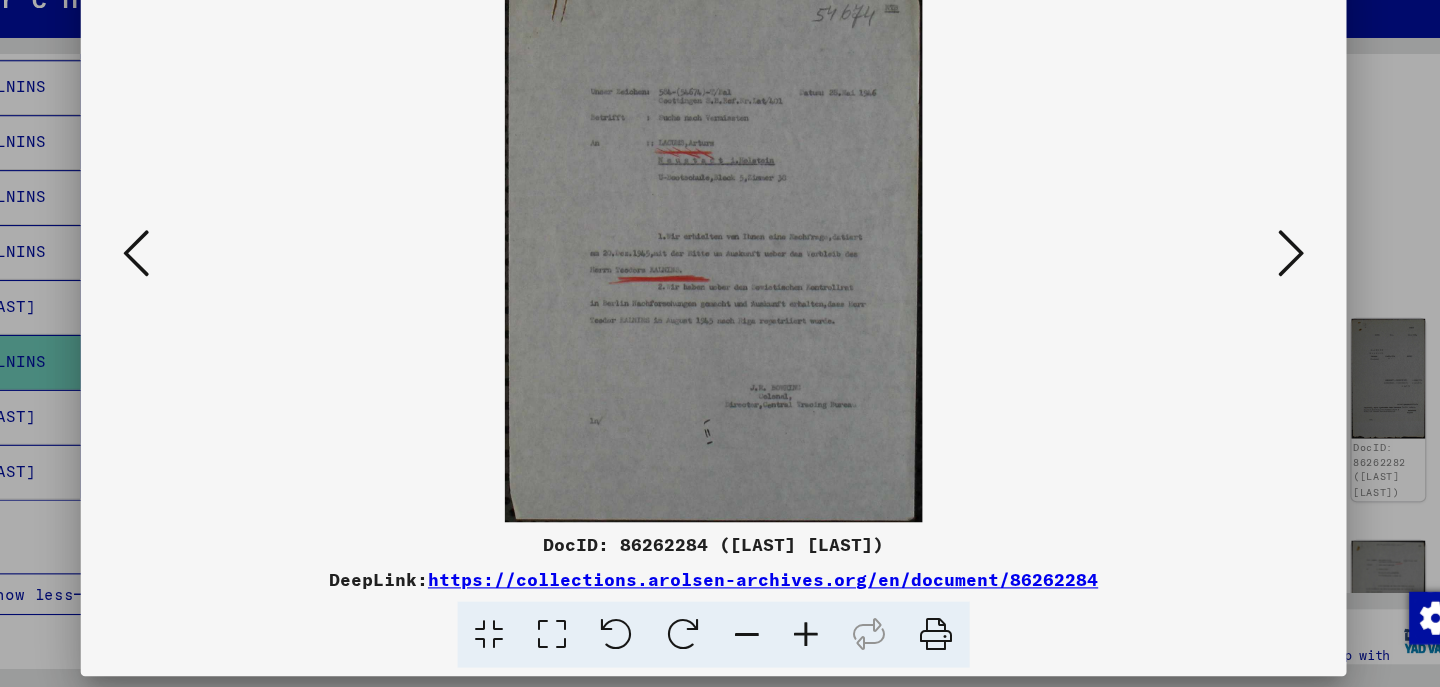 scroll, scrollTop: 0, scrollLeft: 0, axis: both 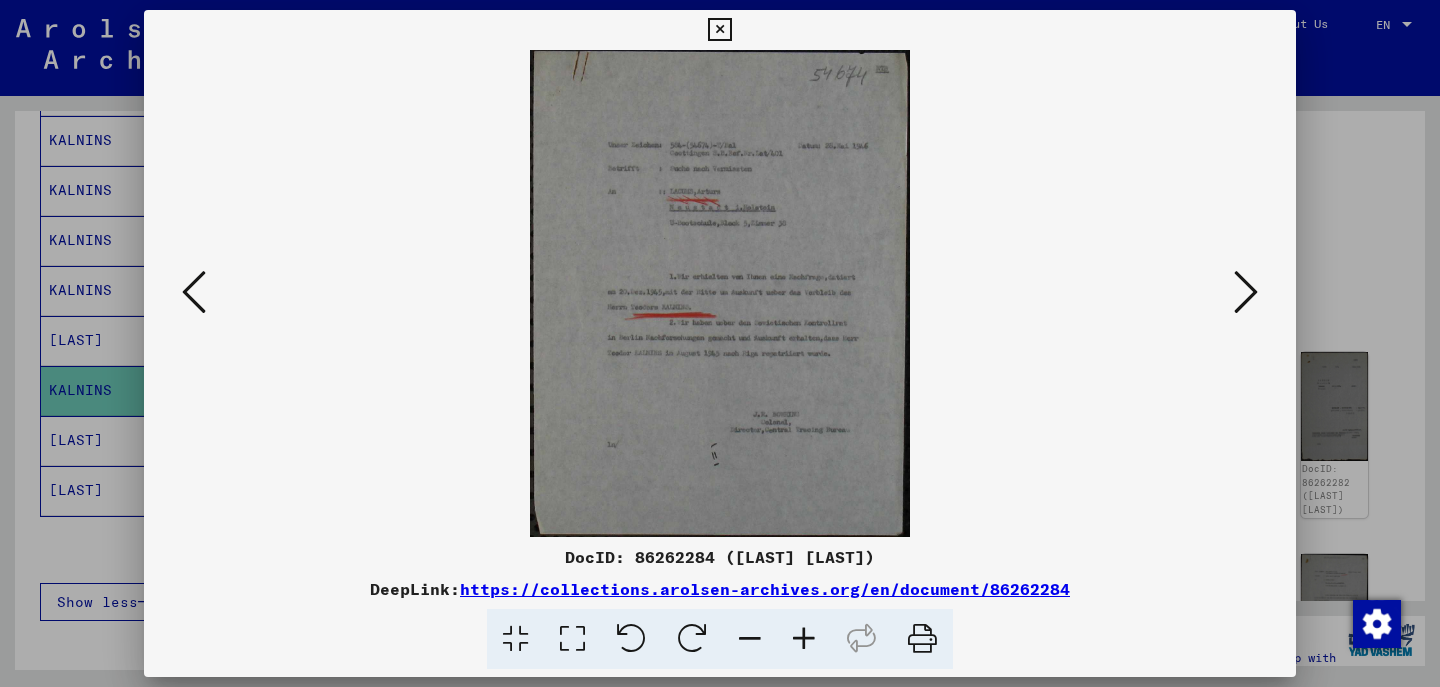click at bounding box center [1246, 292] 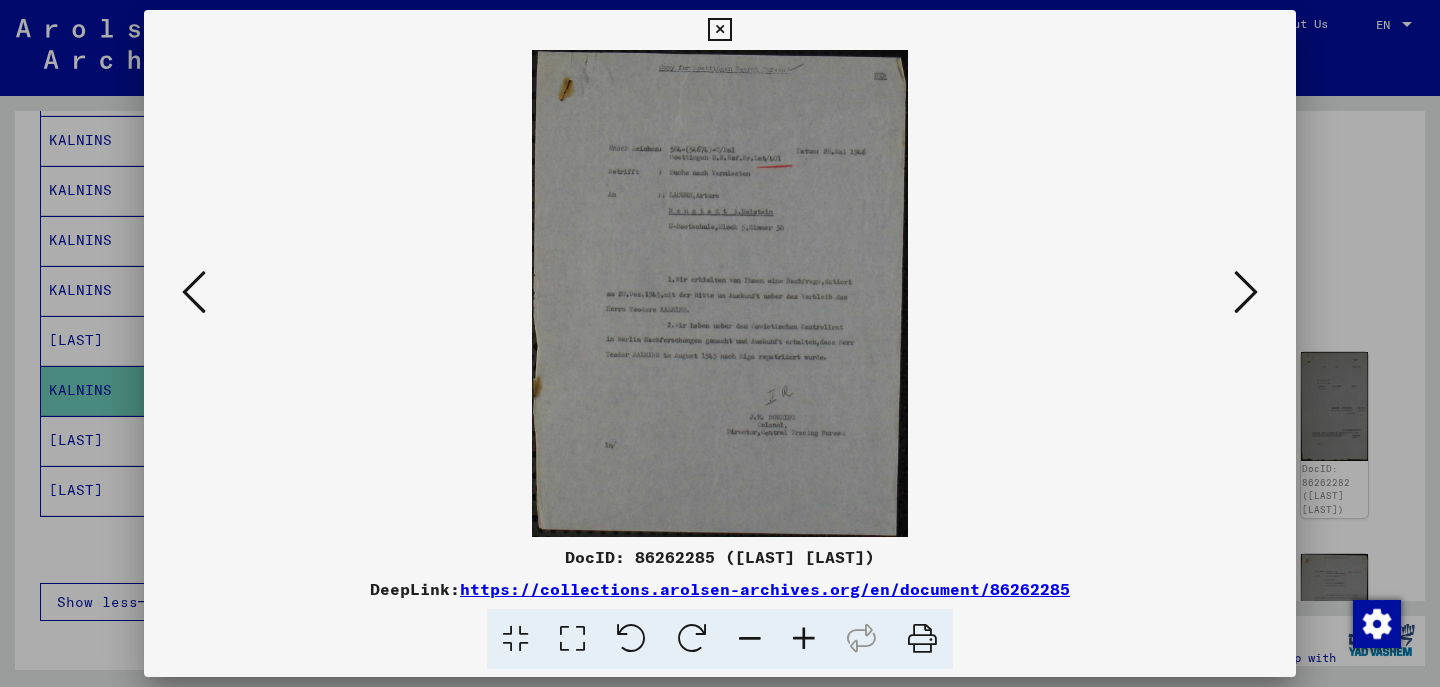 click at bounding box center (1246, 292) 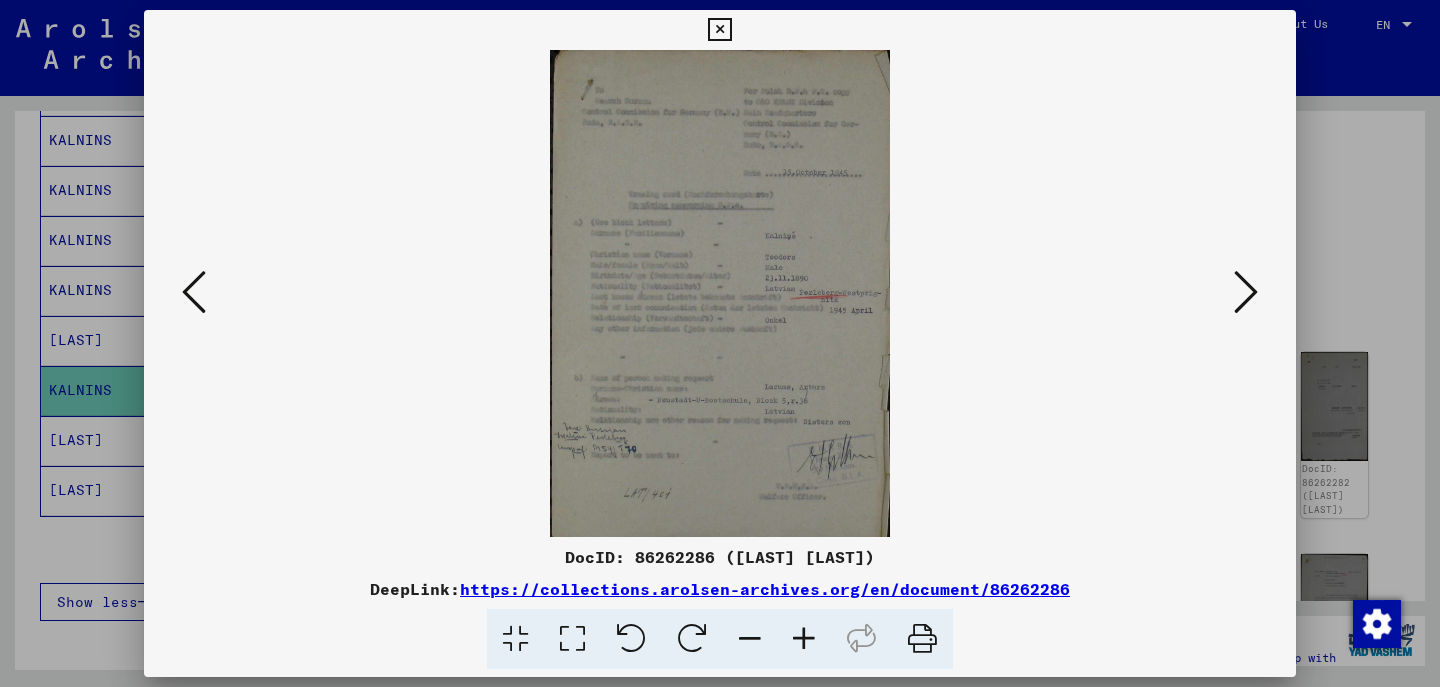 click at bounding box center [194, 293] 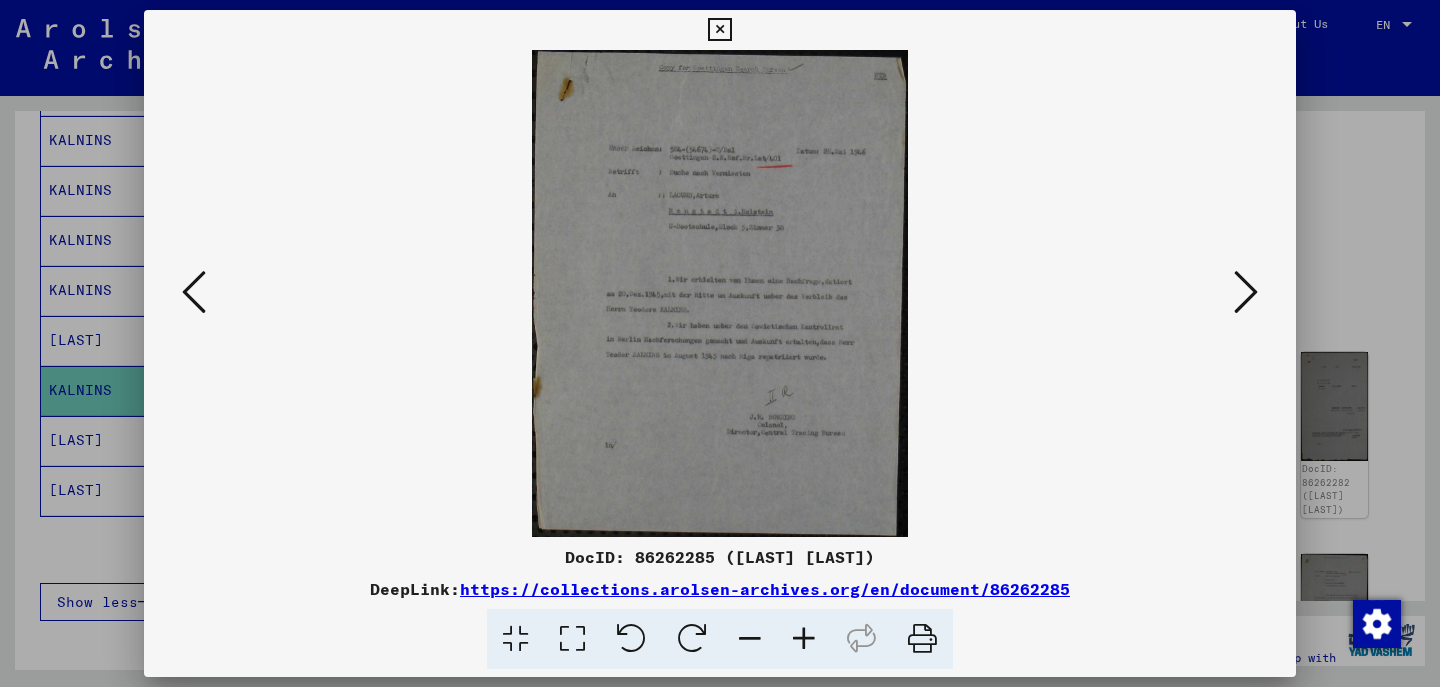 click at bounding box center (194, 292) 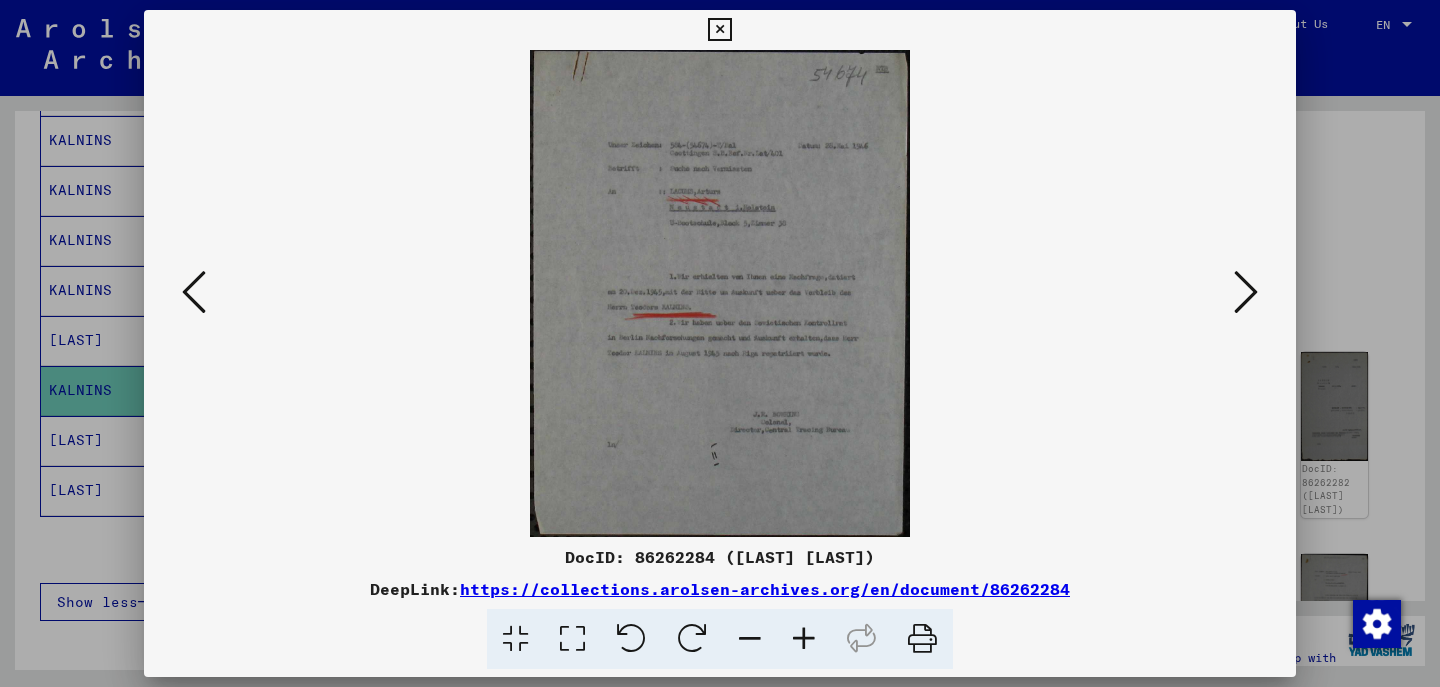 click at bounding box center [1246, 292] 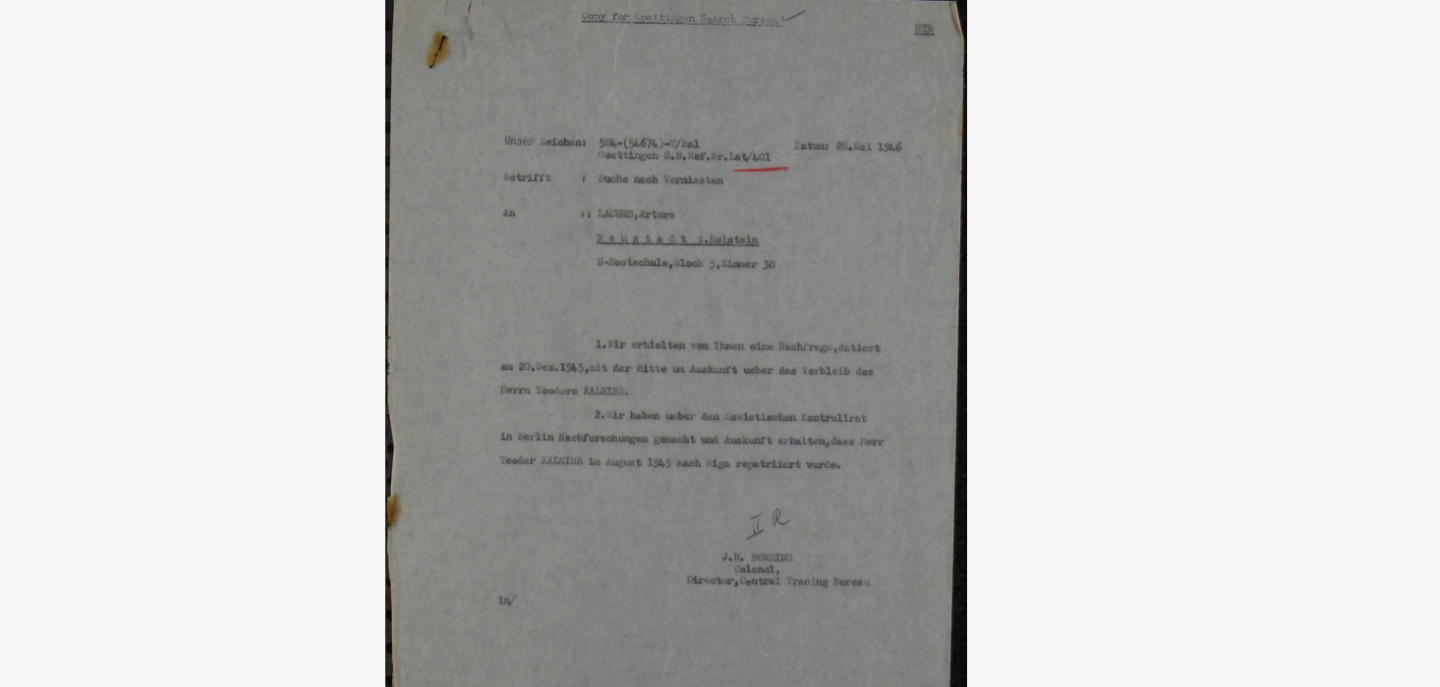 click at bounding box center [720, 293] 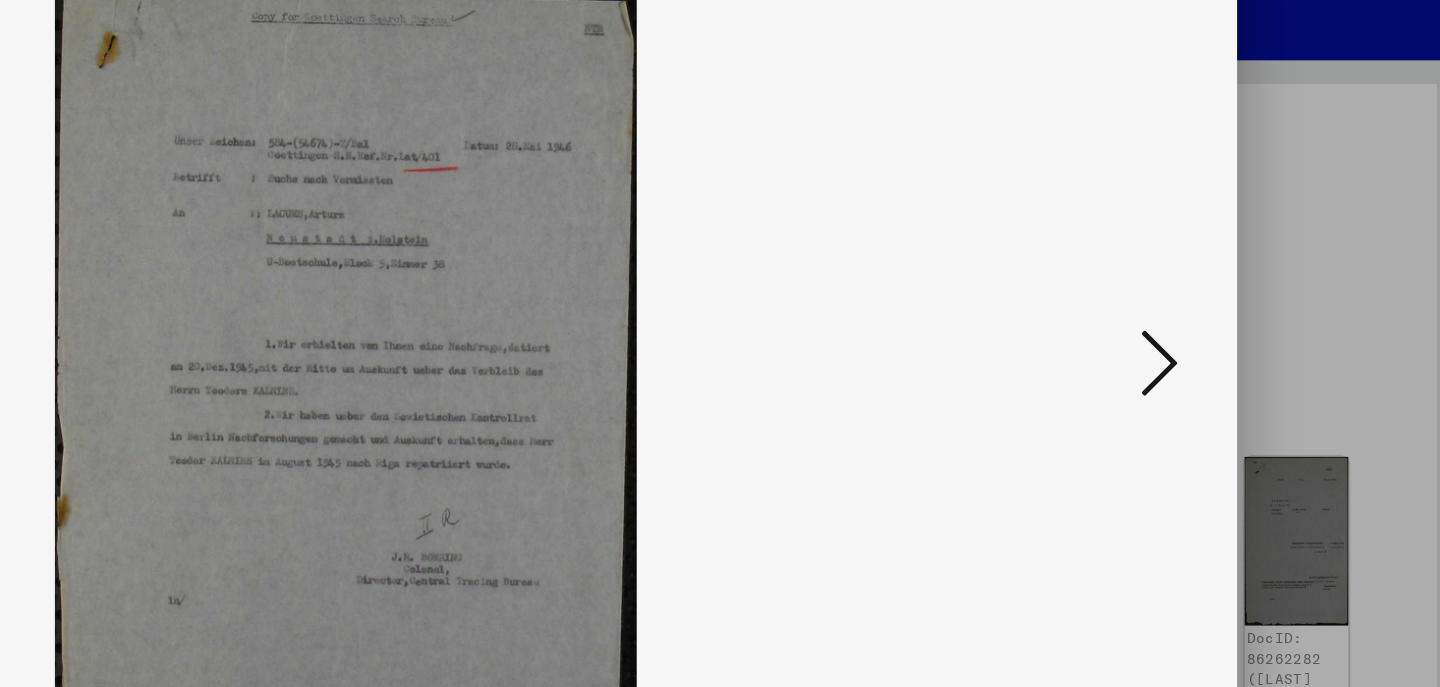 click at bounding box center [1246, 292] 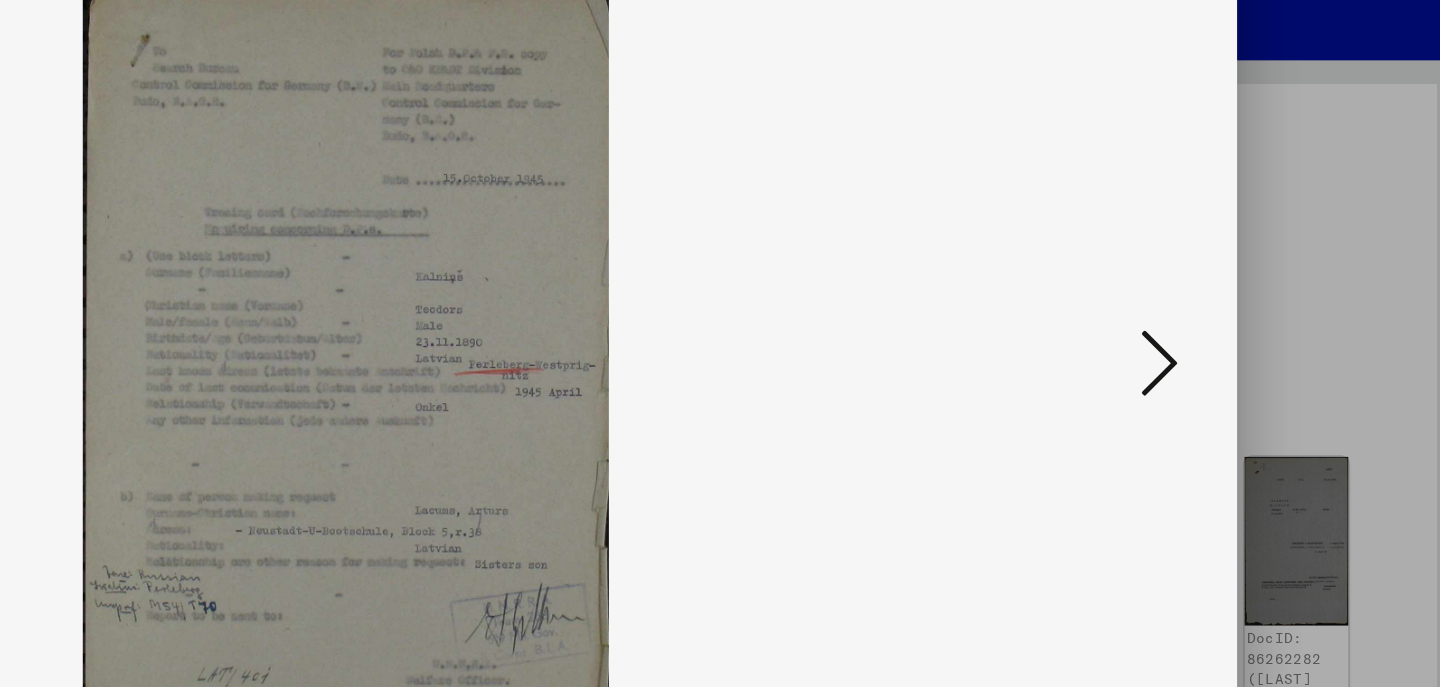 click at bounding box center [1246, 292] 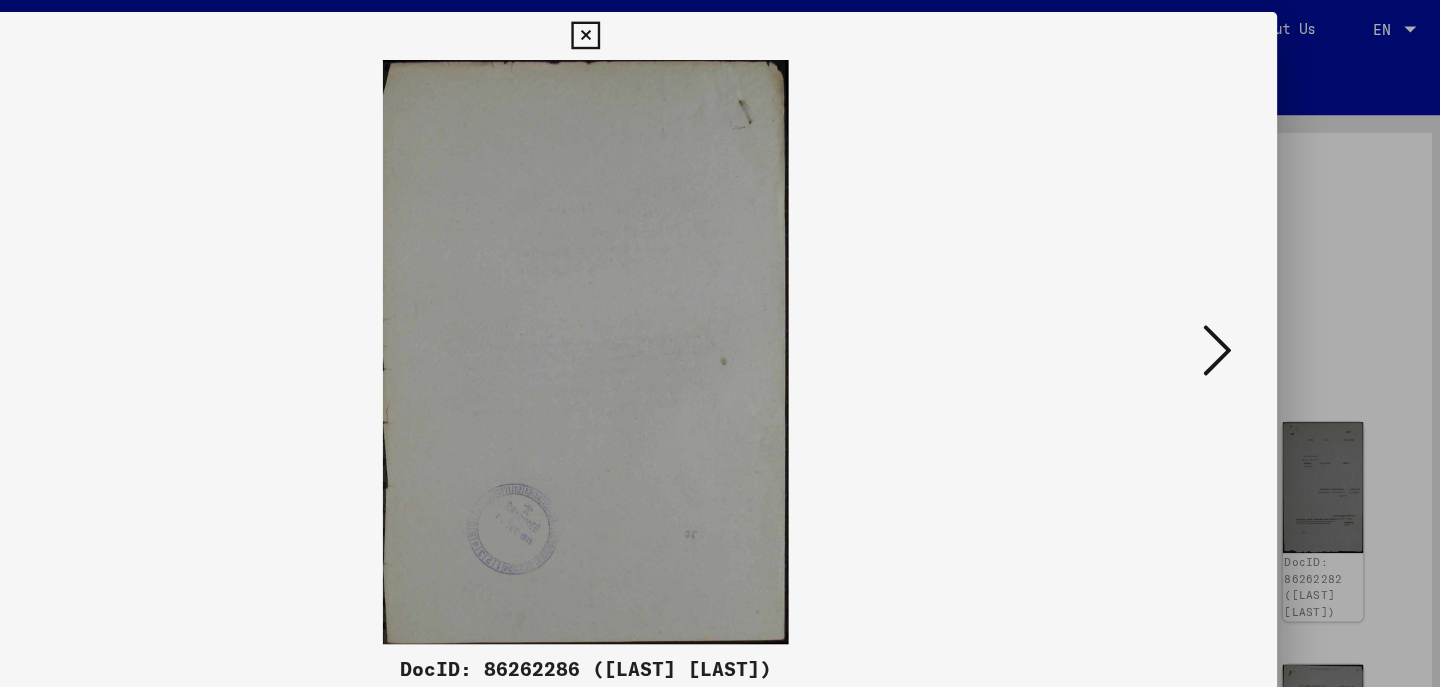 click at bounding box center [1246, 292] 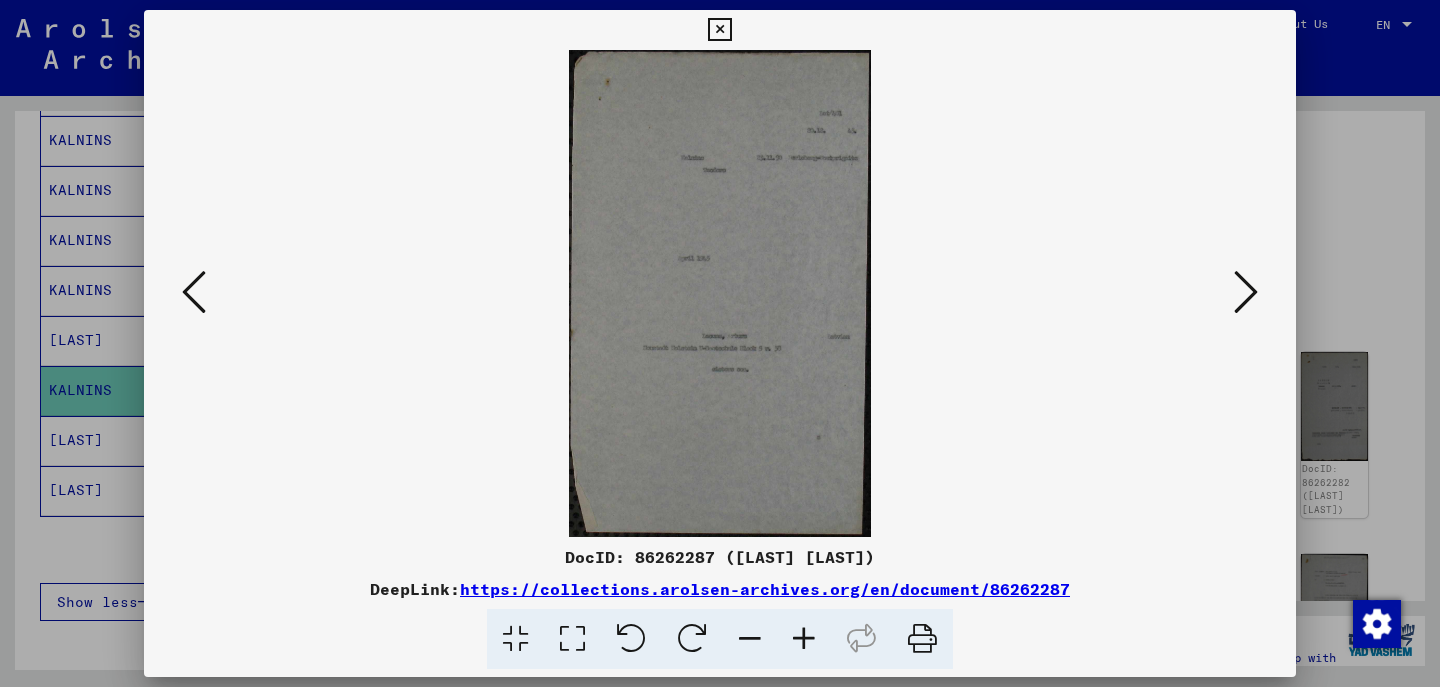 click at bounding box center [1246, 292] 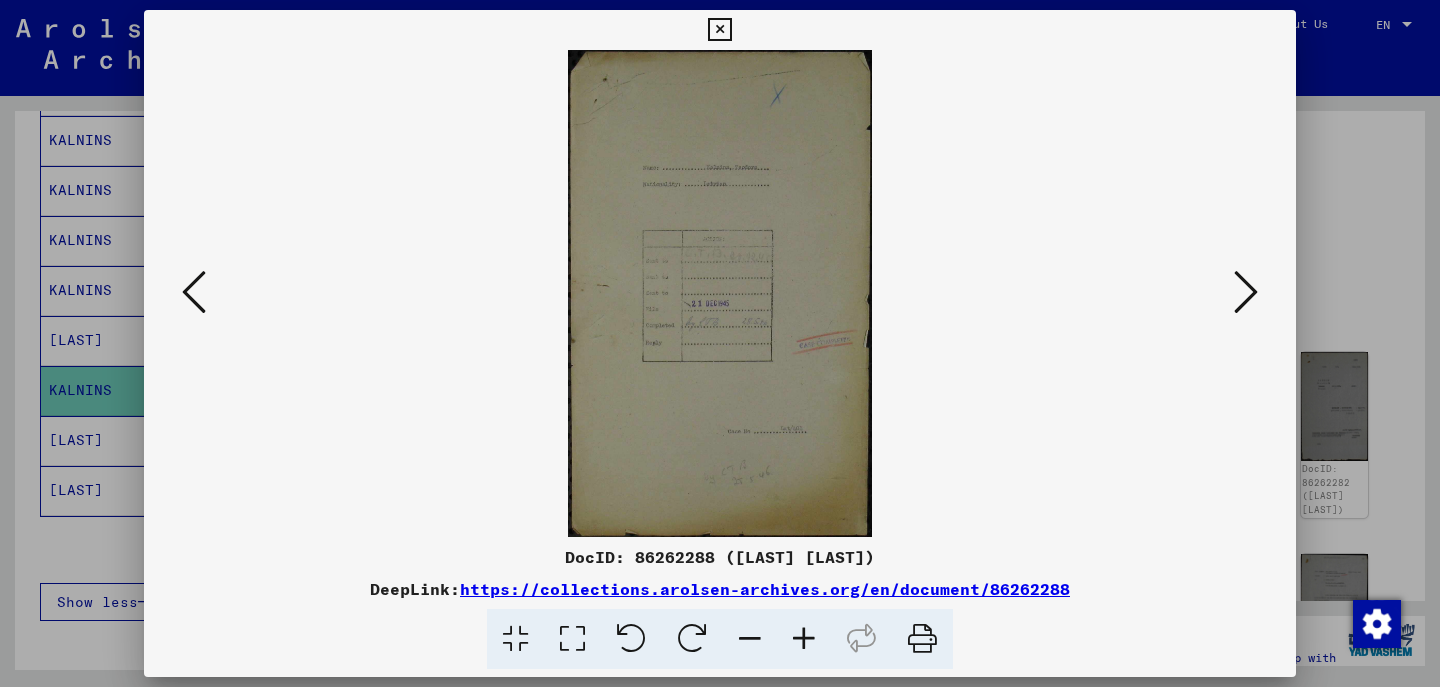 click at bounding box center (1246, 292) 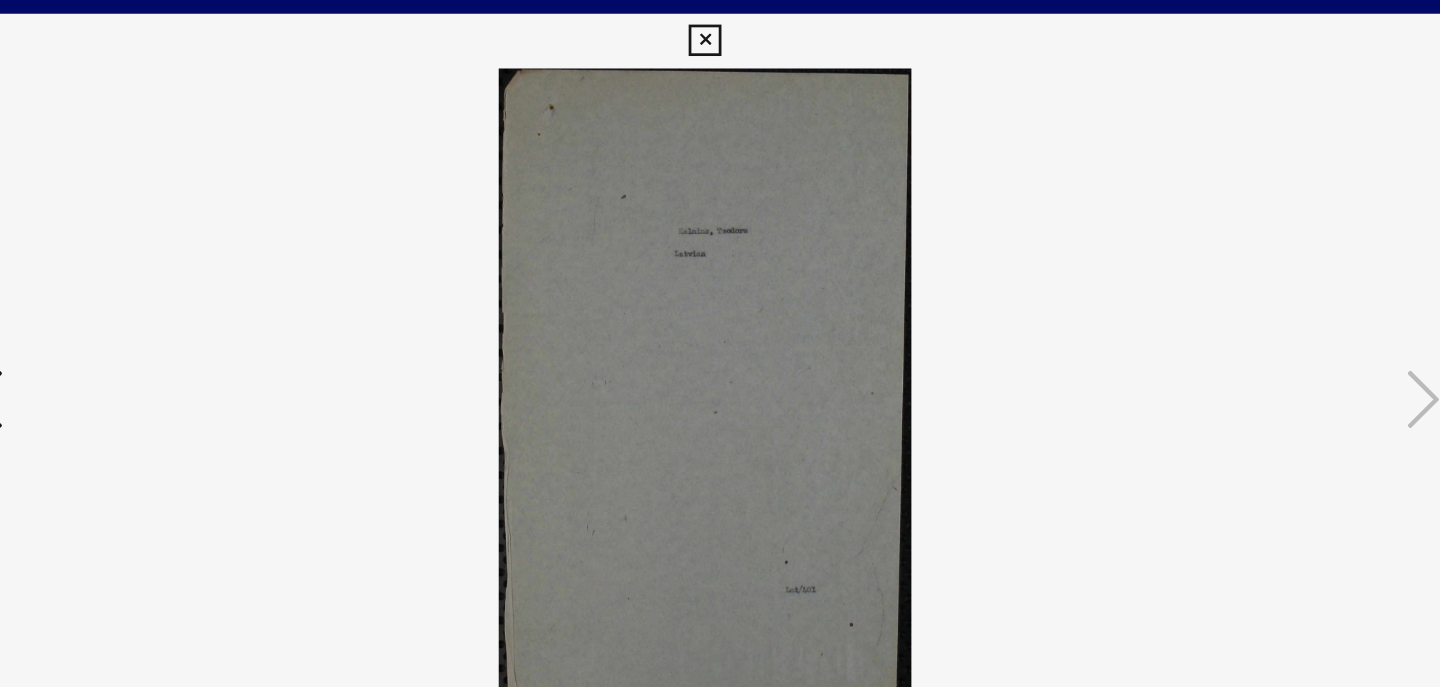 click at bounding box center (719, 30) 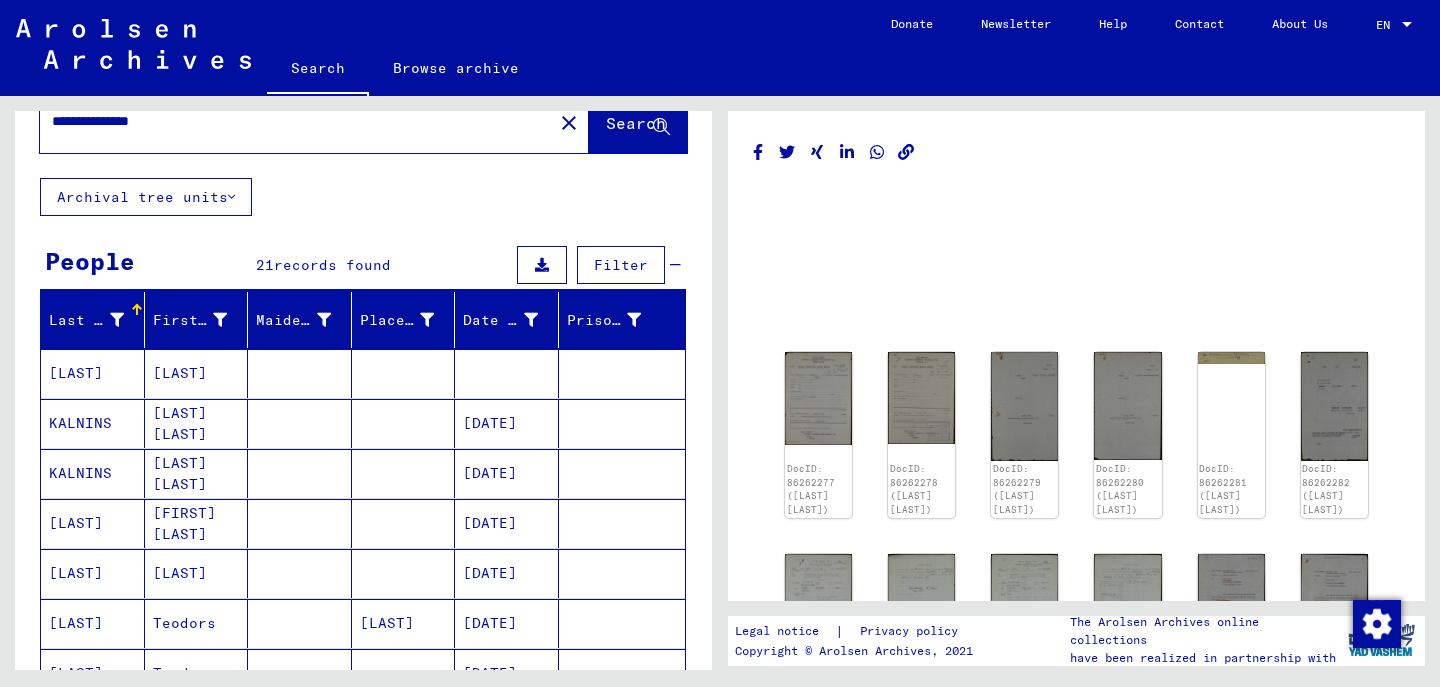 scroll, scrollTop: 0, scrollLeft: 0, axis: both 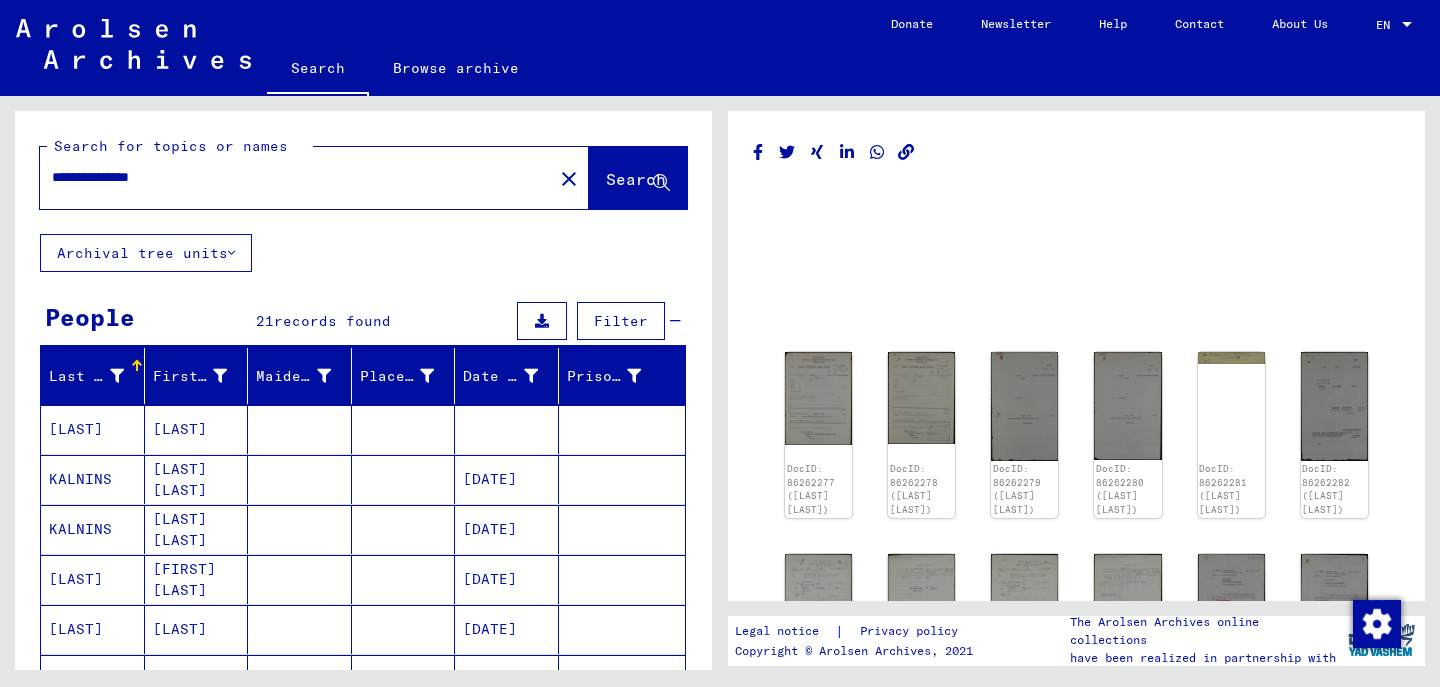 click on "**********" at bounding box center (296, 177) 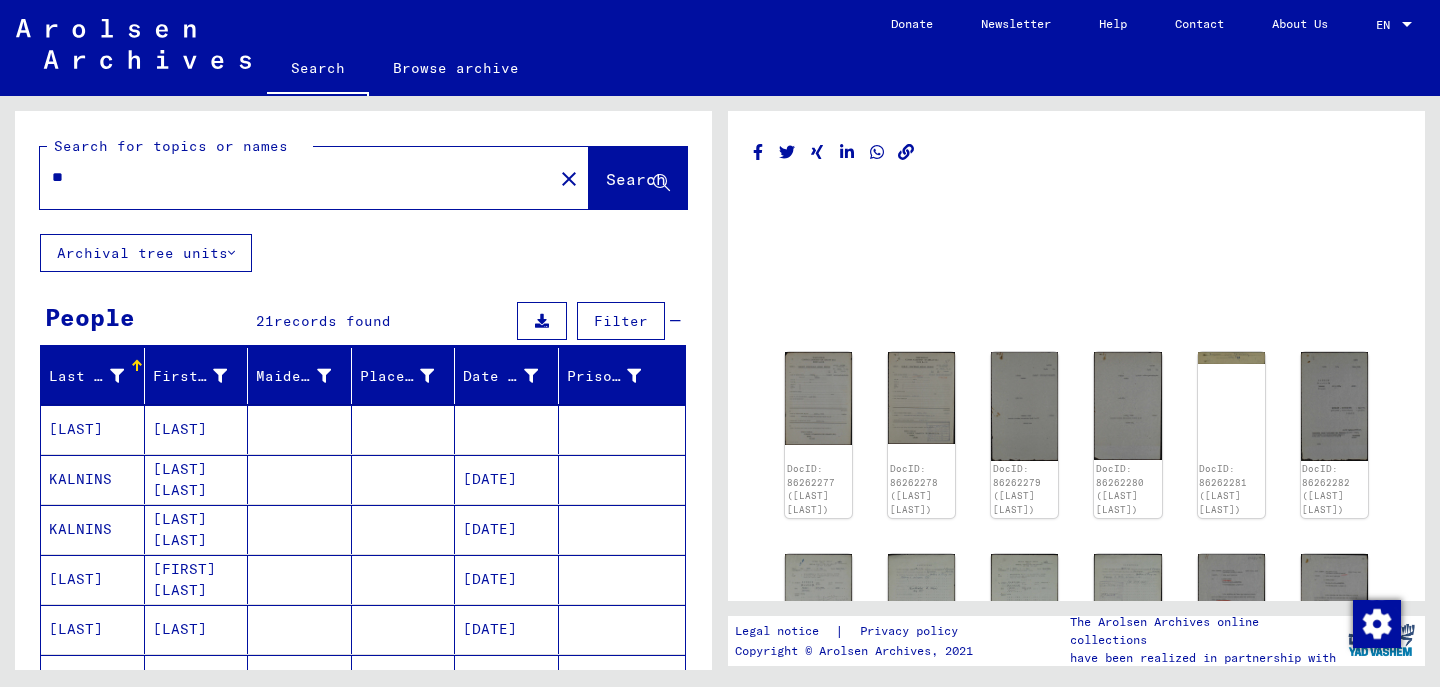 type on "*" 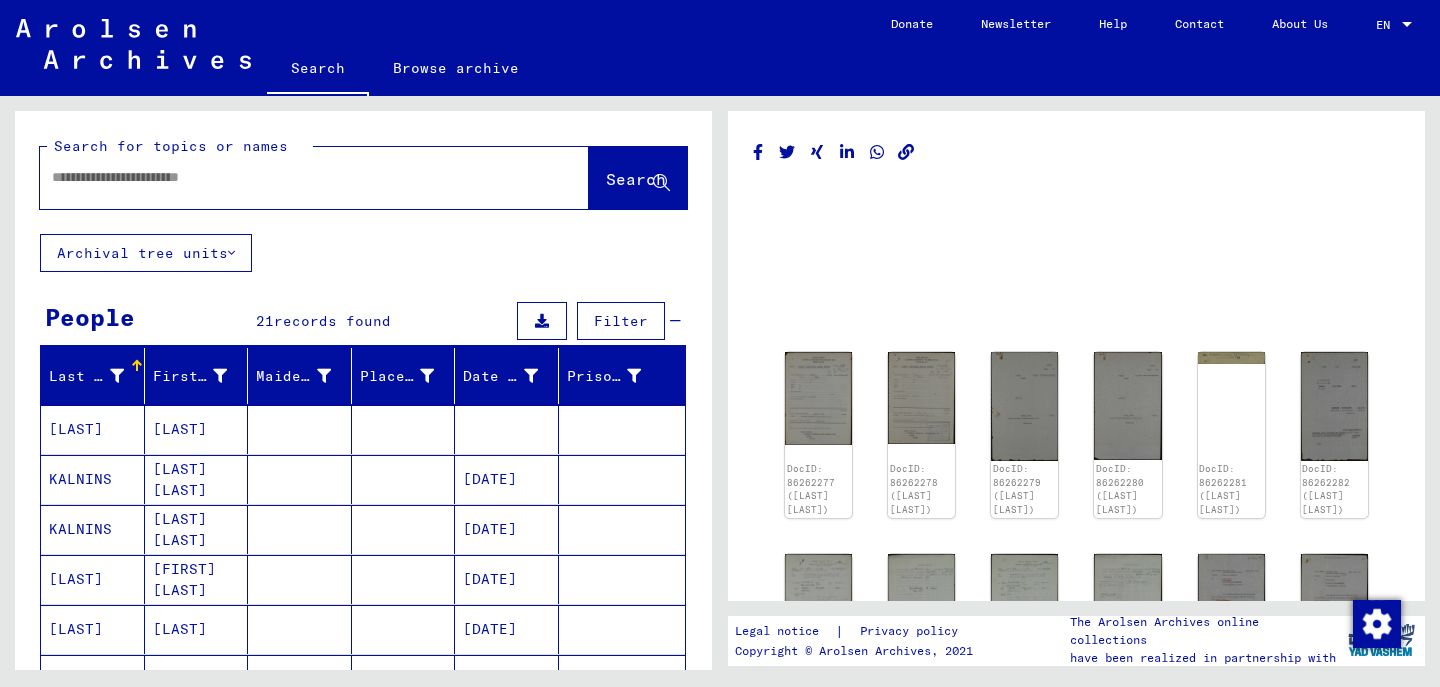 type on "*" 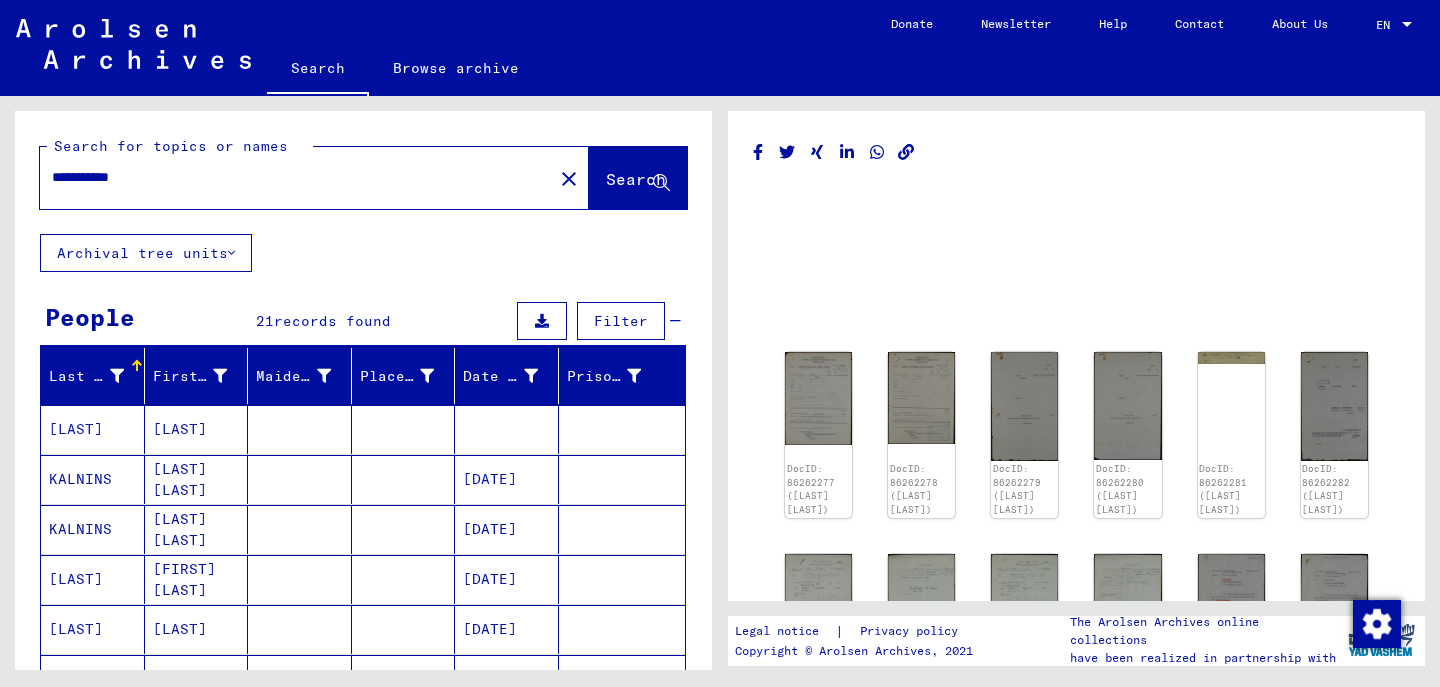 type on "**********" 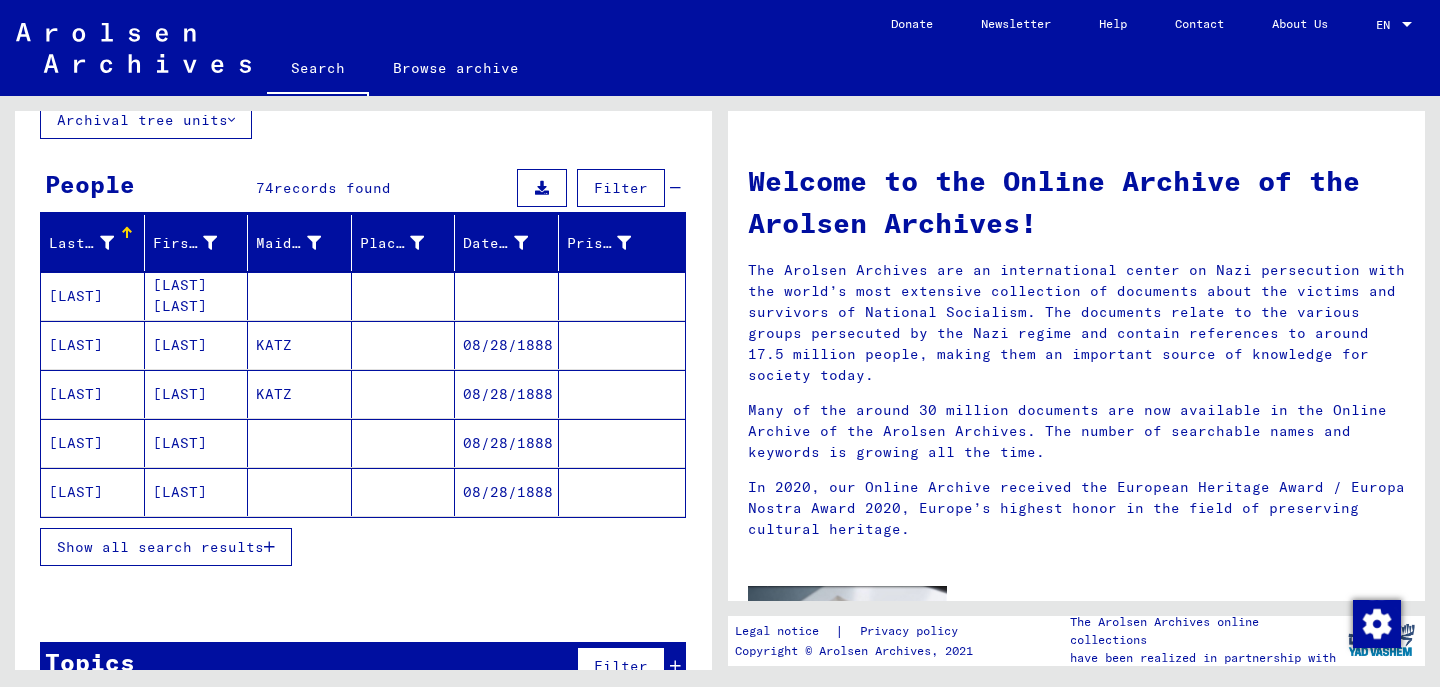 scroll, scrollTop: 156, scrollLeft: 0, axis: vertical 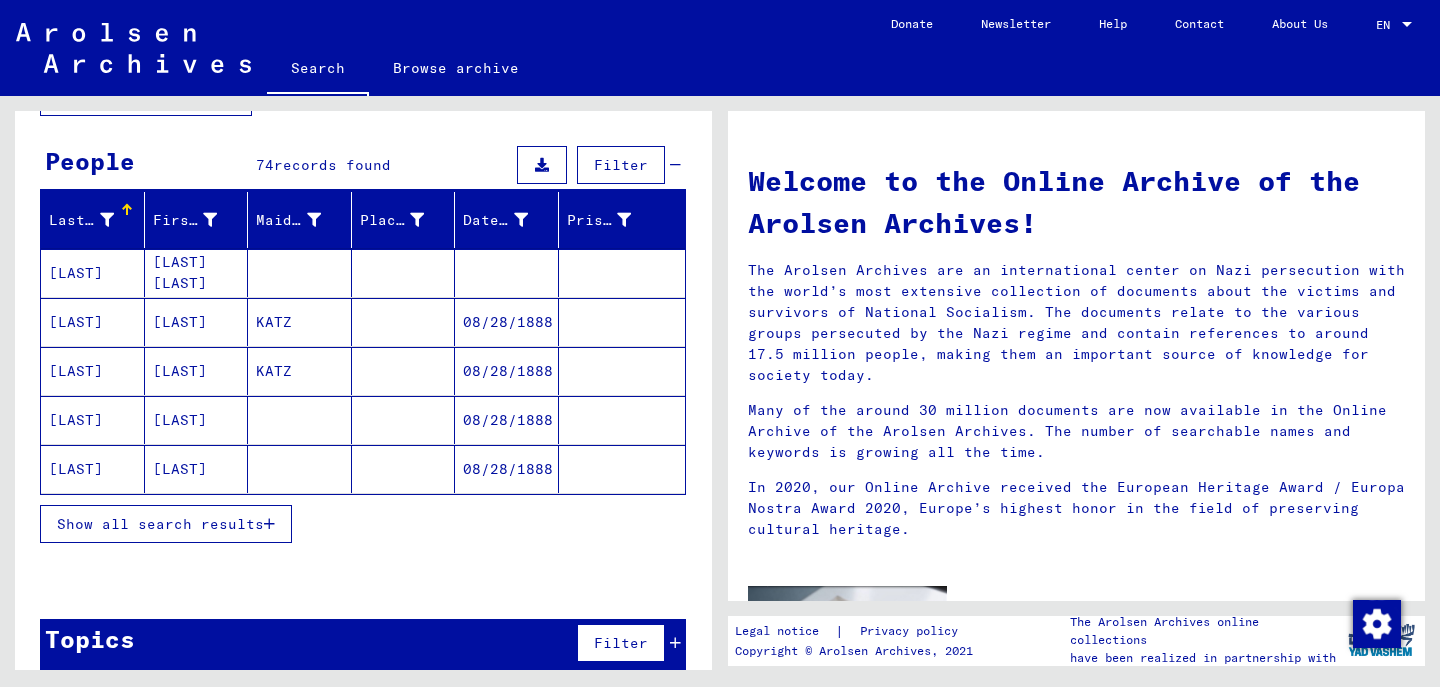 click on "Show all search results" at bounding box center [160, 524] 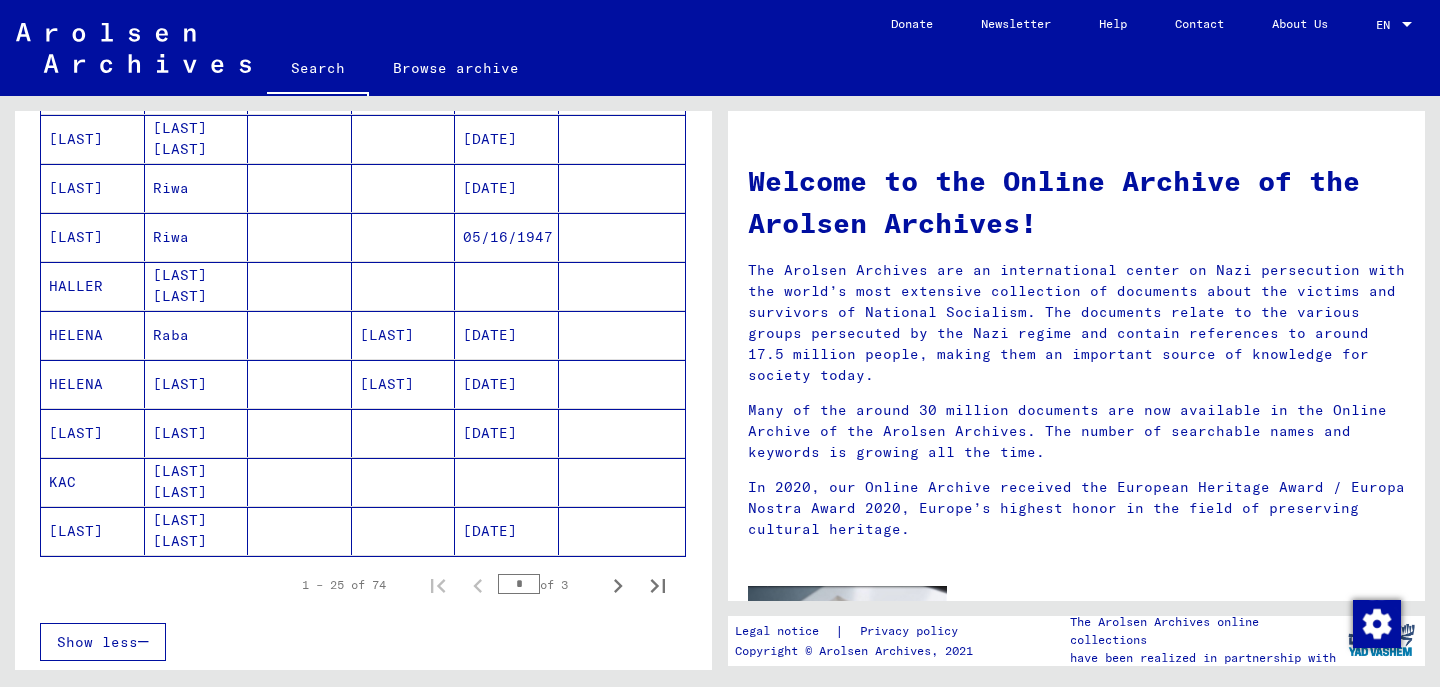 scroll, scrollTop: 1081, scrollLeft: 0, axis: vertical 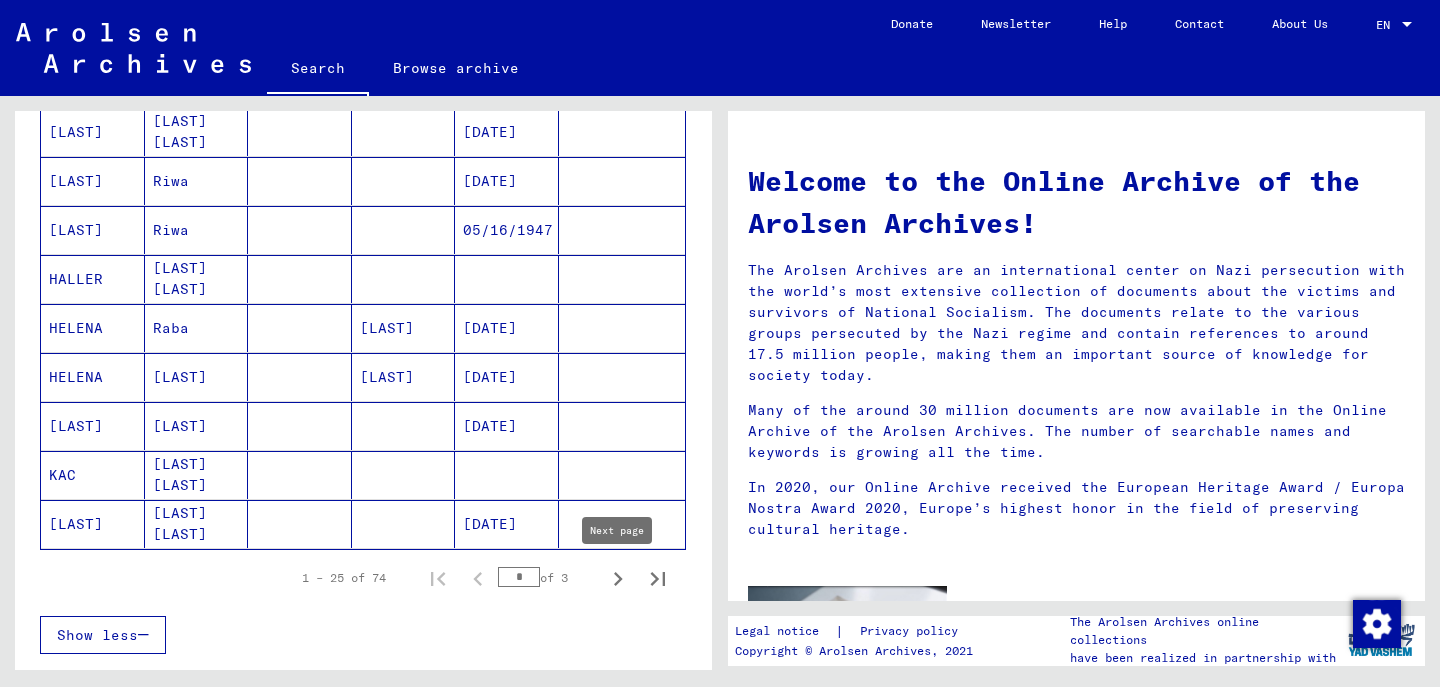 click 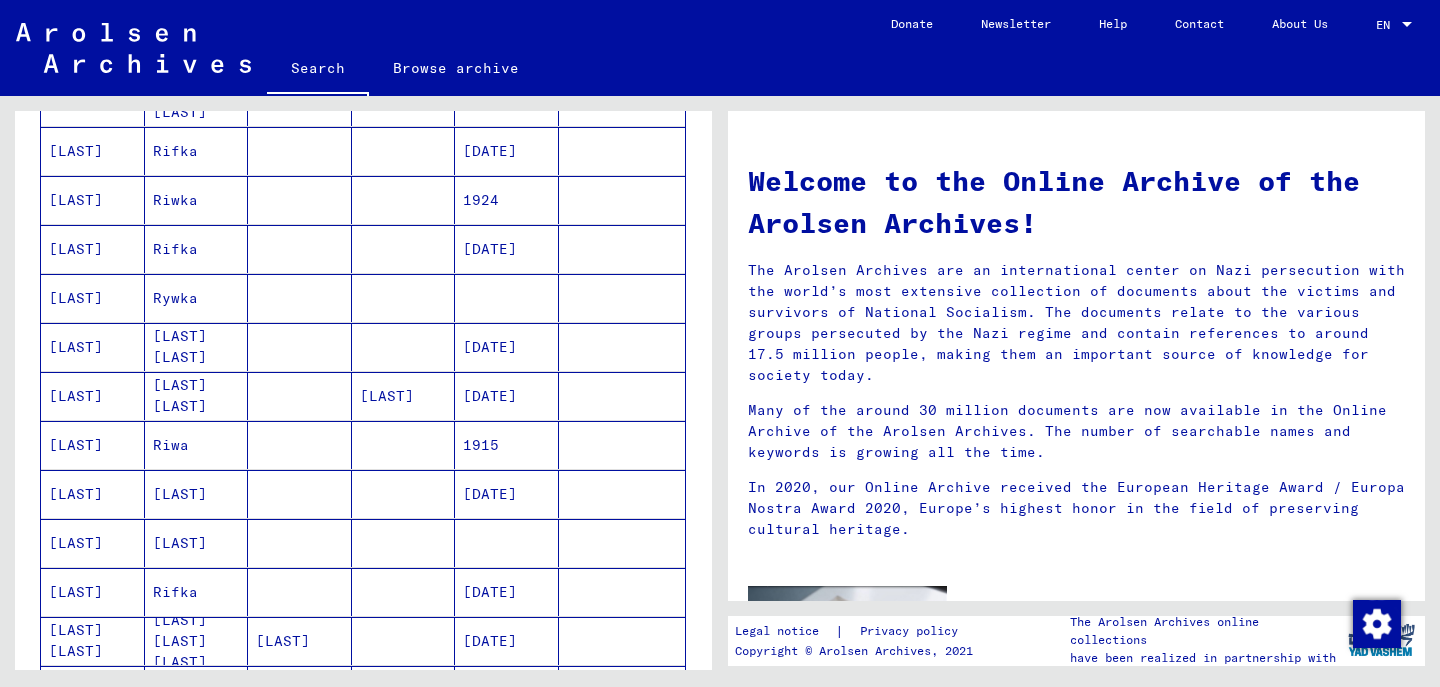 click at bounding box center (300, 543) 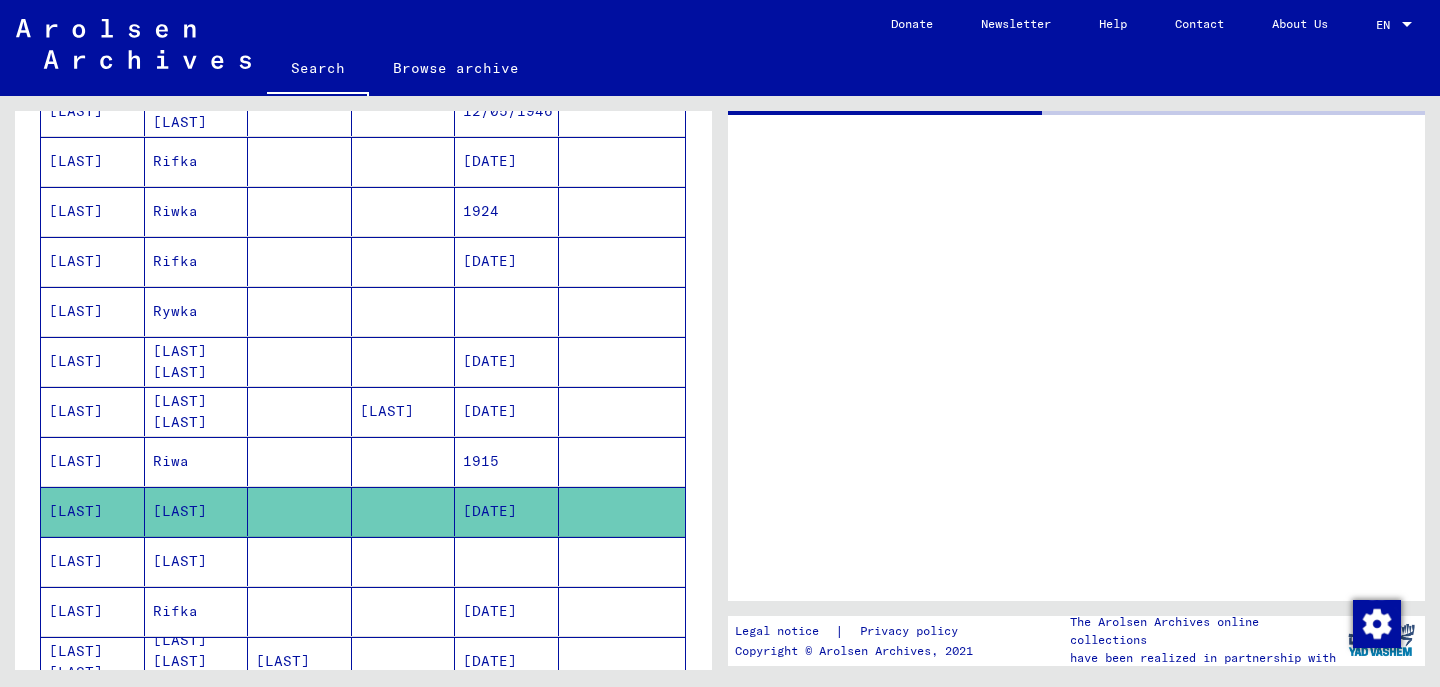 scroll, scrollTop: 777, scrollLeft: 0, axis: vertical 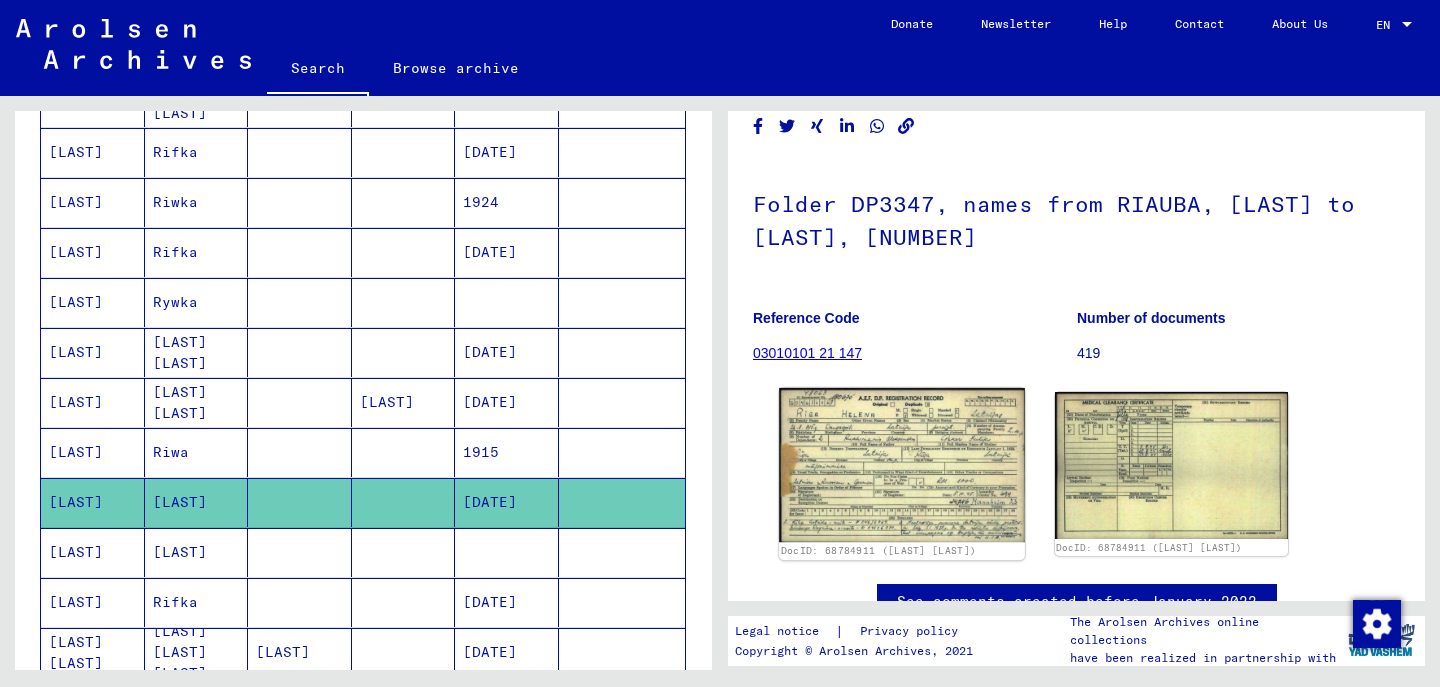 click 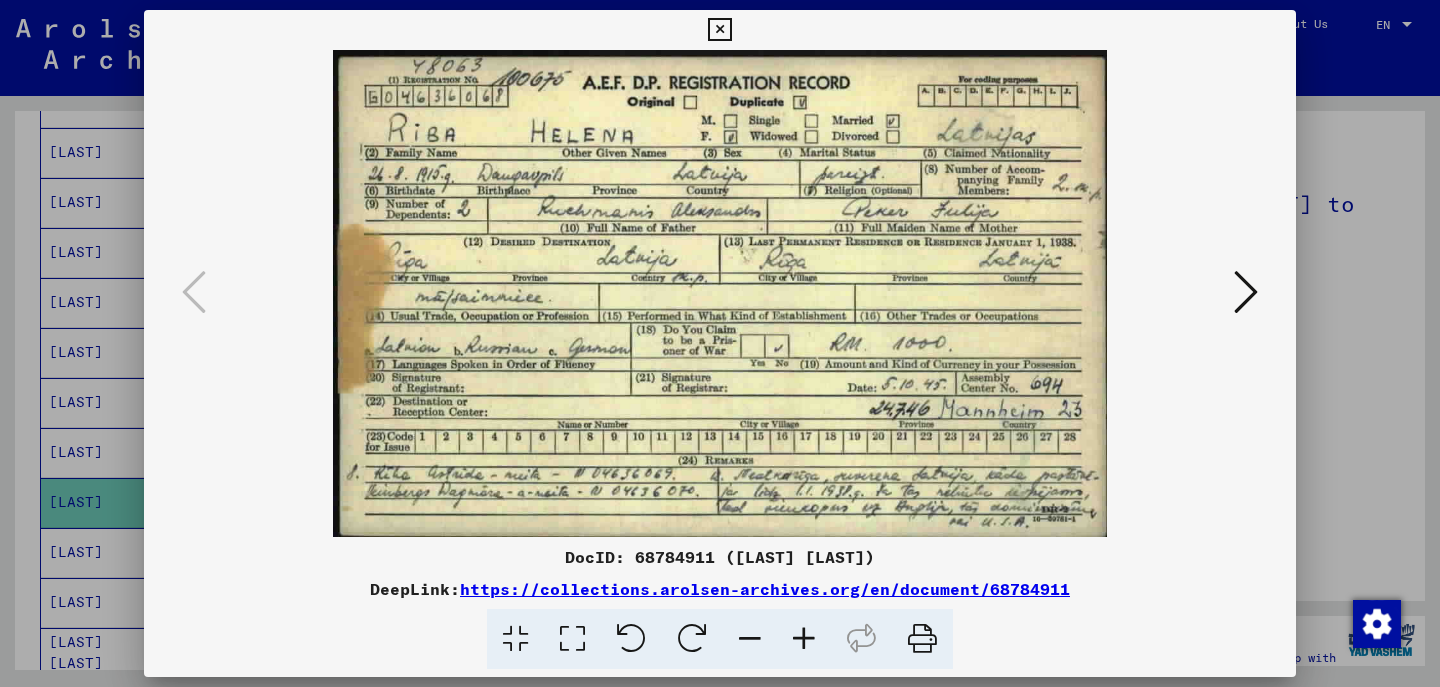 click at bounding box center [720, 293] 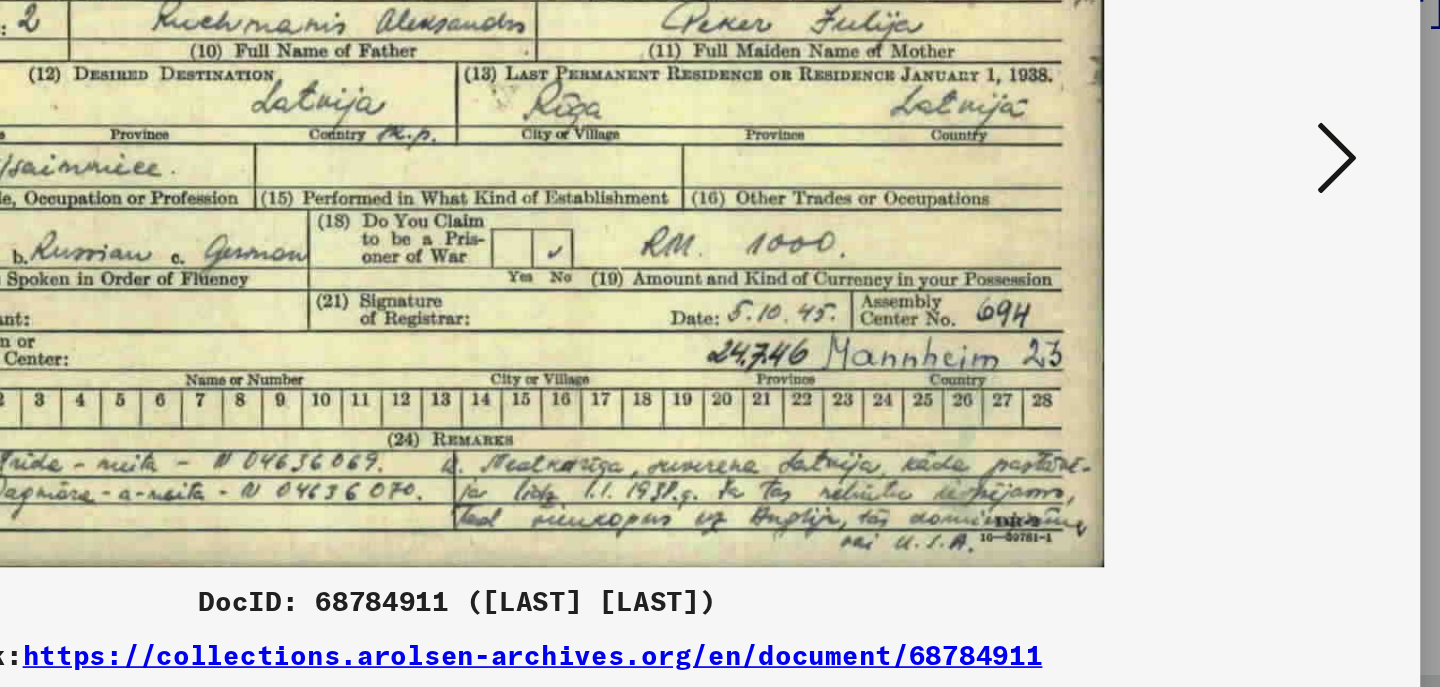 click at bounding box center (720, 293) 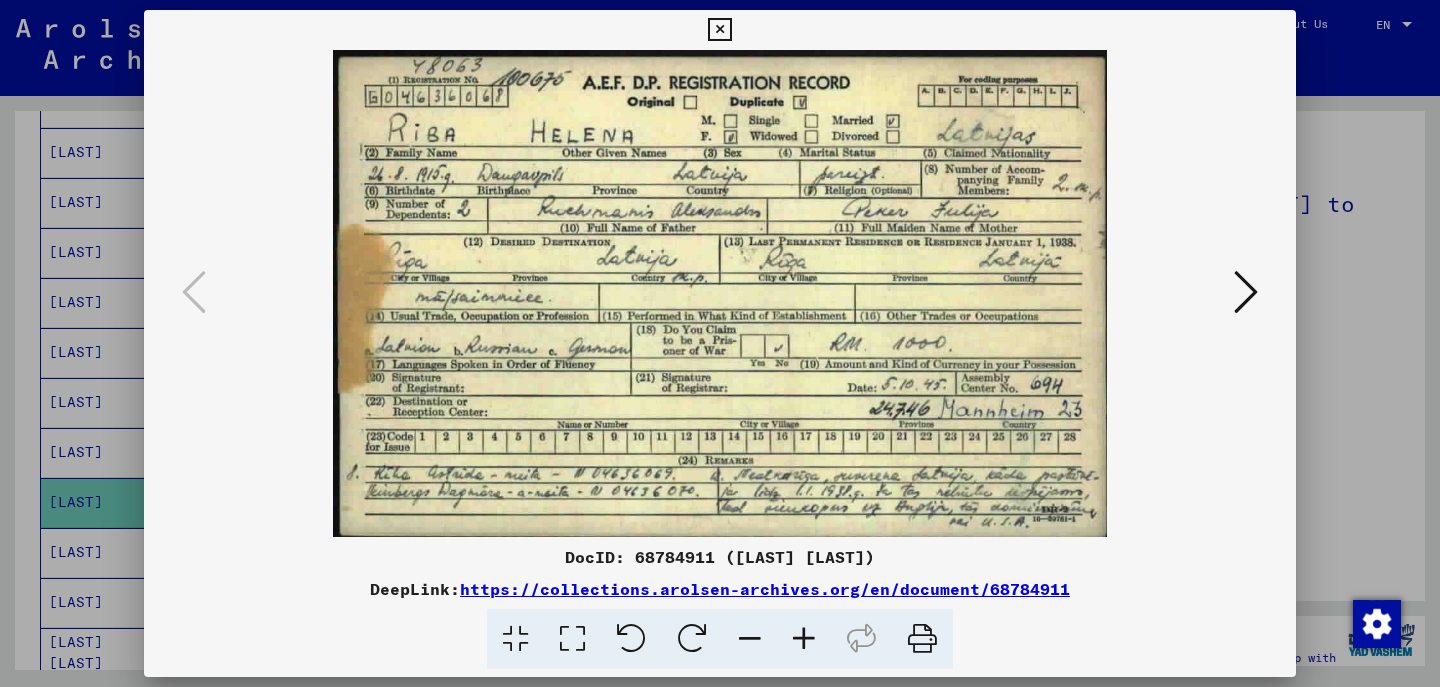 click at bounding box center (1246, 292) 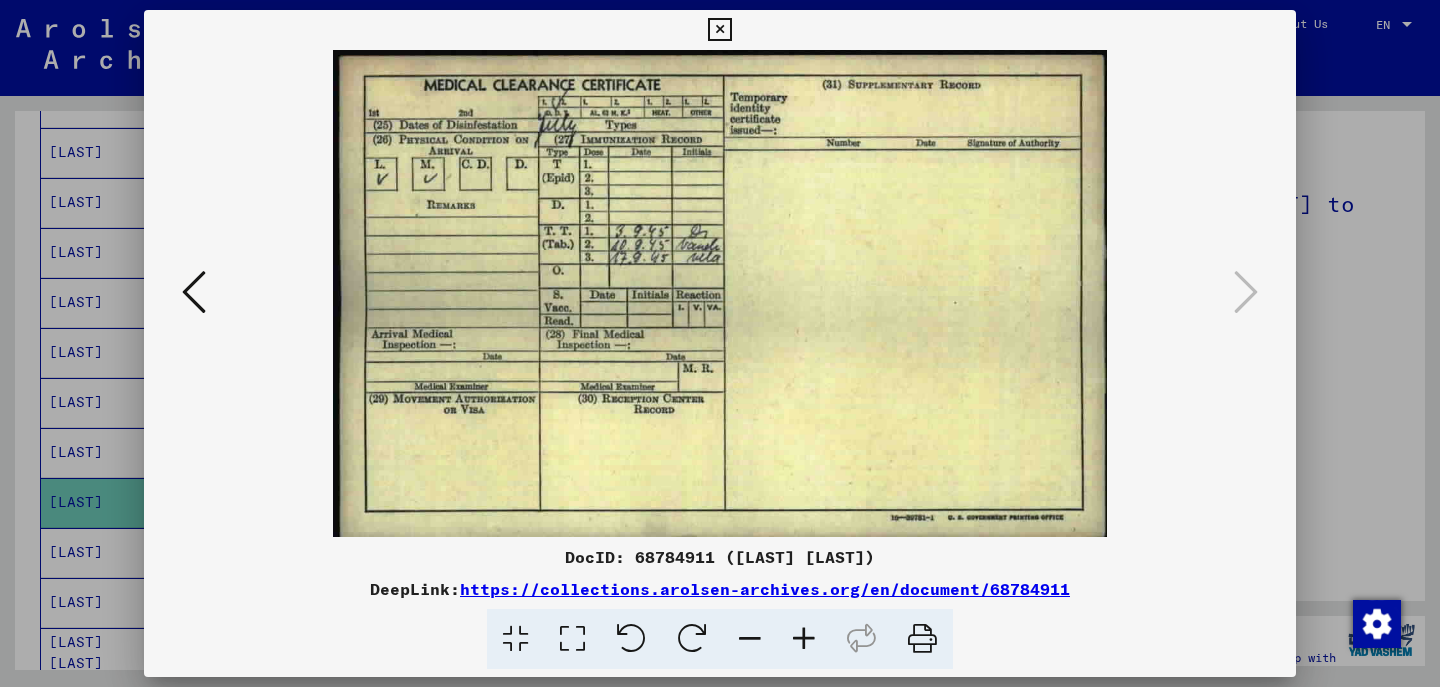 click at bounding box center [720, 343] 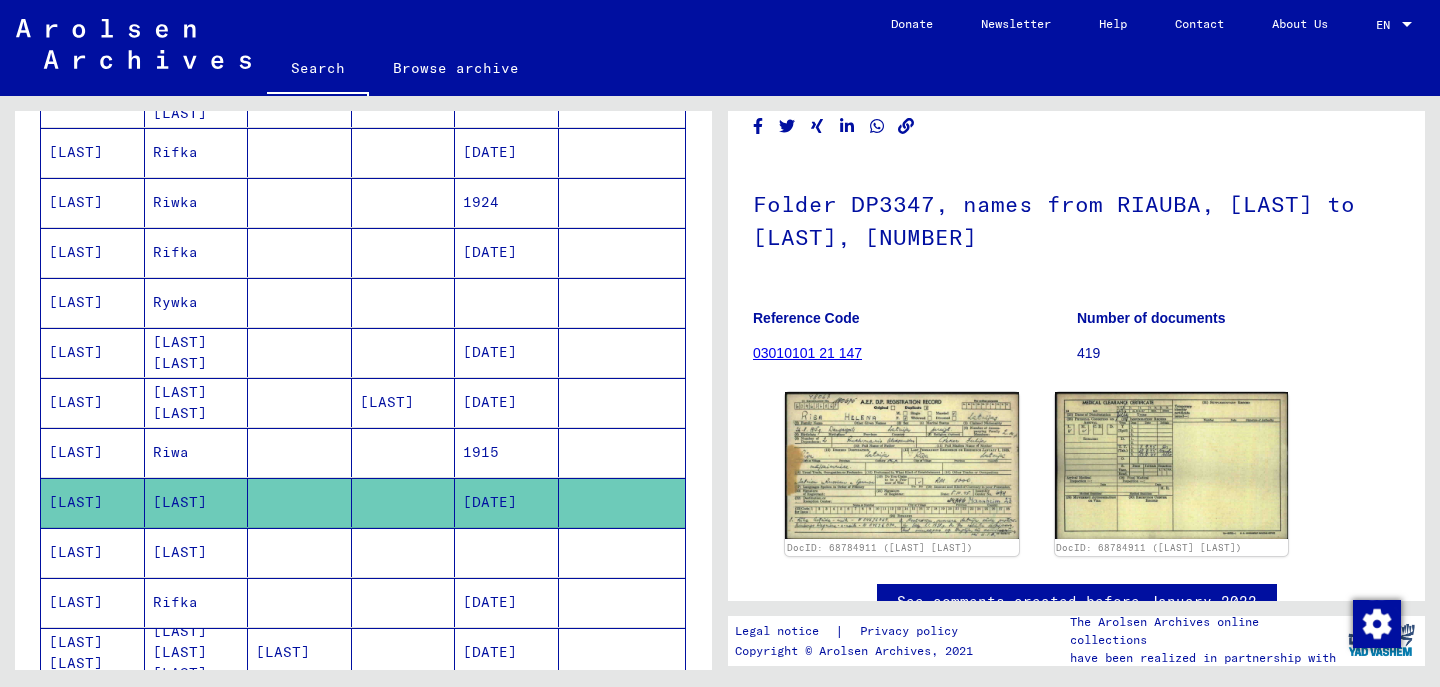 click on "[LAST]" at bounding box center [93, 602] 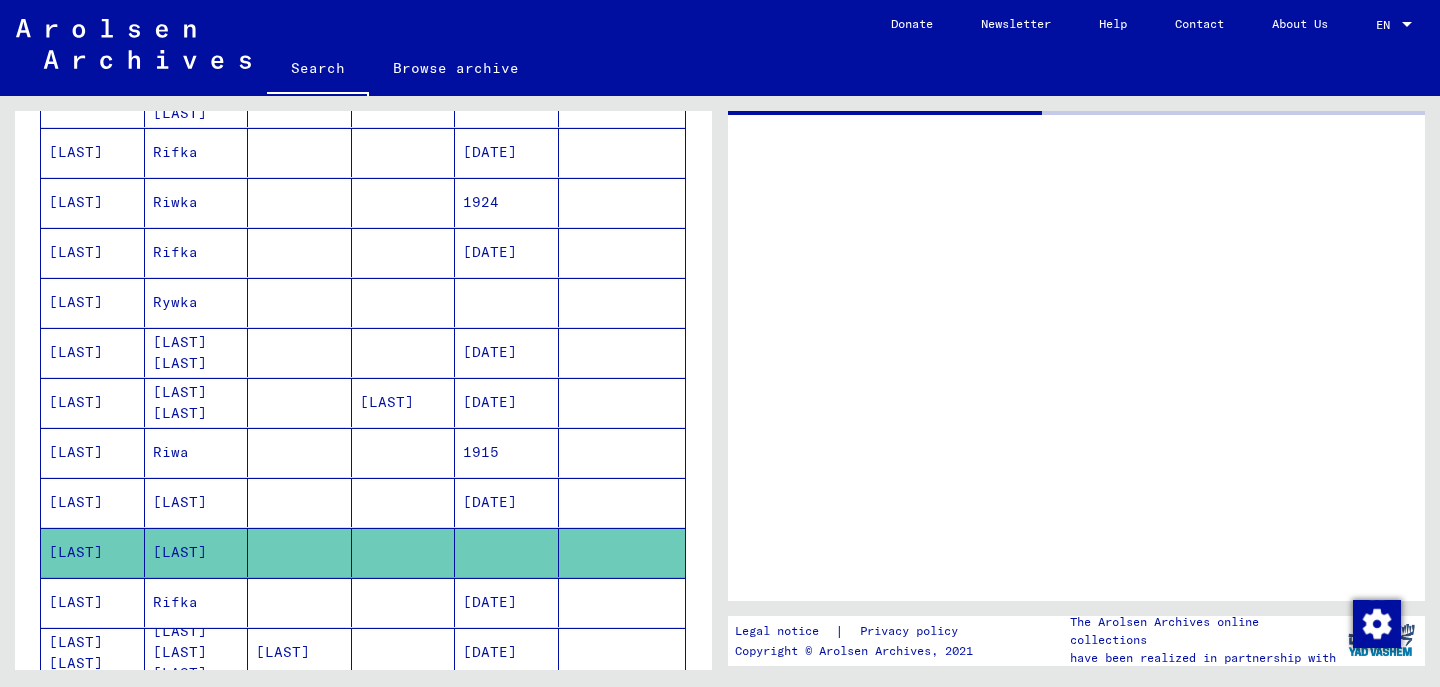 scroll, scrollTop: 0, scrollLeft: 0, axis: both 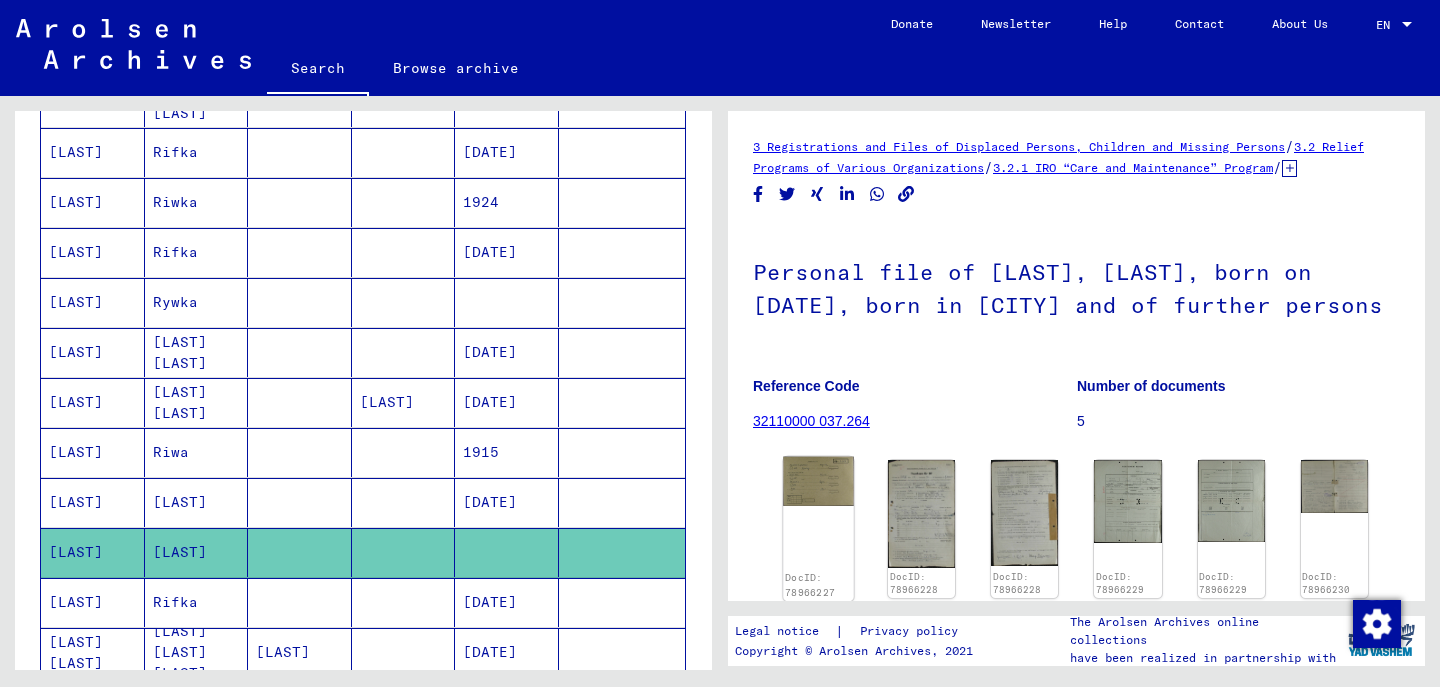 click 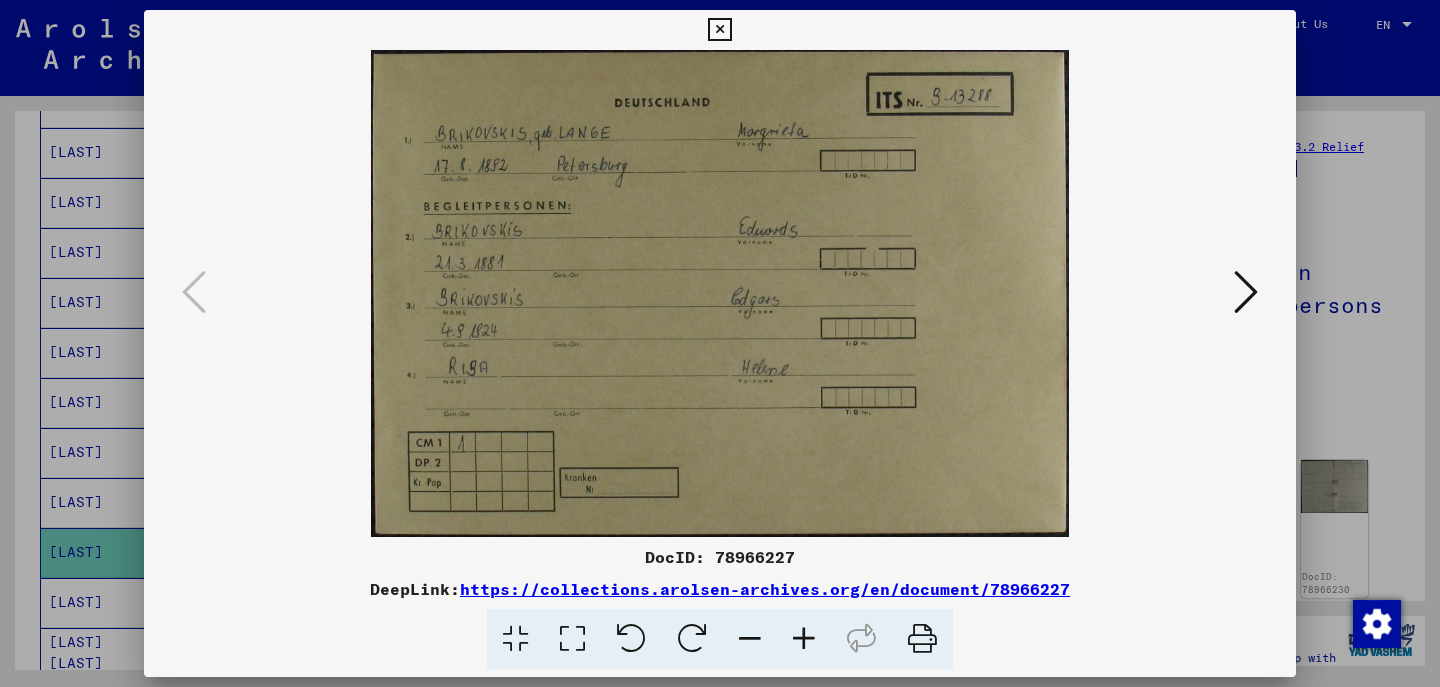 type 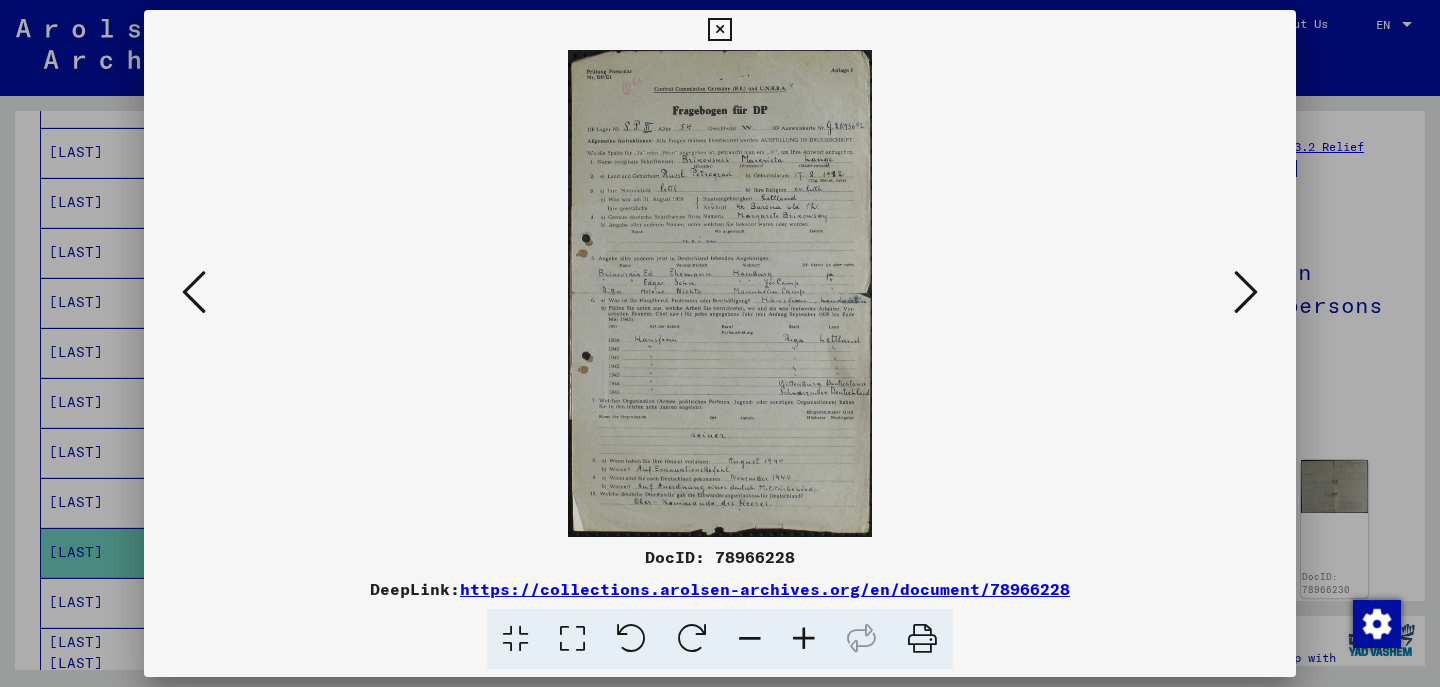 click at bounding box center [1246, 292] 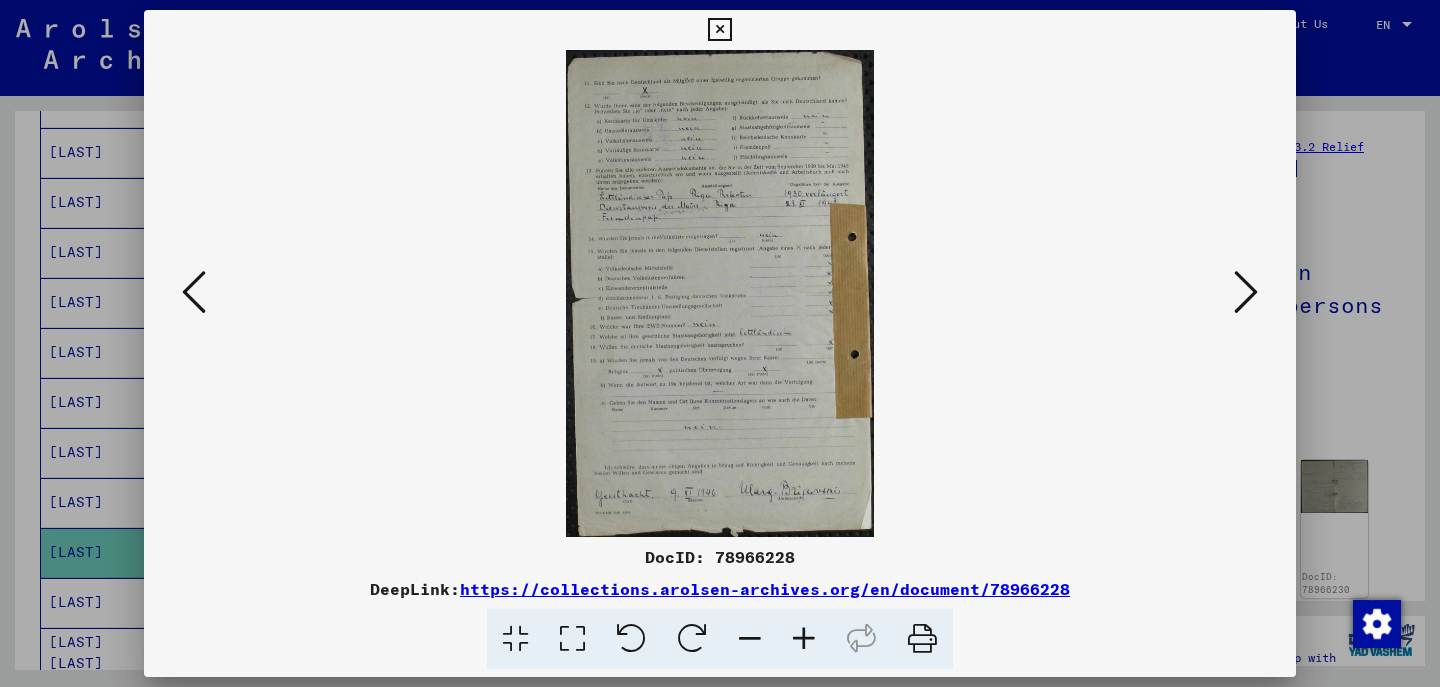 click at bounding box center [1246, 292] 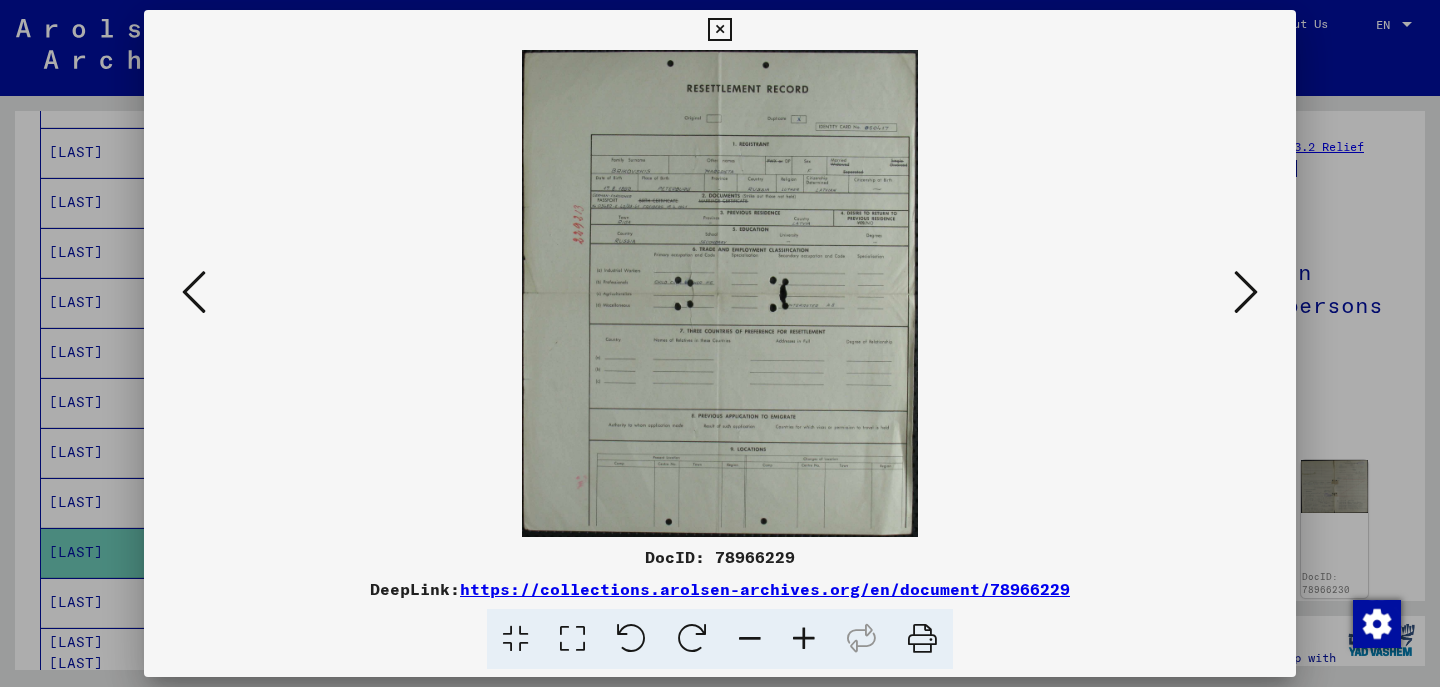 click at bounding box center (1246, 292) 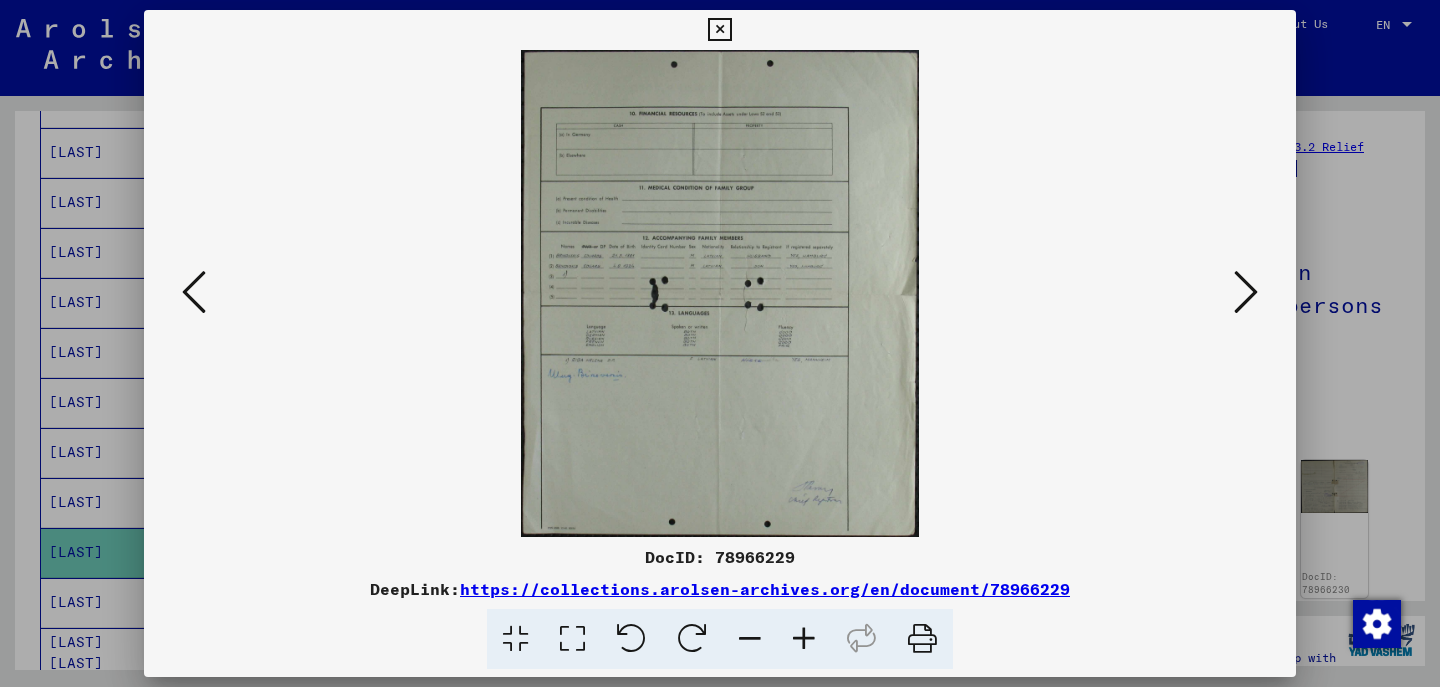 click at bounding box center (1246, 292) 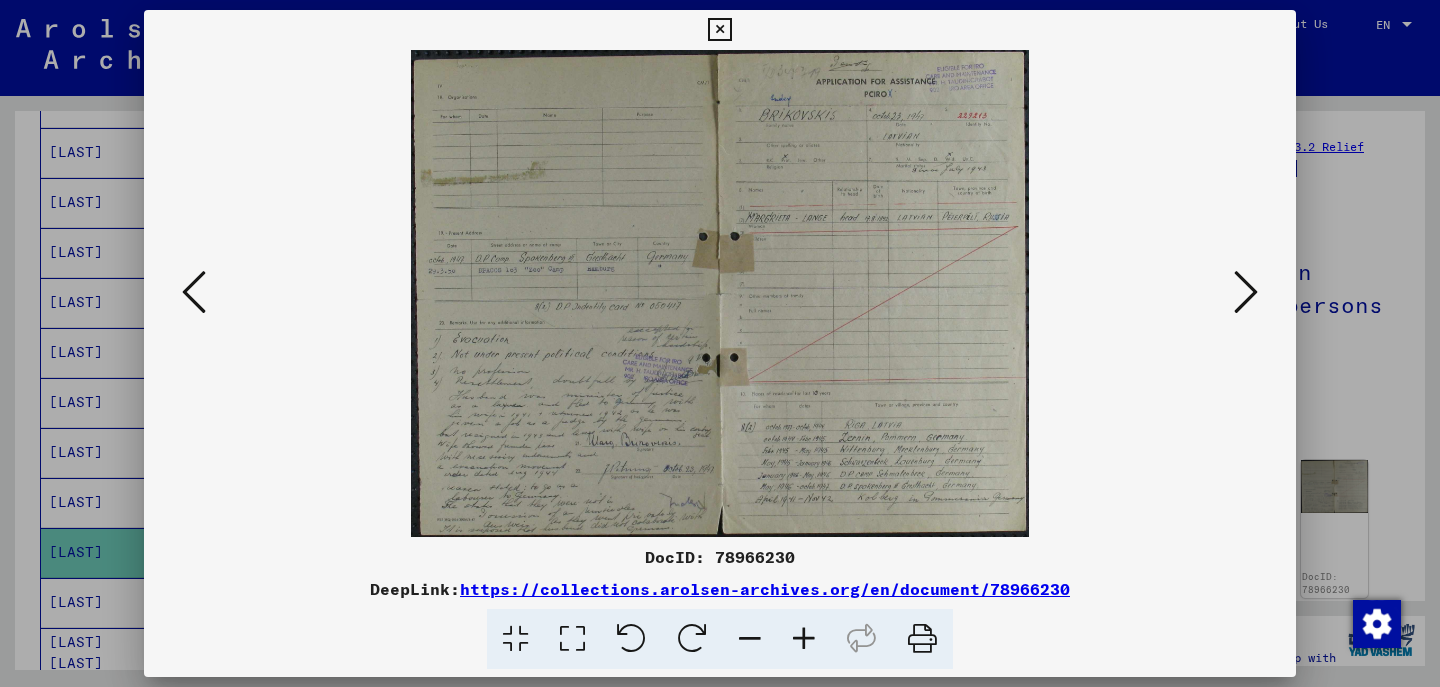 click at bounding box center (1246, 292) 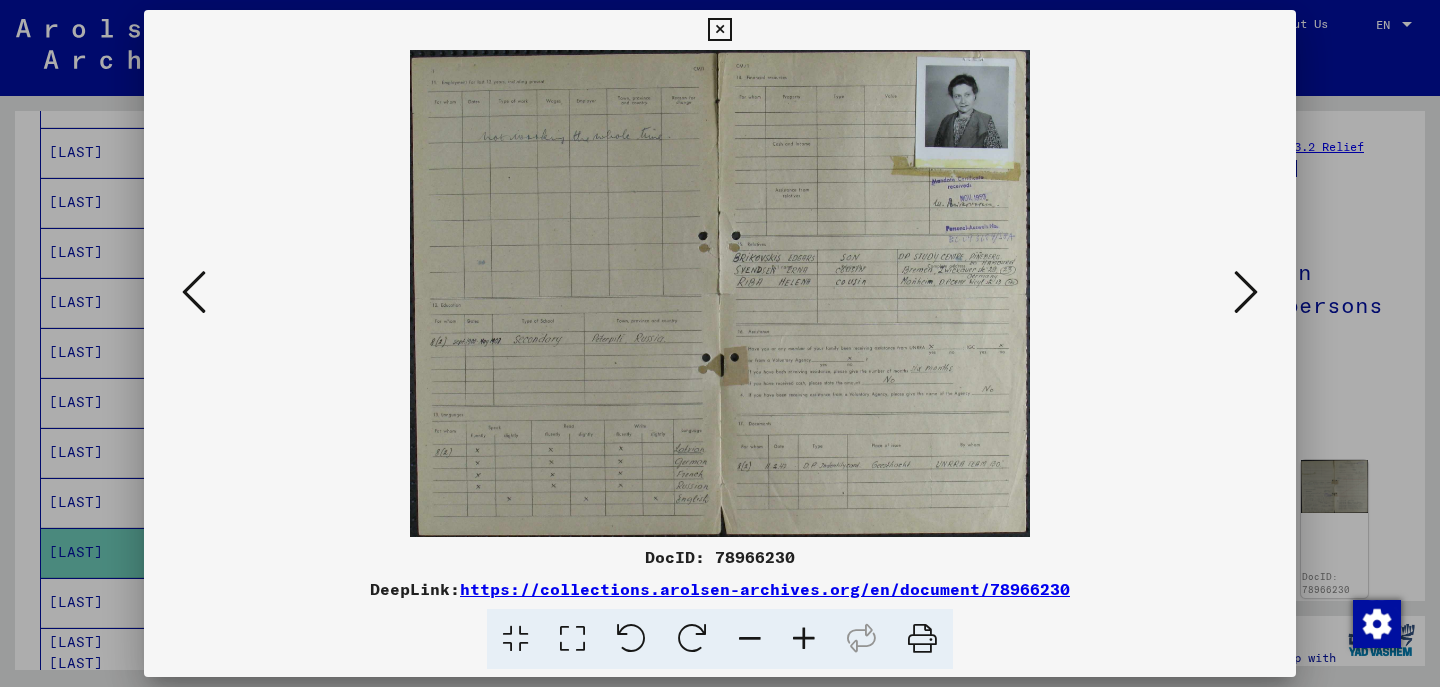 click at bounding box center (1246, 292) 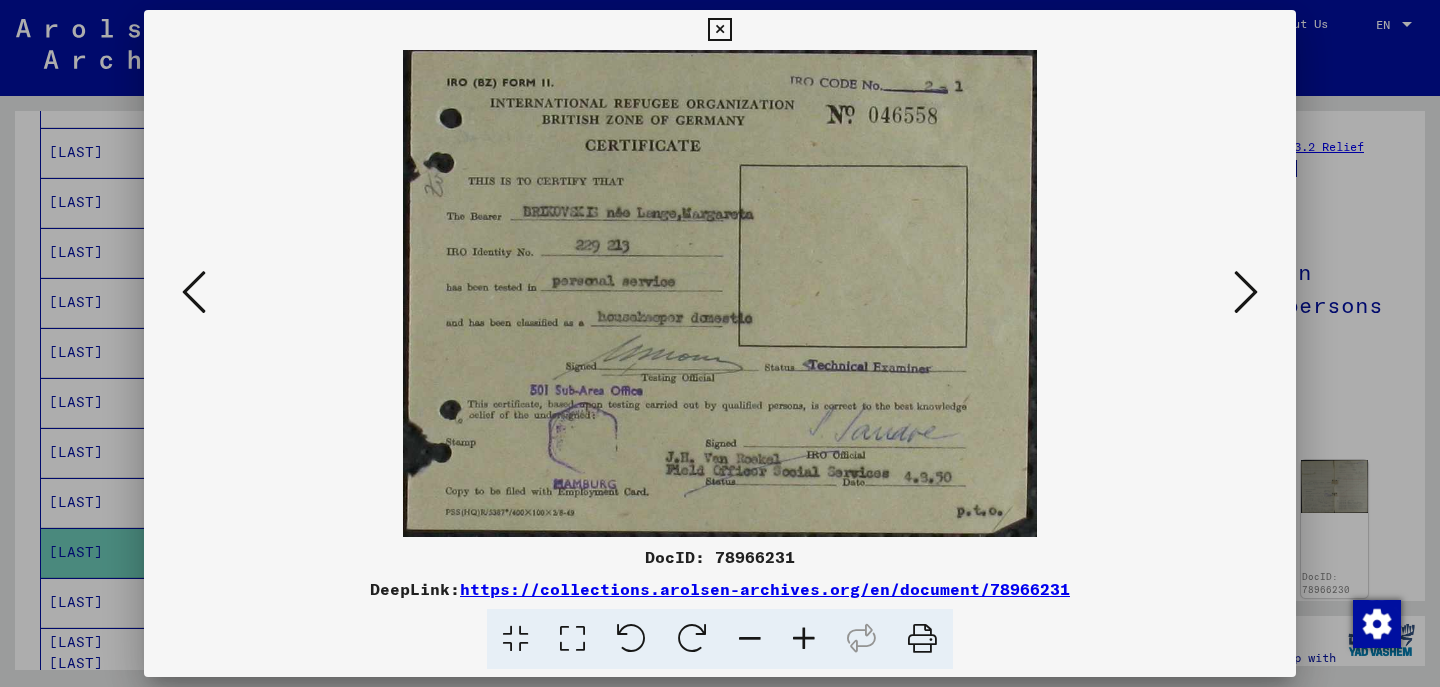 click at bounding box center (1246, 292) 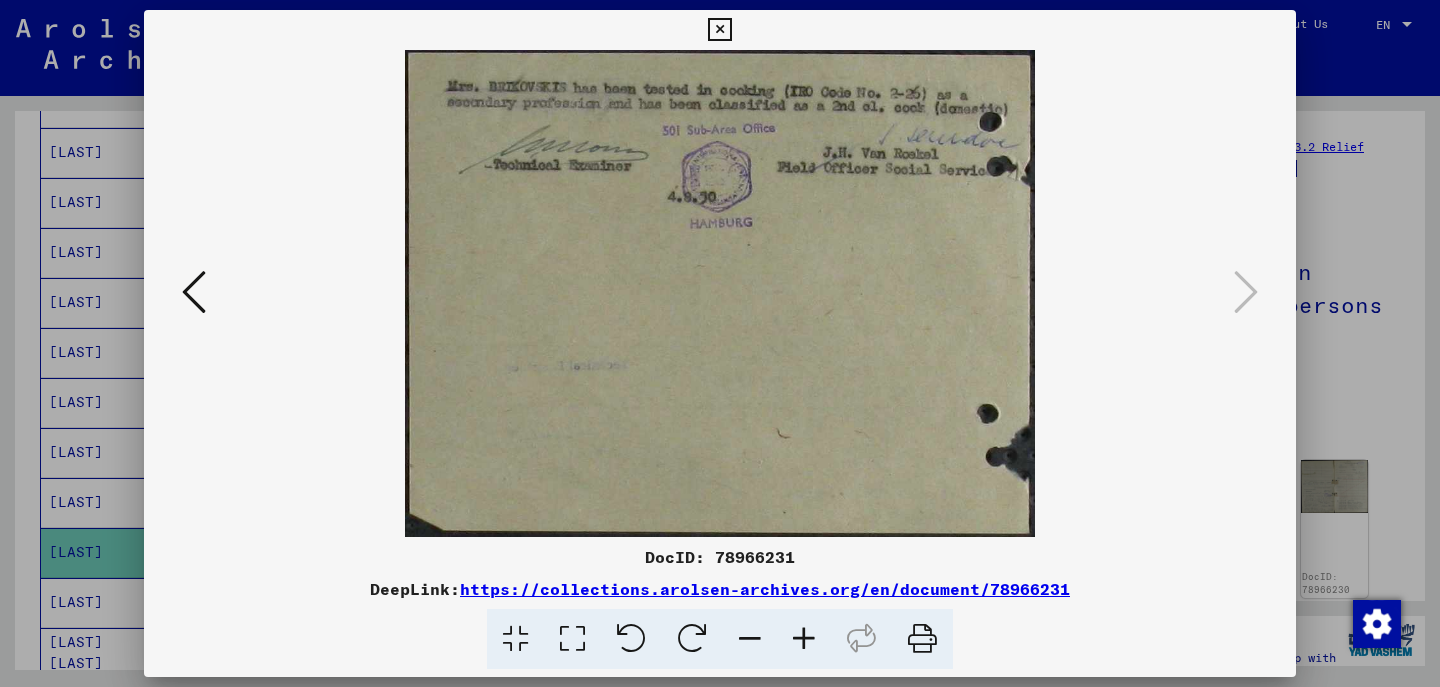 click at bounding box center [720, 343] 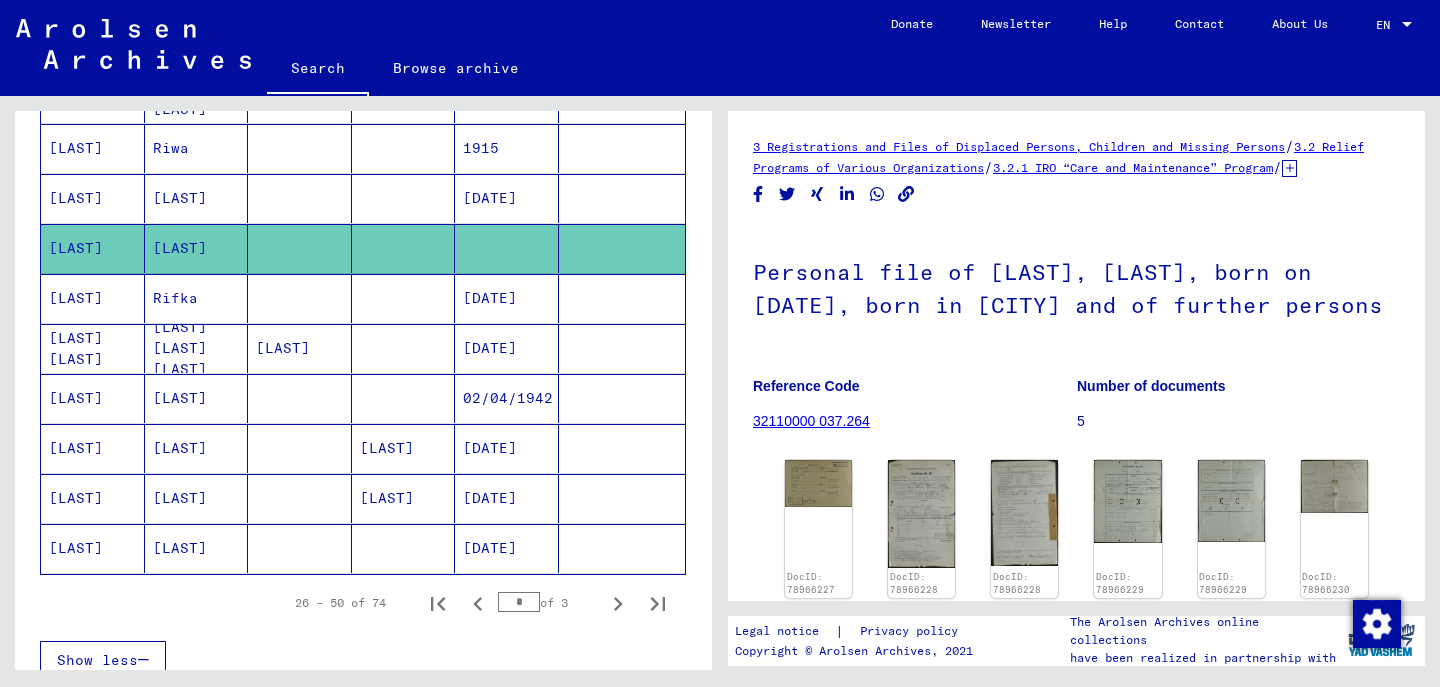 scroll, scrollTop: 1084, scrollLeft: 0, axis: vertical 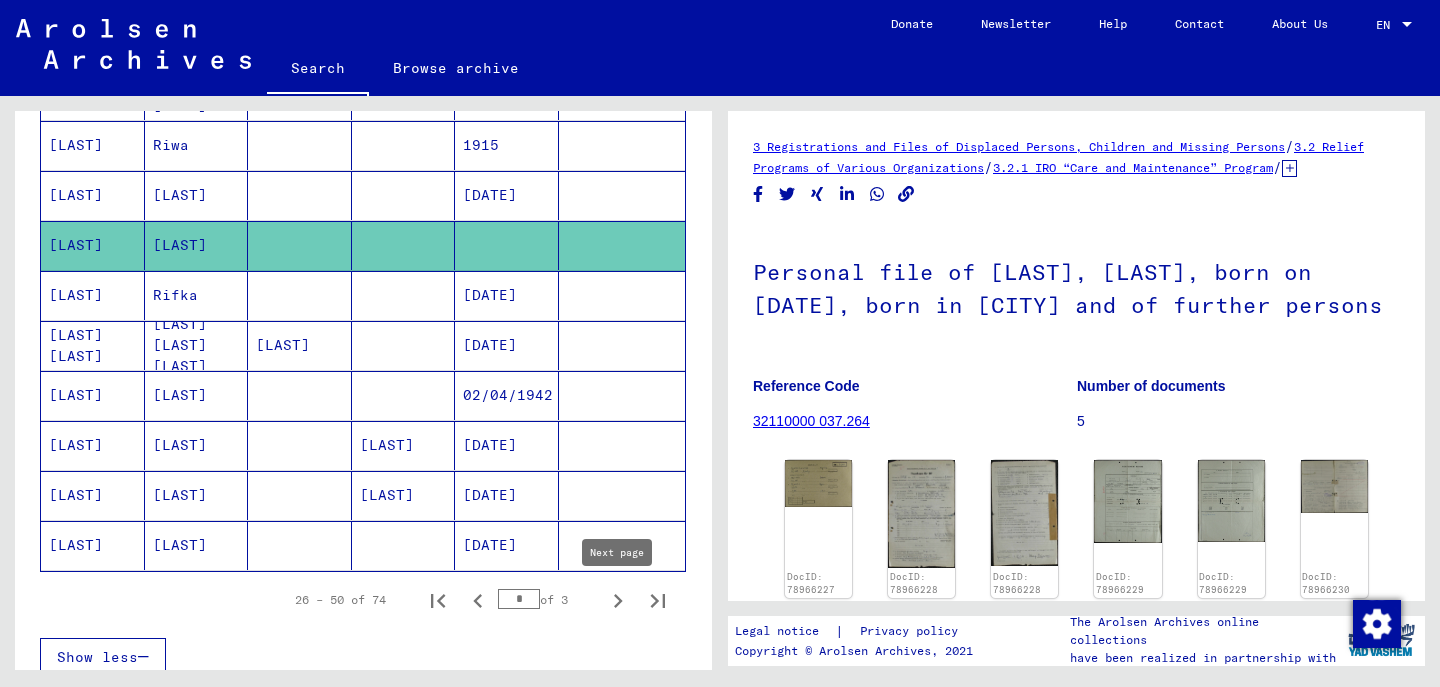 click 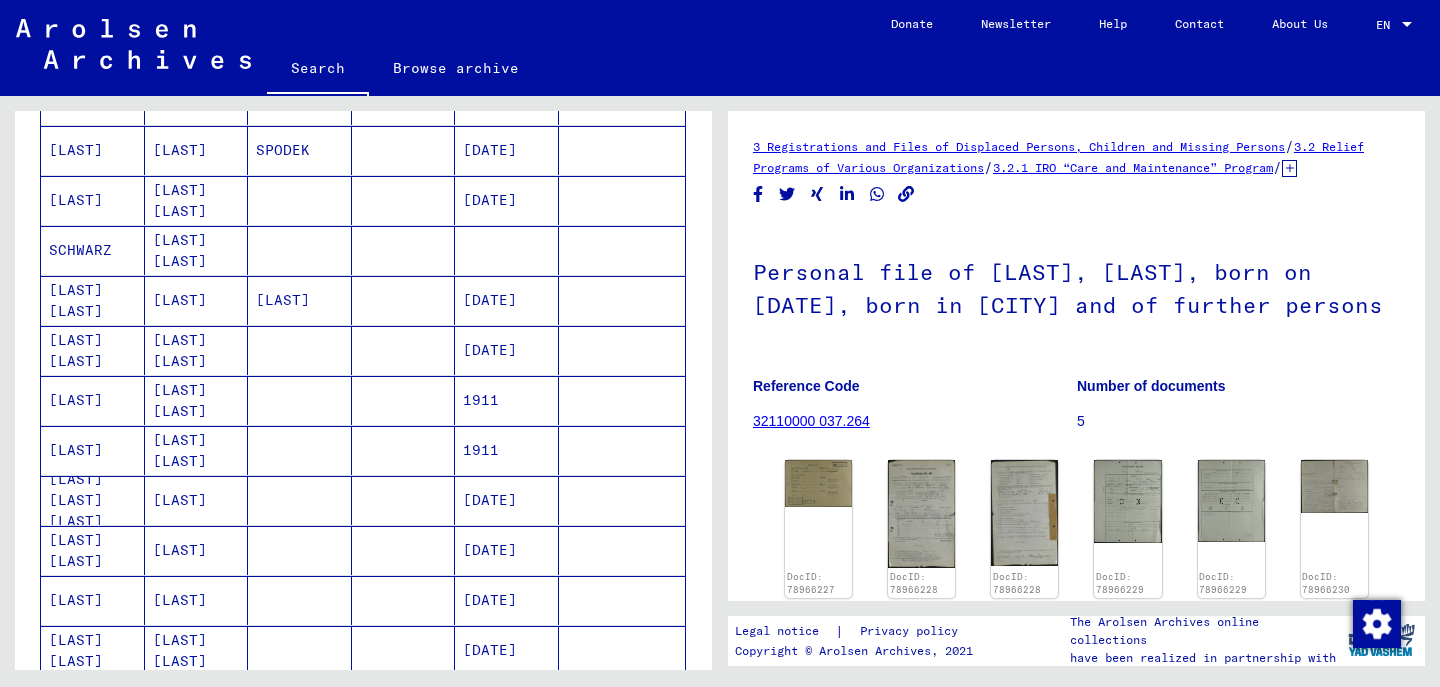 scroll, scrollTop: 383, scrollLeft: 0, axis: vertical 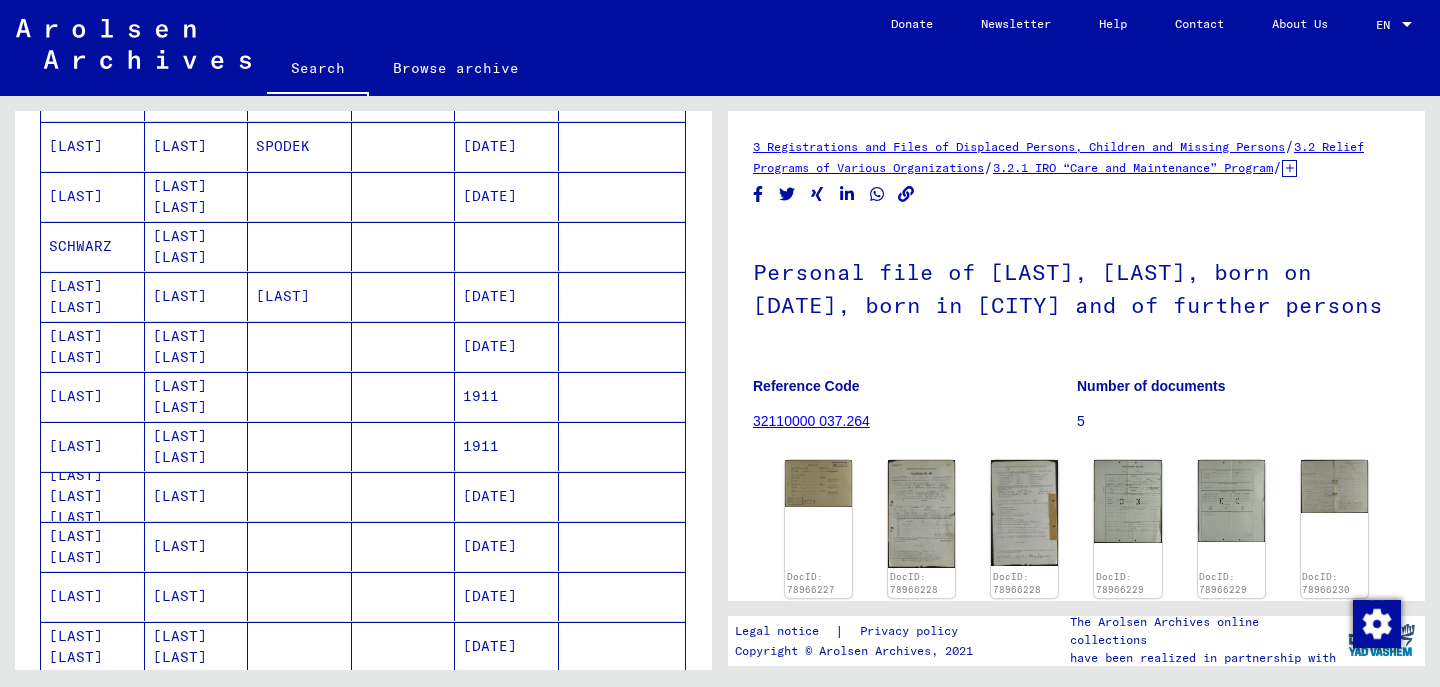 click at bounding box center [404, 346] 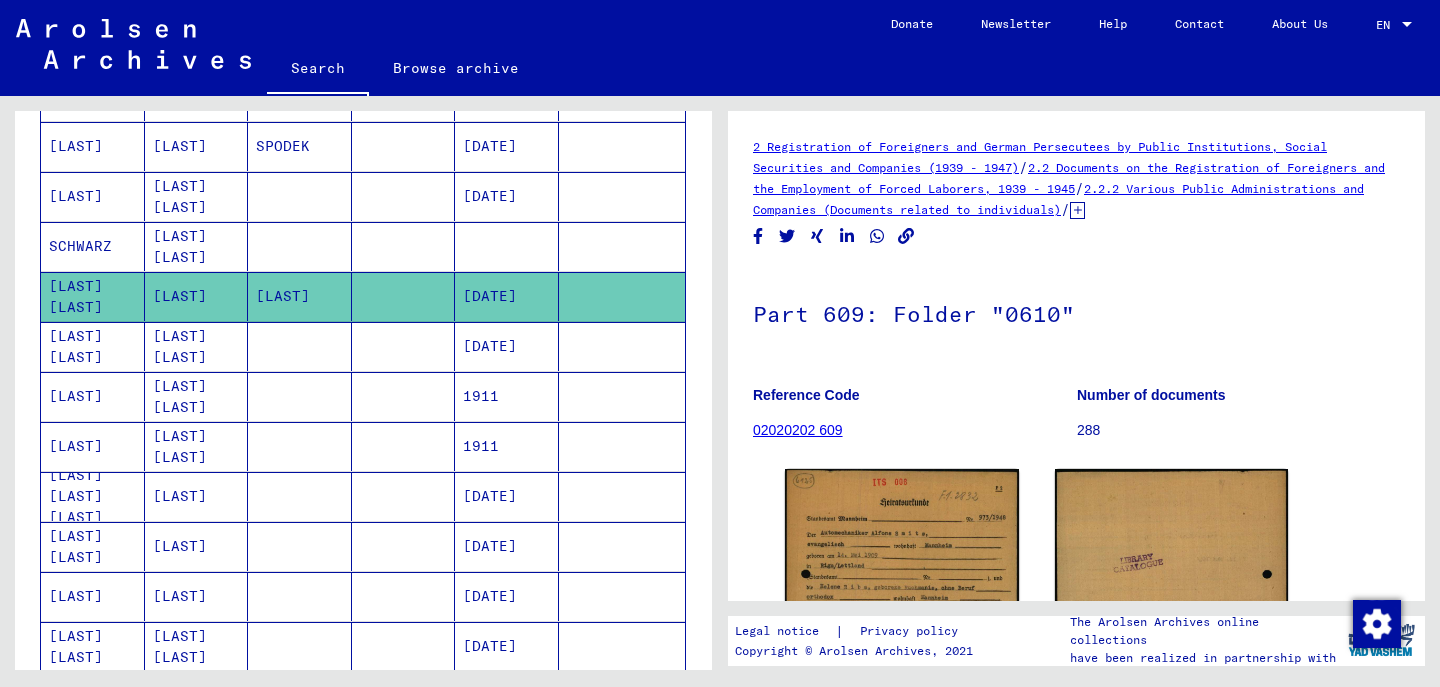scroll, scrollTop: 0, scrollLeft: 0, axis: both 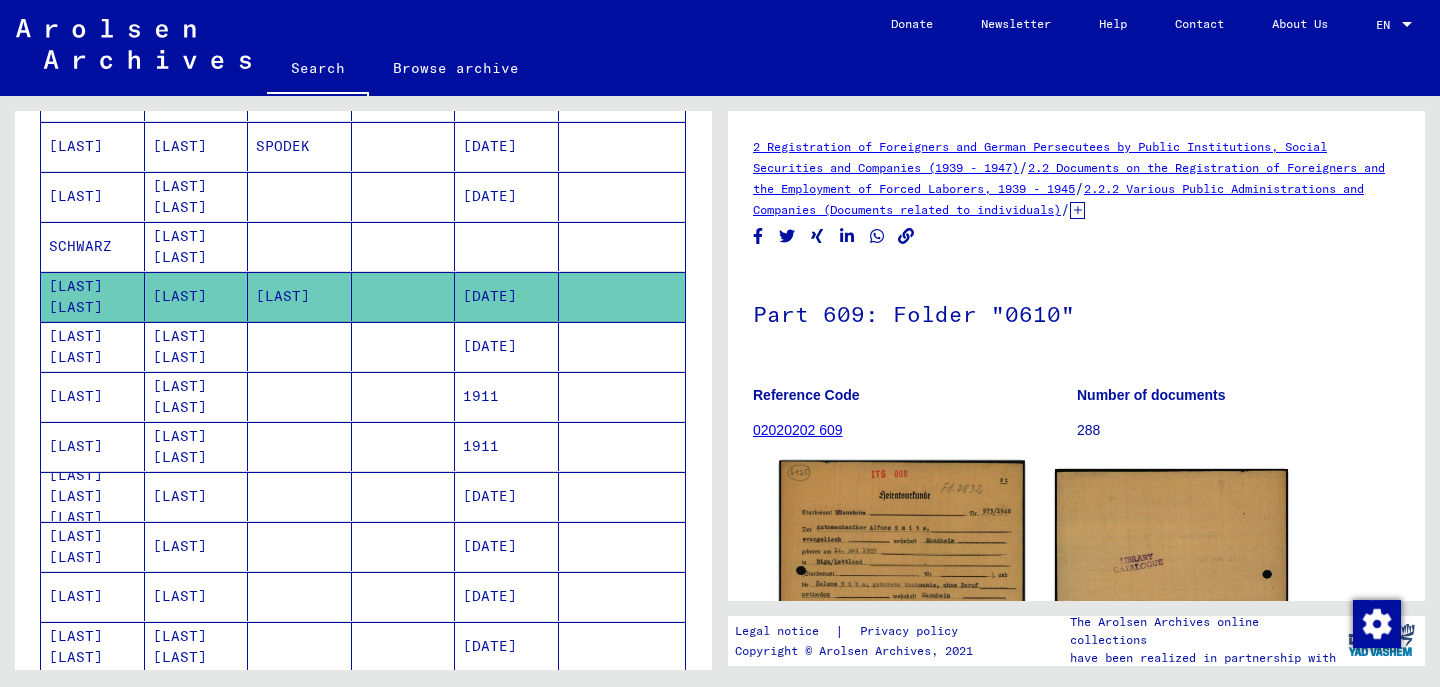 click 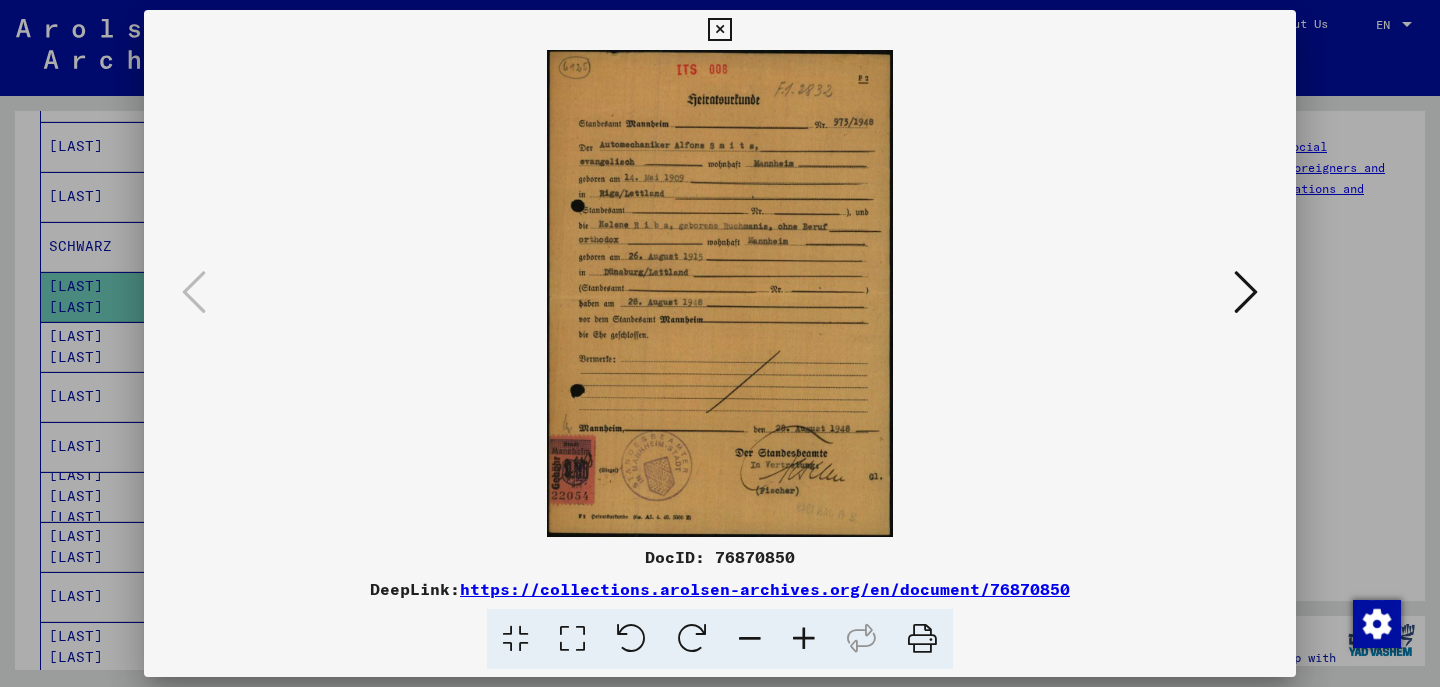 type 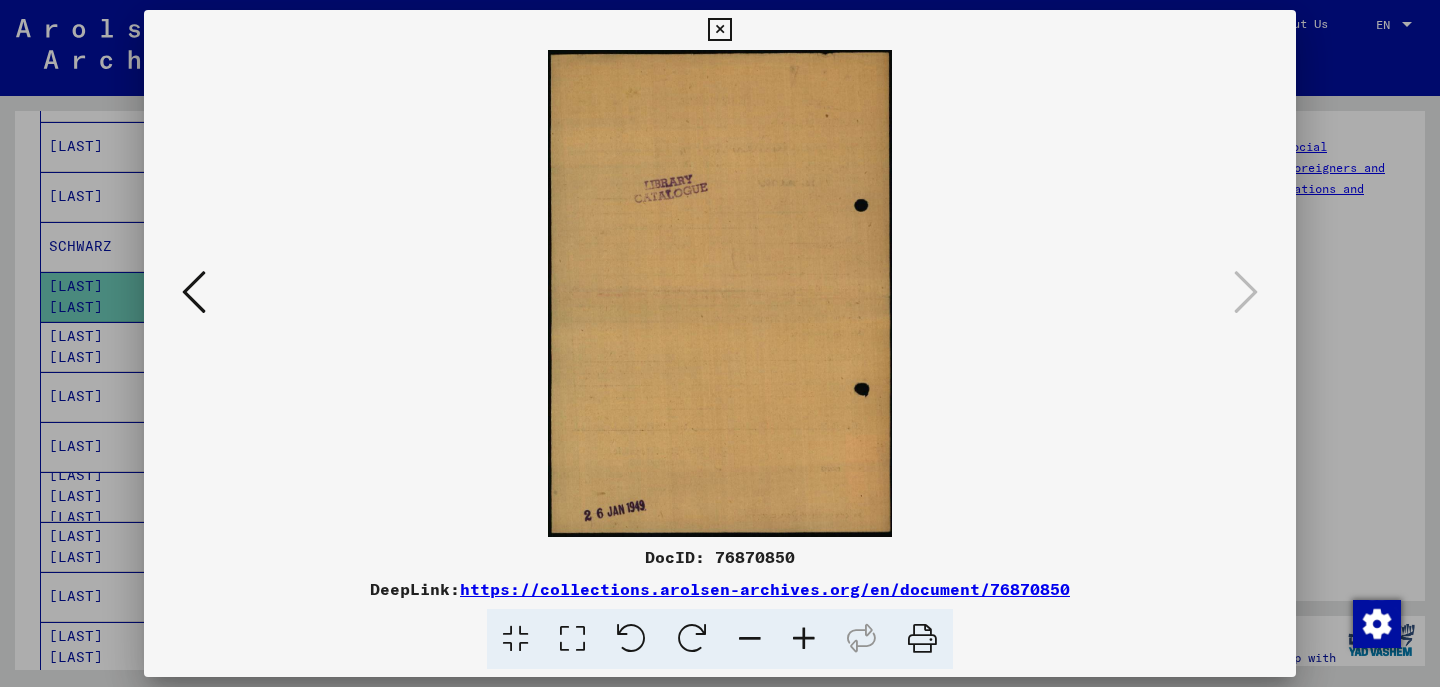 click at bounding box center [719, 30] 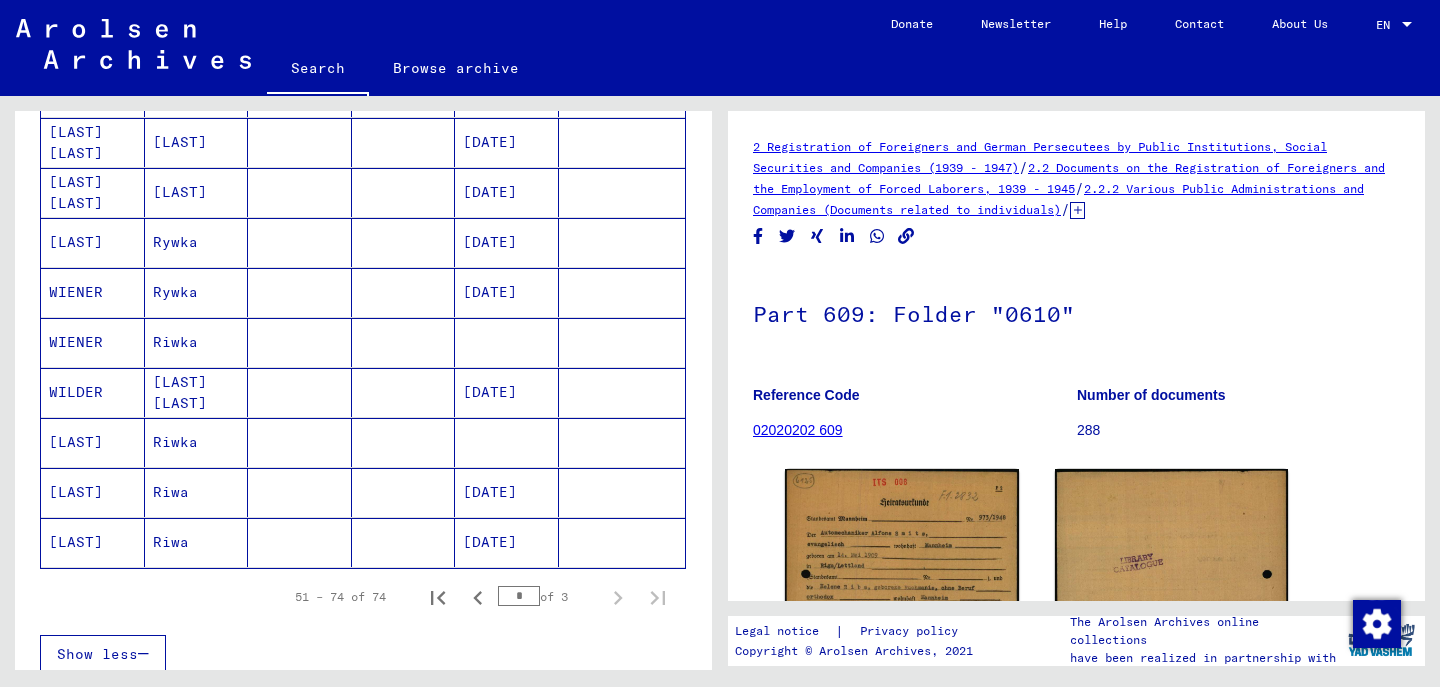 scroll, scrollTop: 1041, scrollLeft: 0, axis: vertical 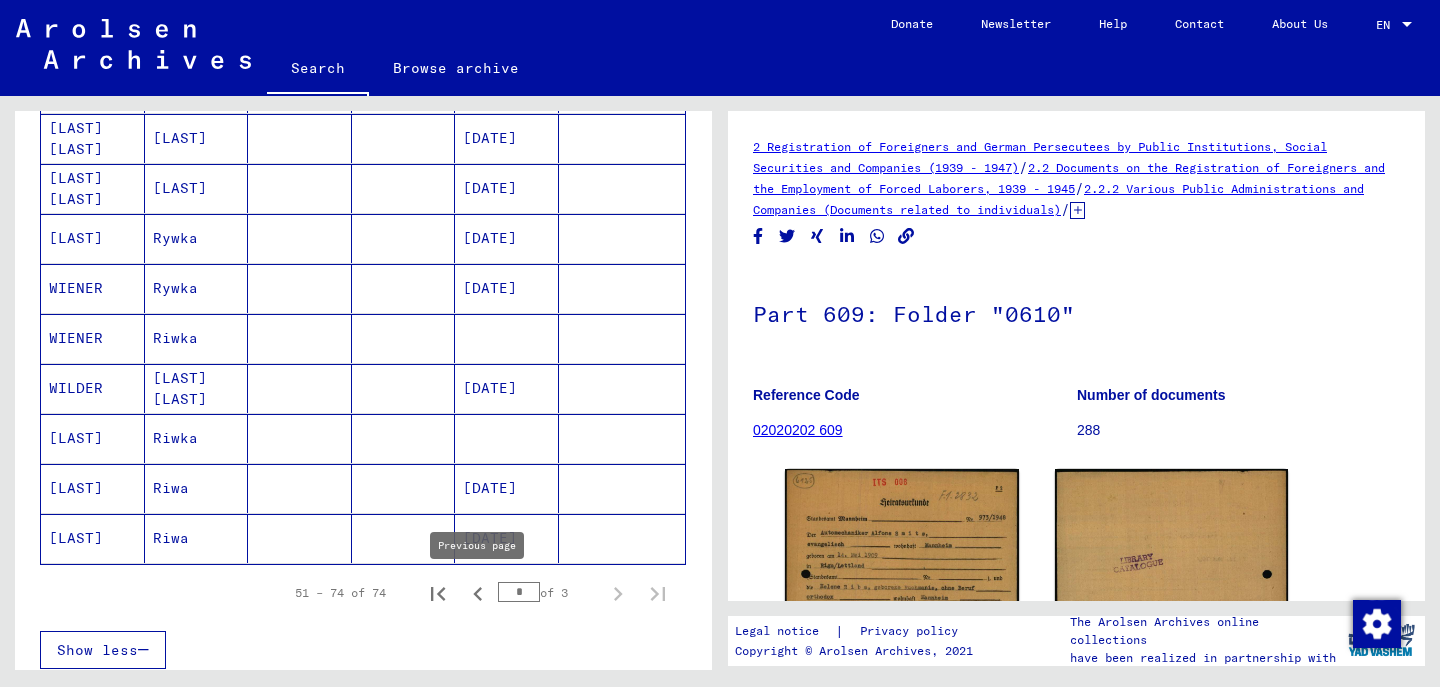 click 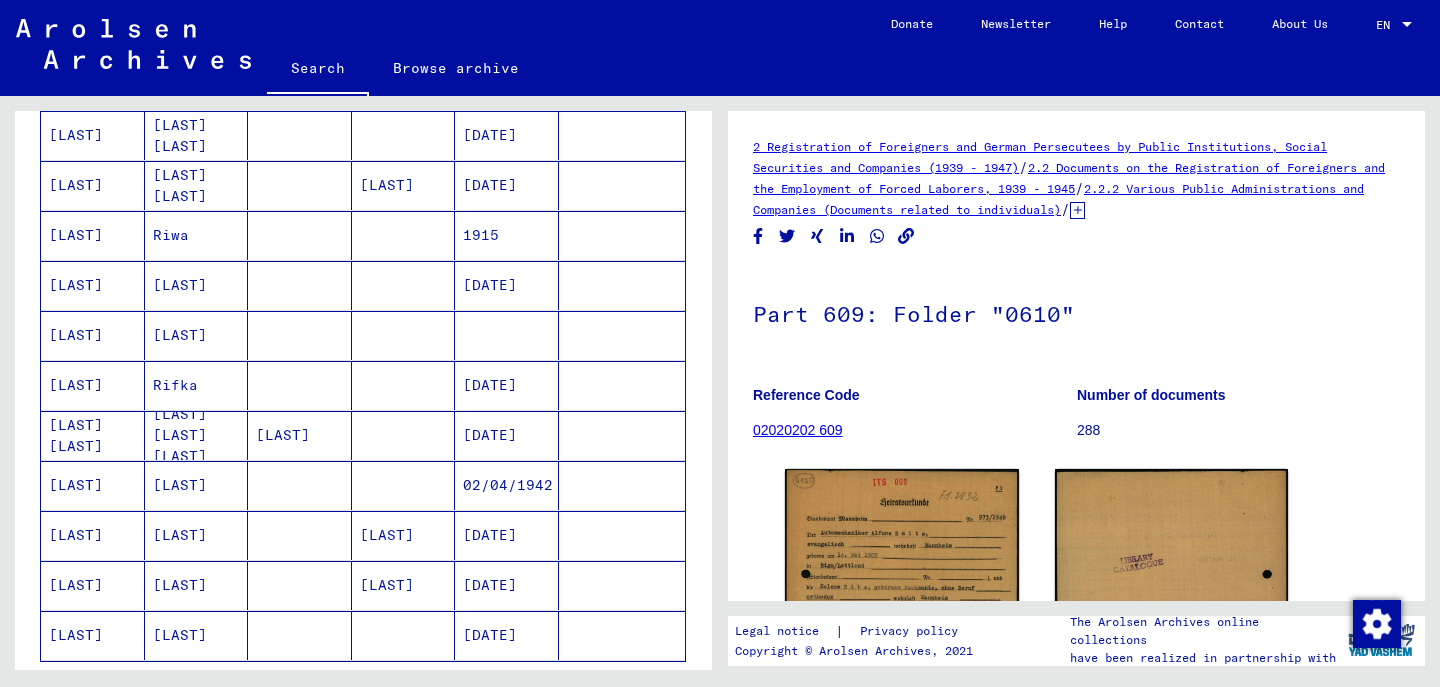 scroll, scrollTop: 990, scrollLeft: 0, axis: vertical 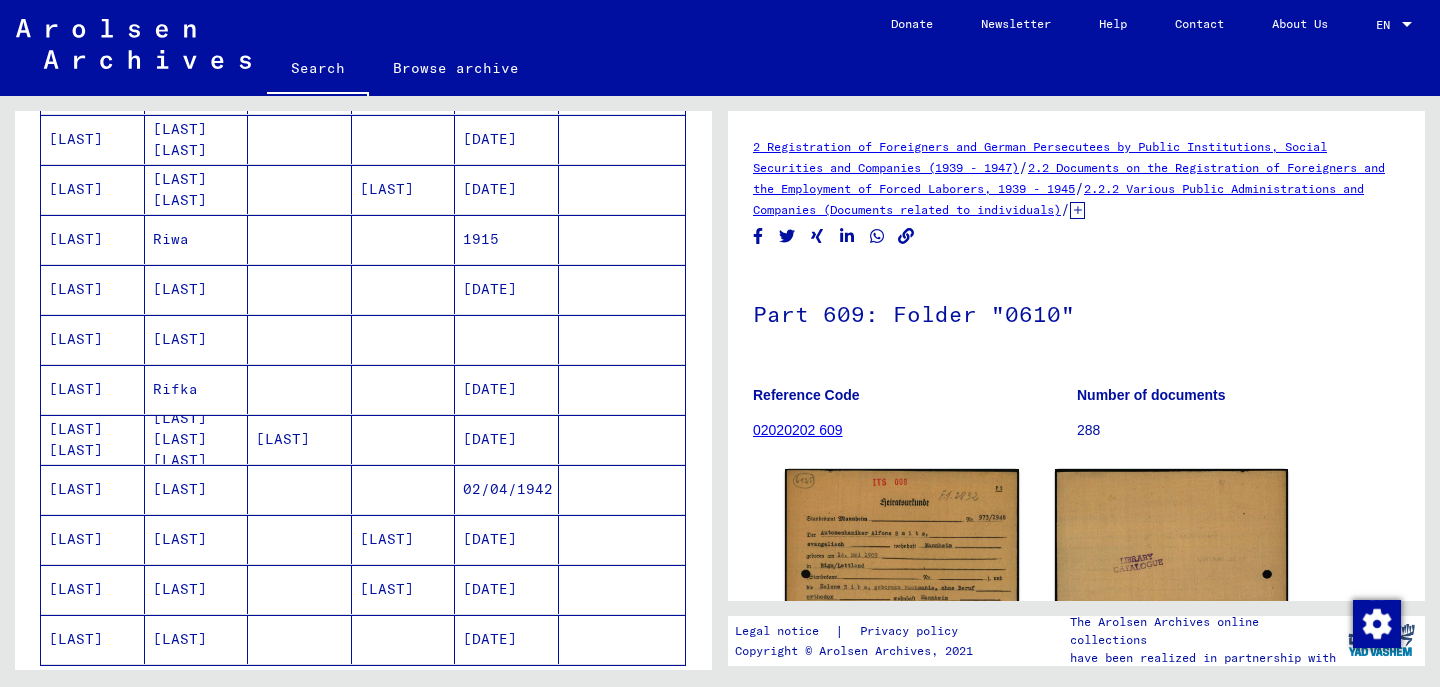 click at bounding box center (300, 339) 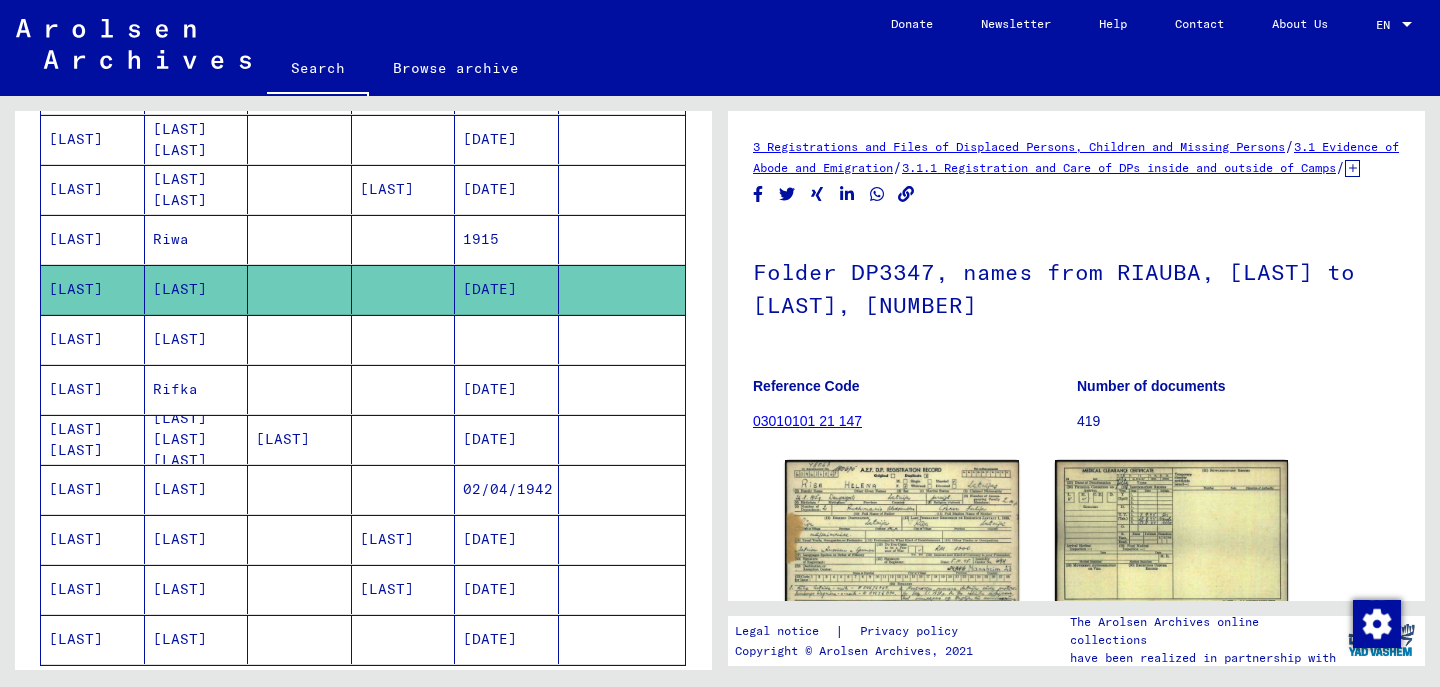 scroll, scrollTop: 0, scrollLeft: 0, axis: both 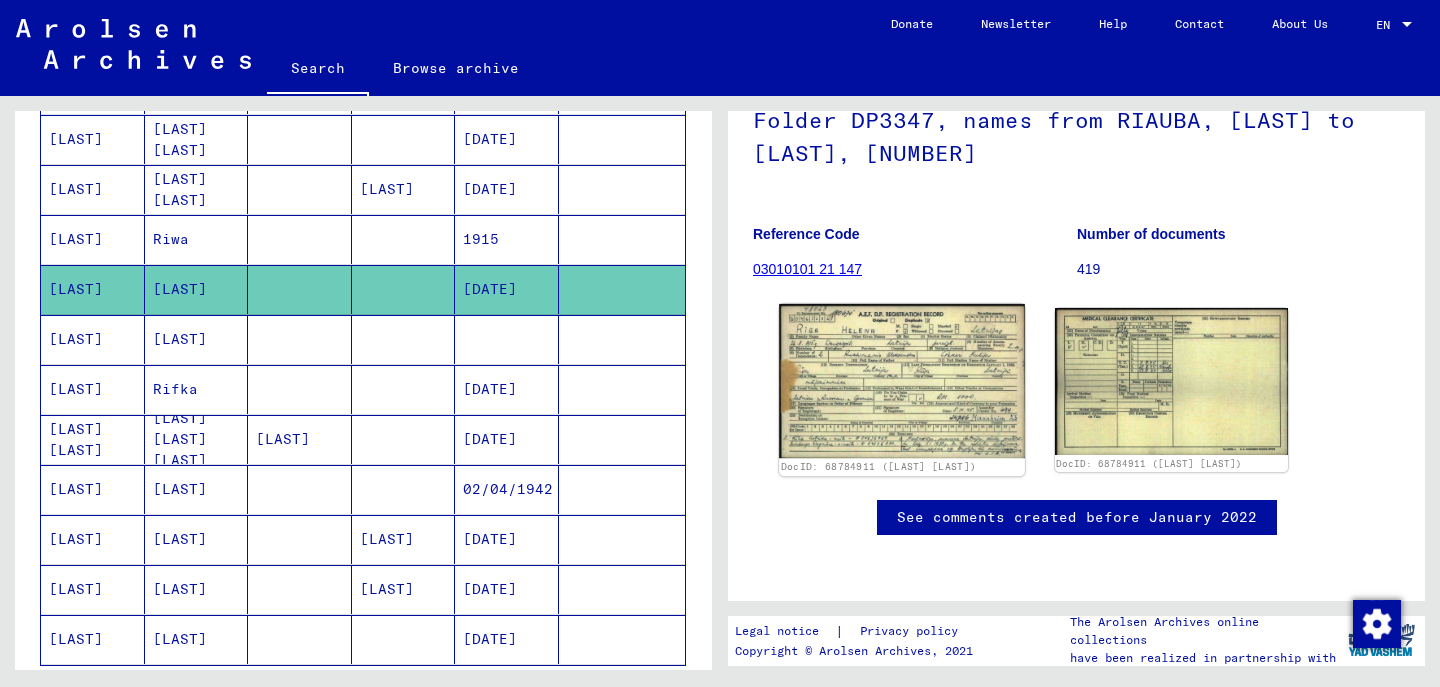 click 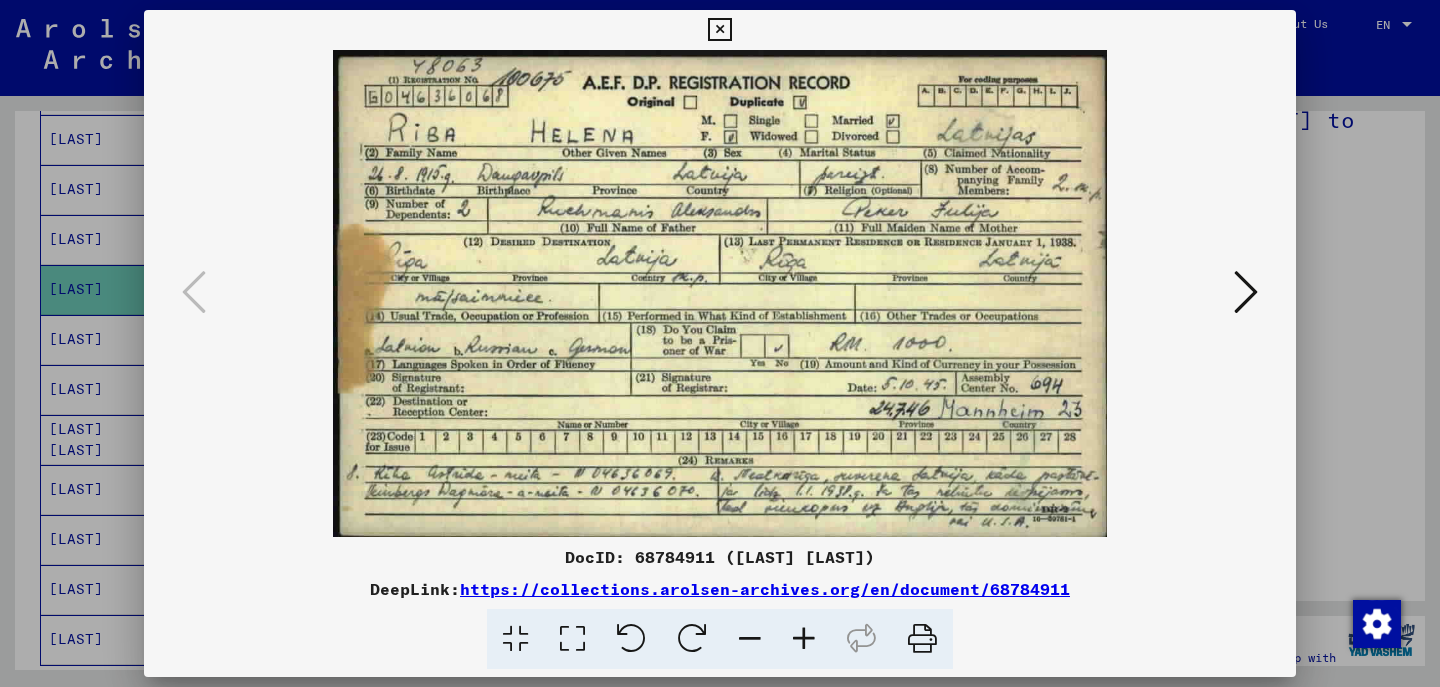 click at bounding box center [1246, 292] 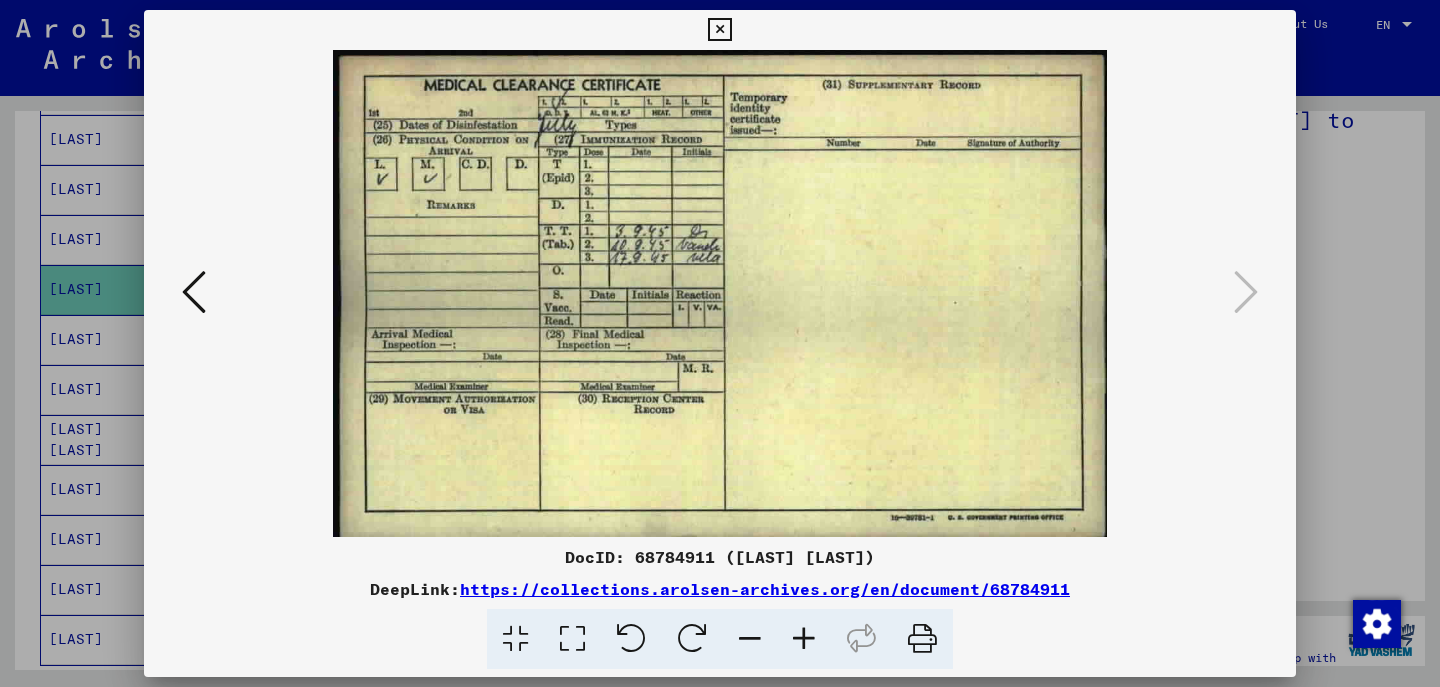 click at bounding box center (194, 292) 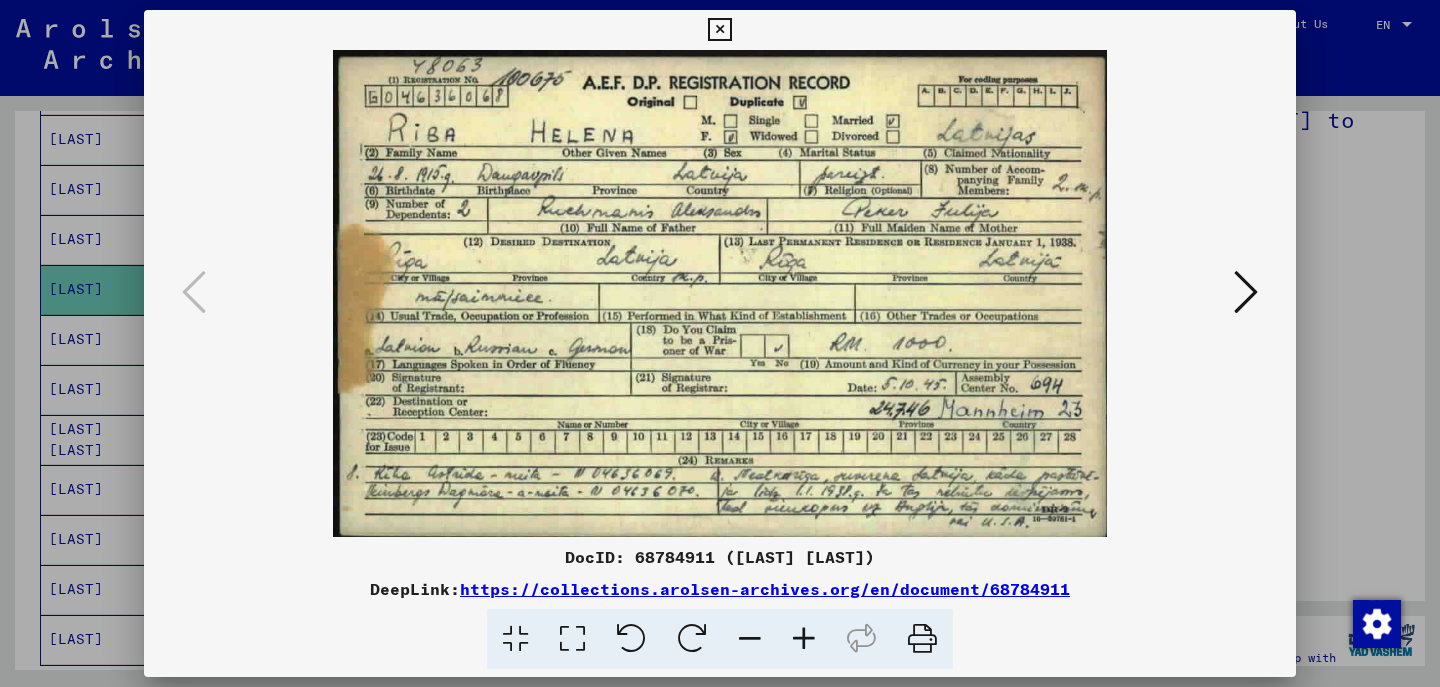click at bounding box center [720, 343] 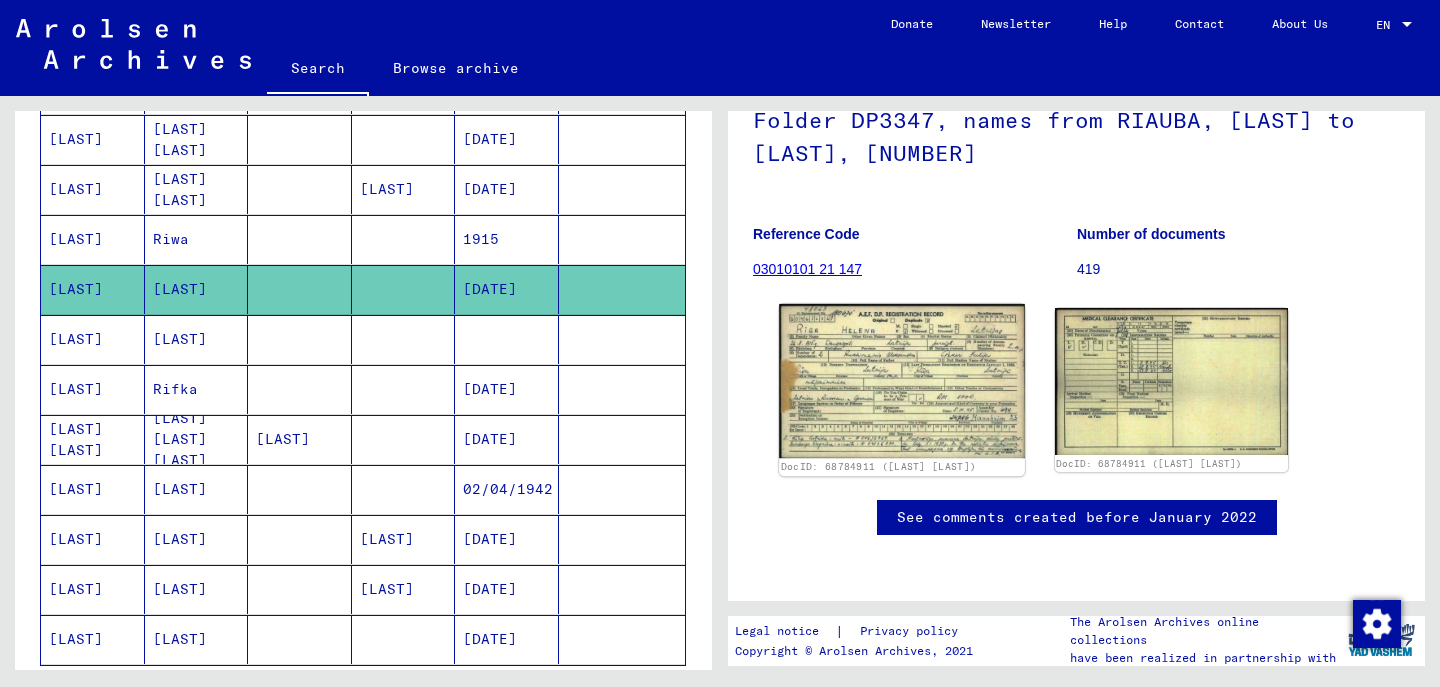 click 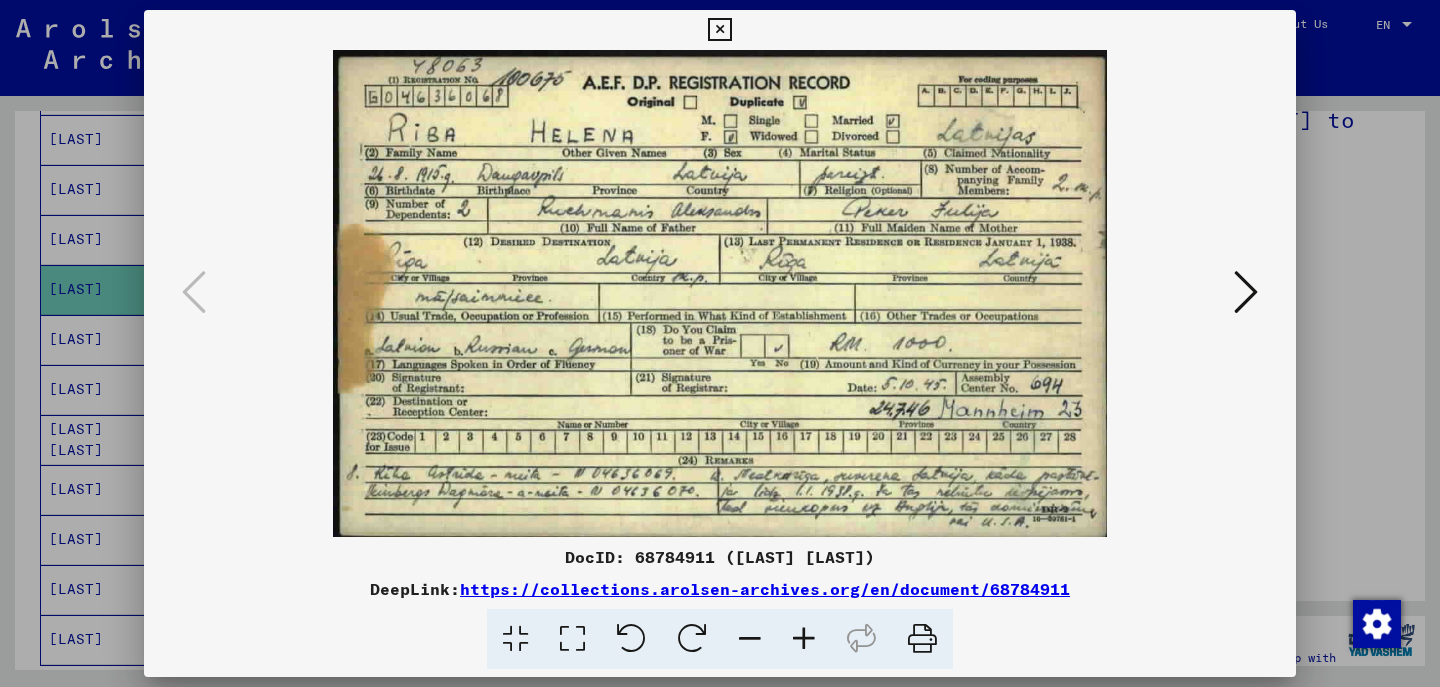 click at bounding box center (720, 293) 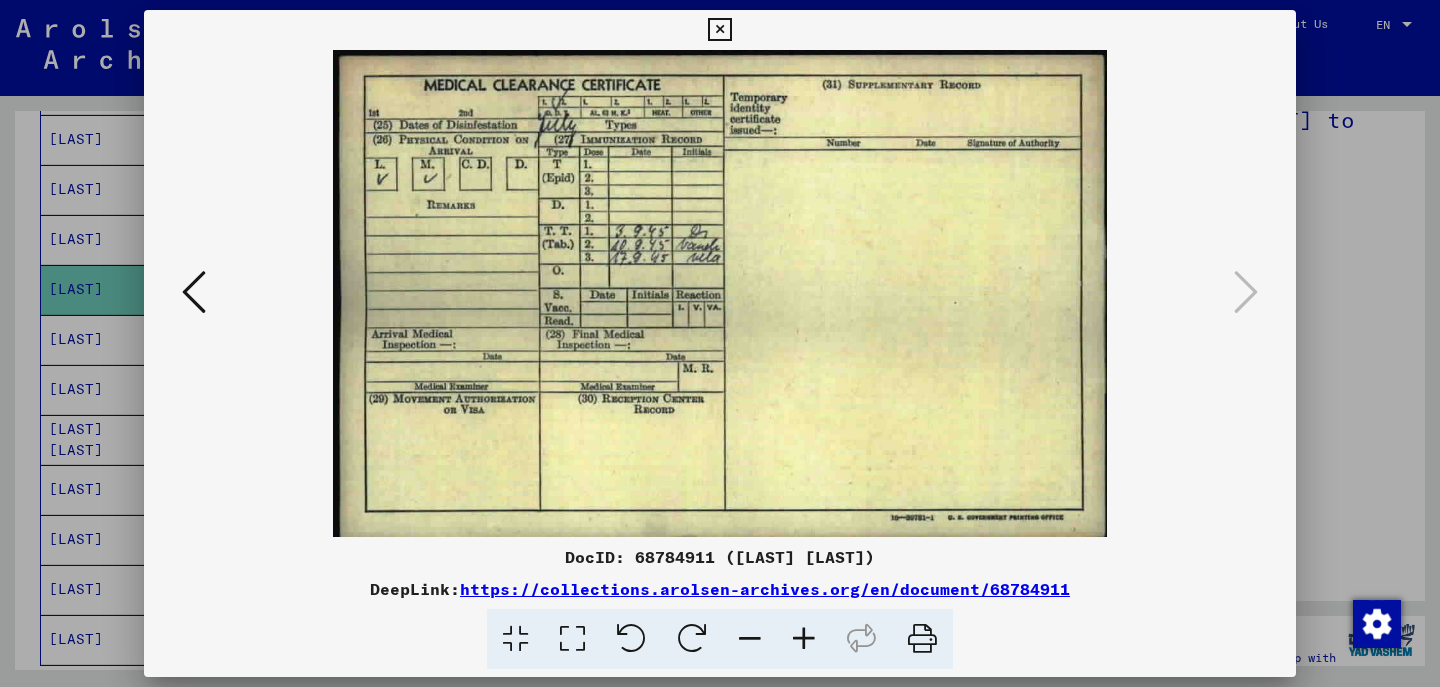 click at bounding box center (719, 30) 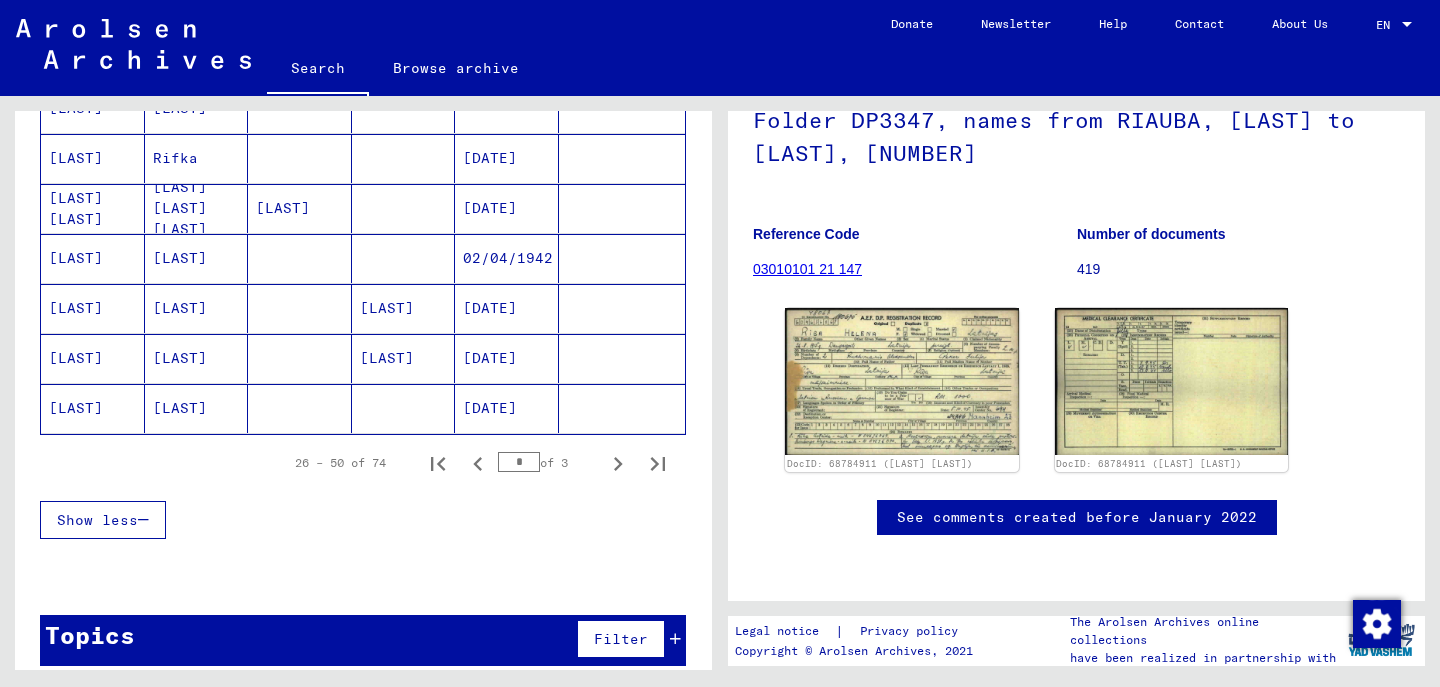 scroll, scrollTop: 1238, scrollLeft: 0, axis: vertical 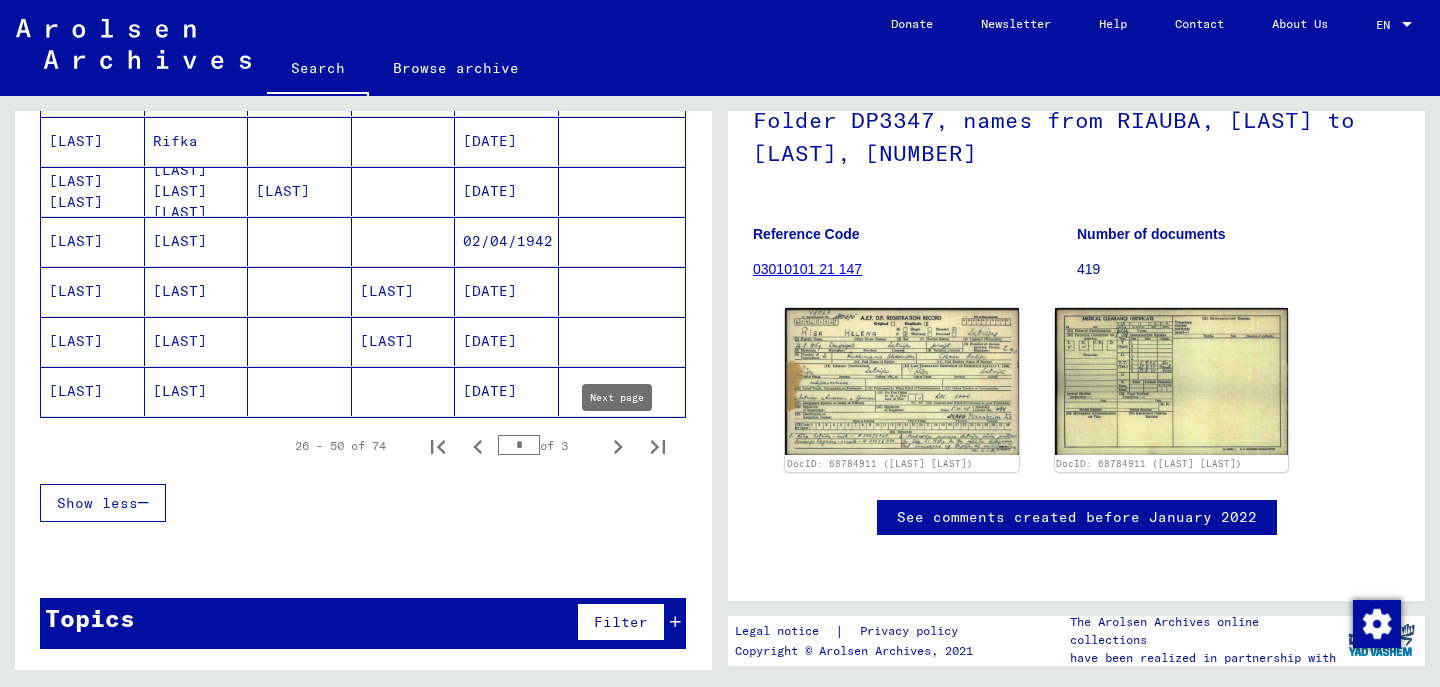 click 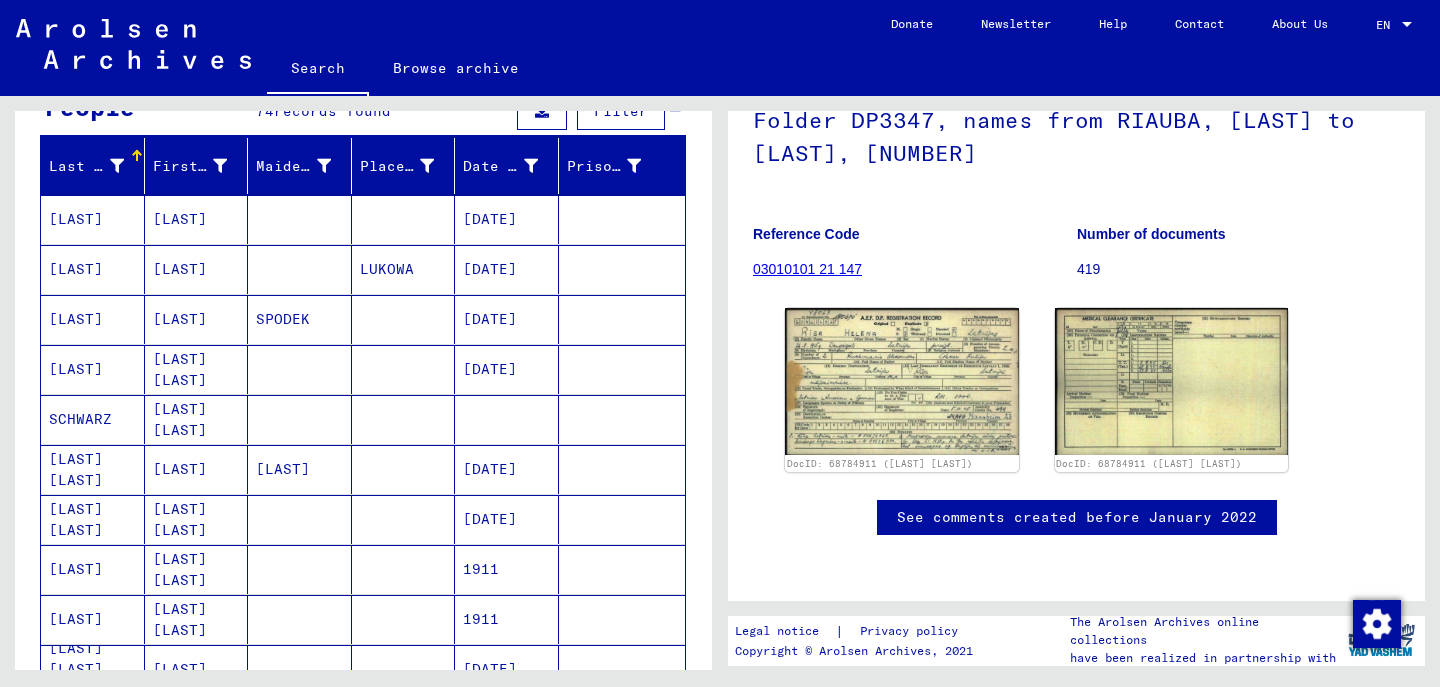 scroll, scrollTop: 219, scrollLeft: 0, axis: vertical 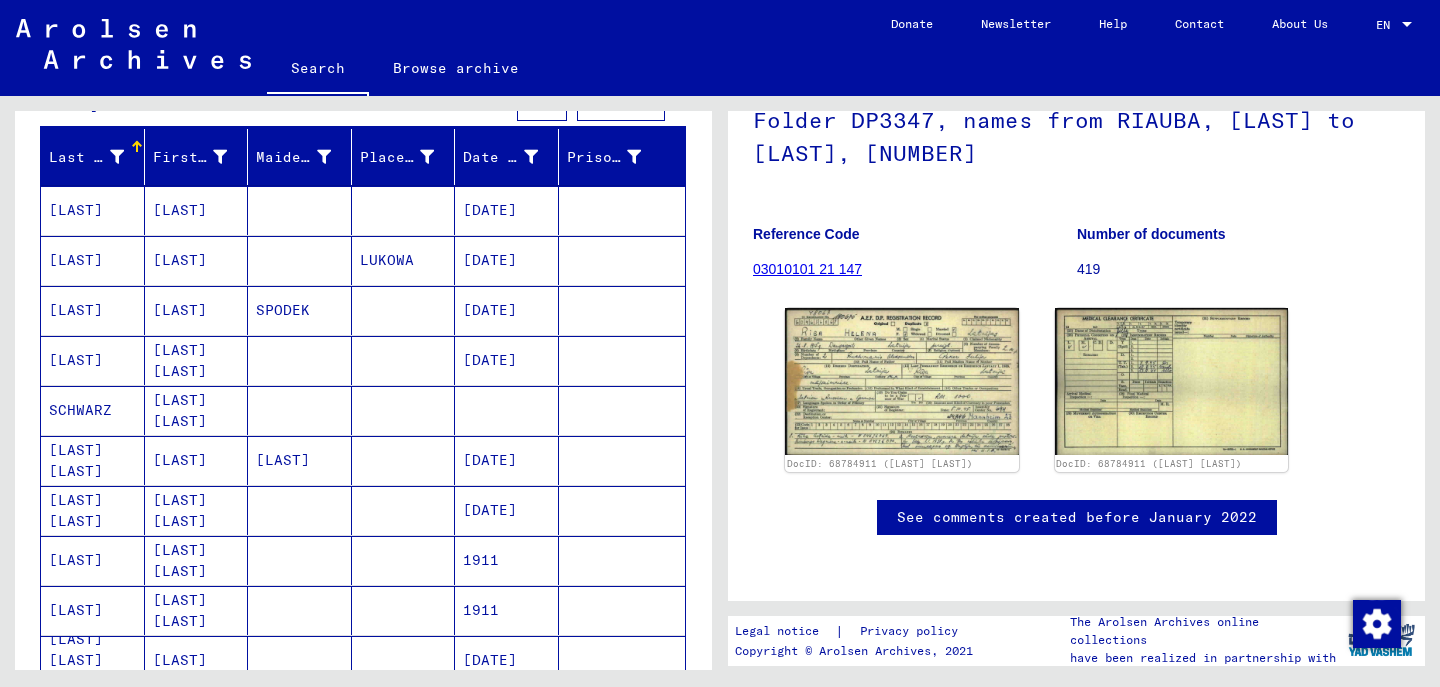 click at bounding box center [404, 510] 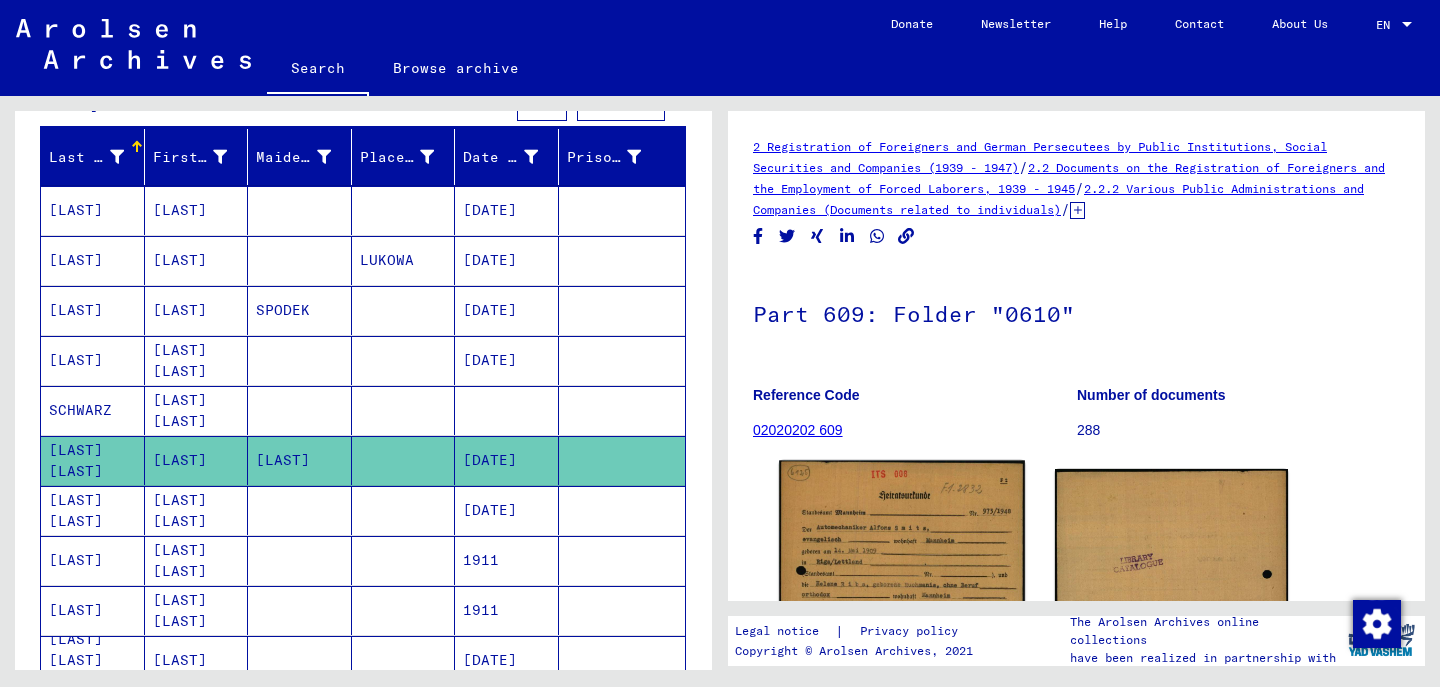 click 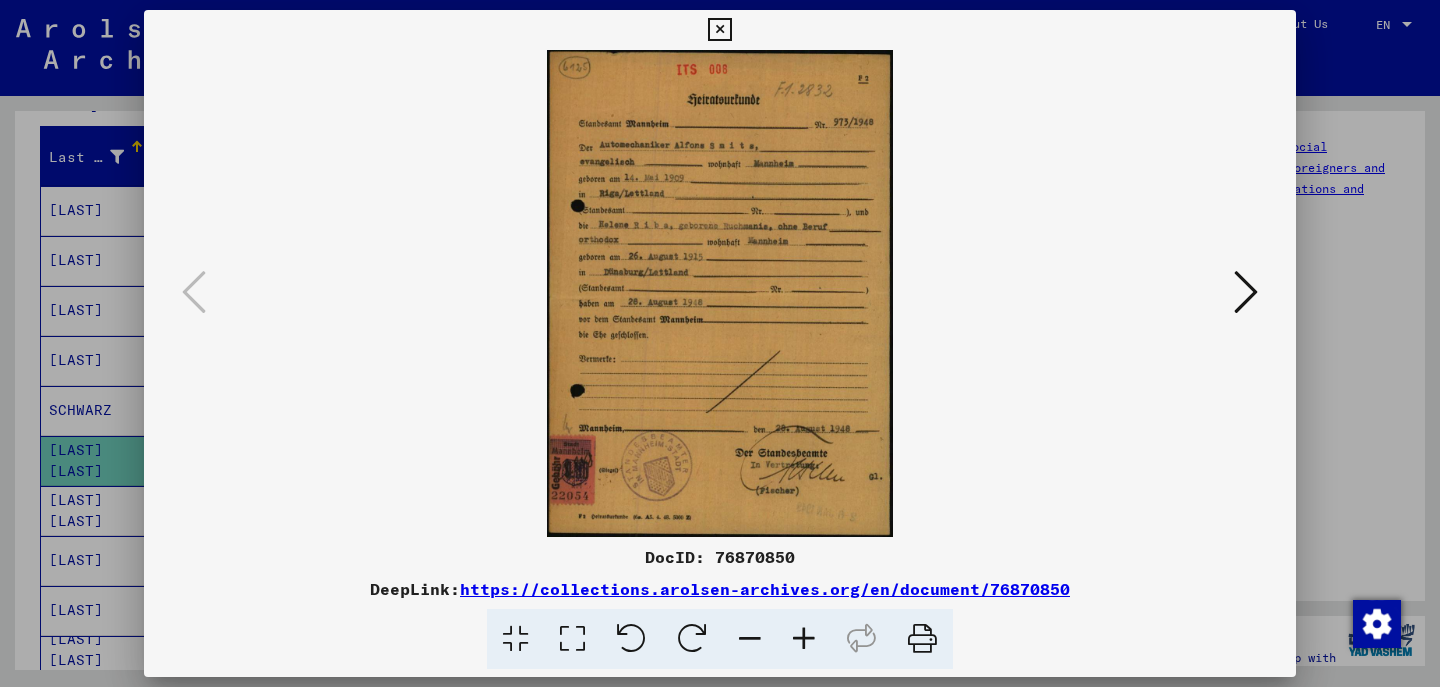 click at bounding box center [1246, 292] 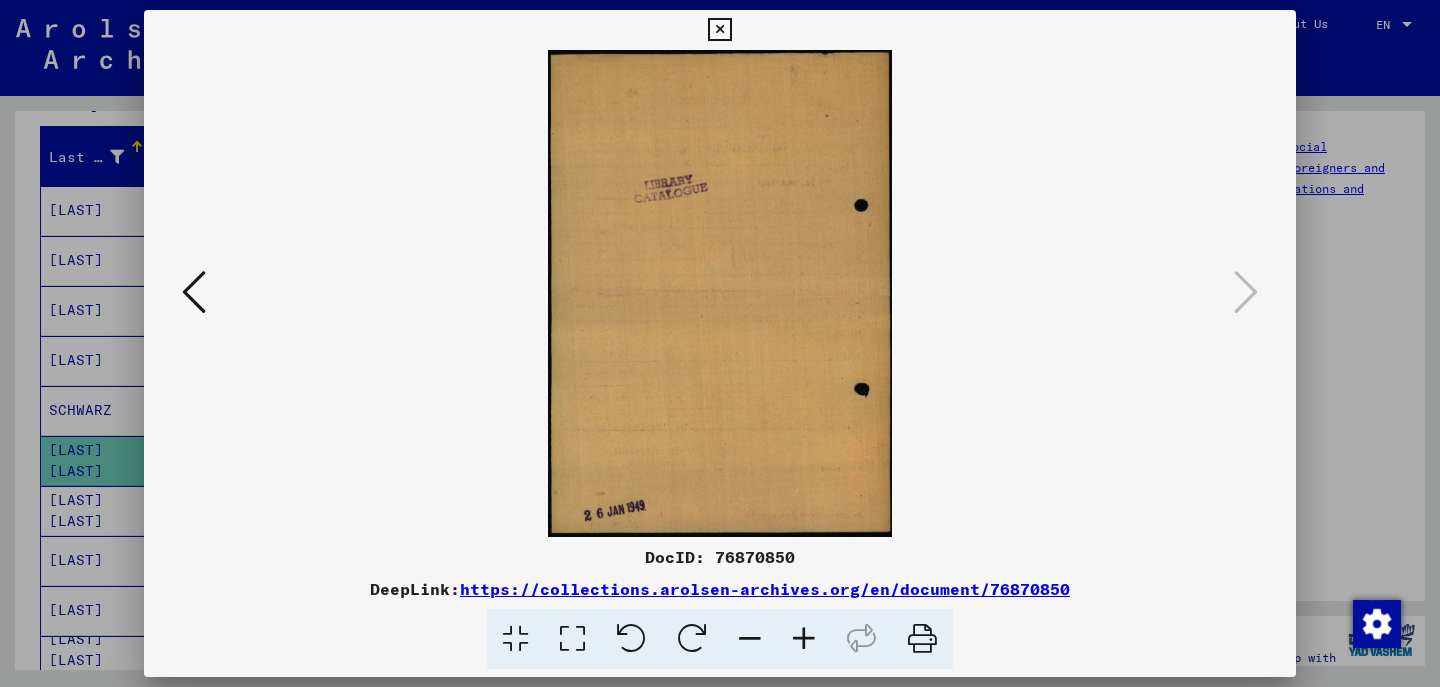 click at bounding box center [194, 292] 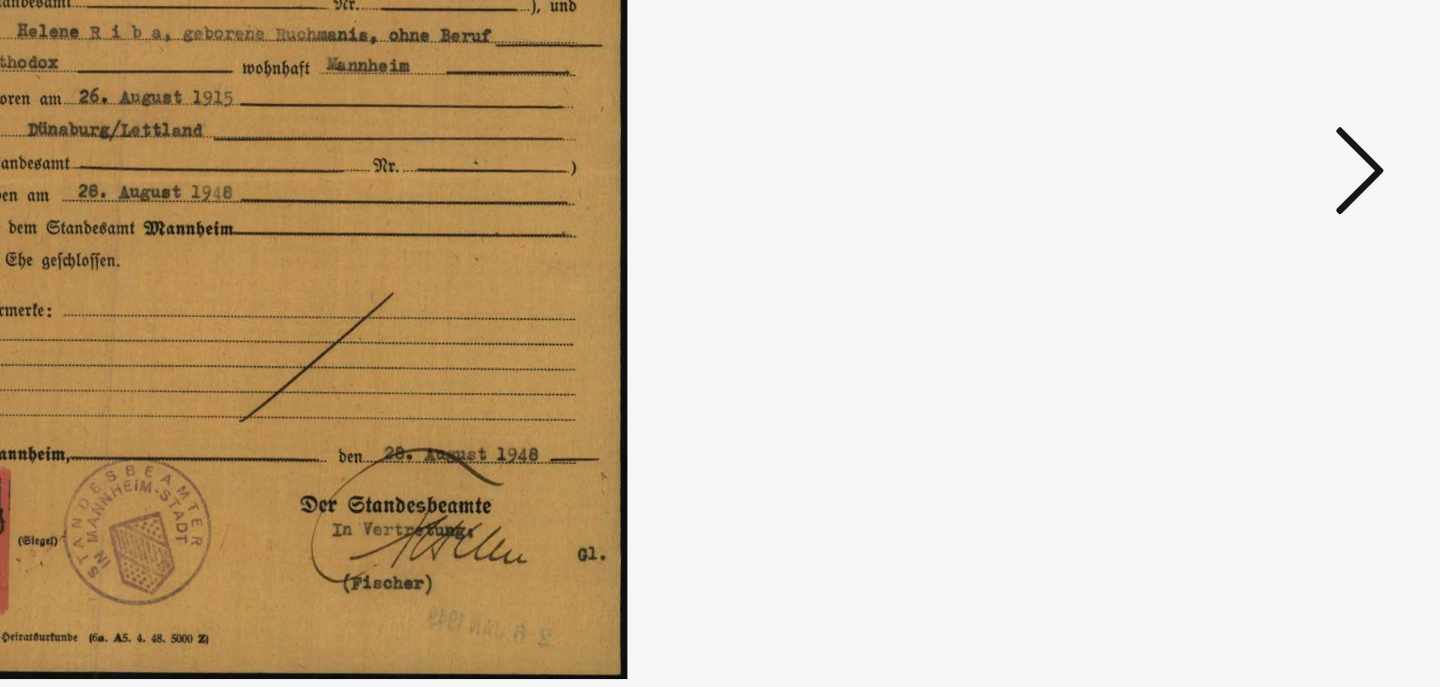 click at bounding box center (1246, 292) 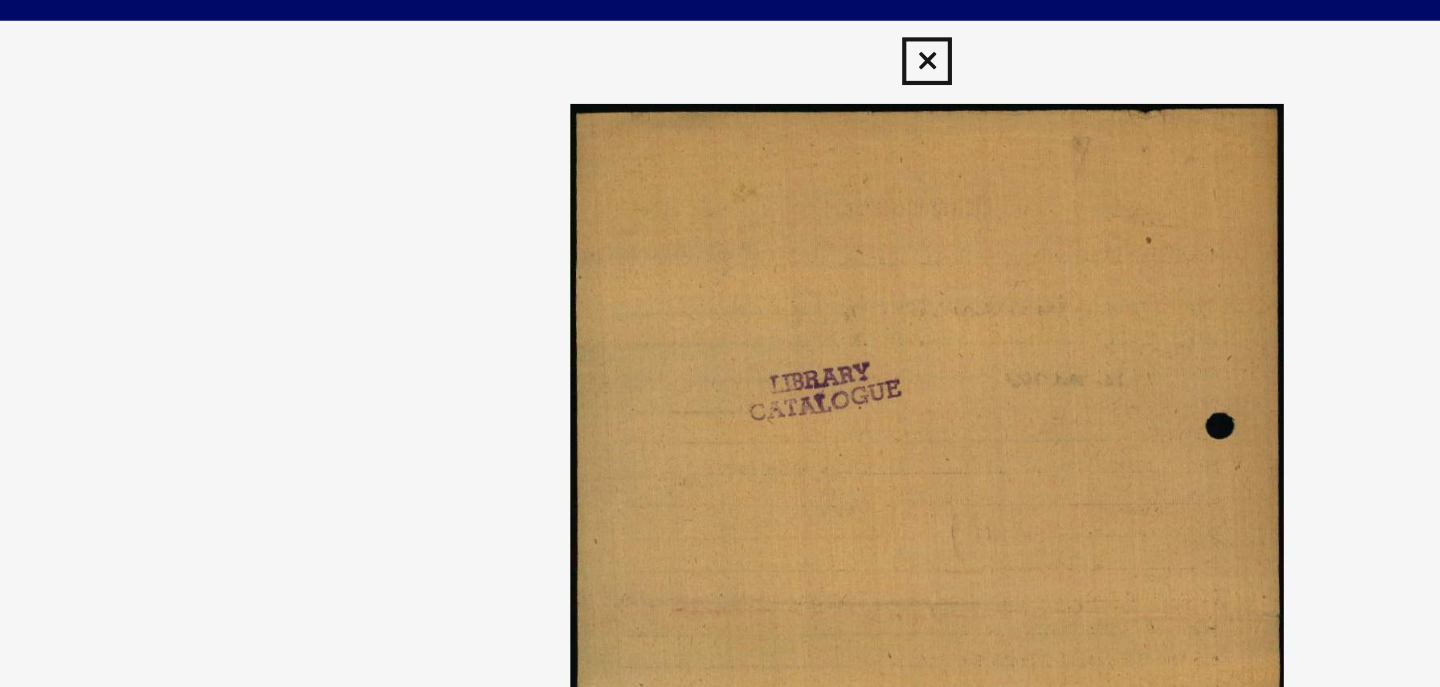 click at bounding box center (719, 30) 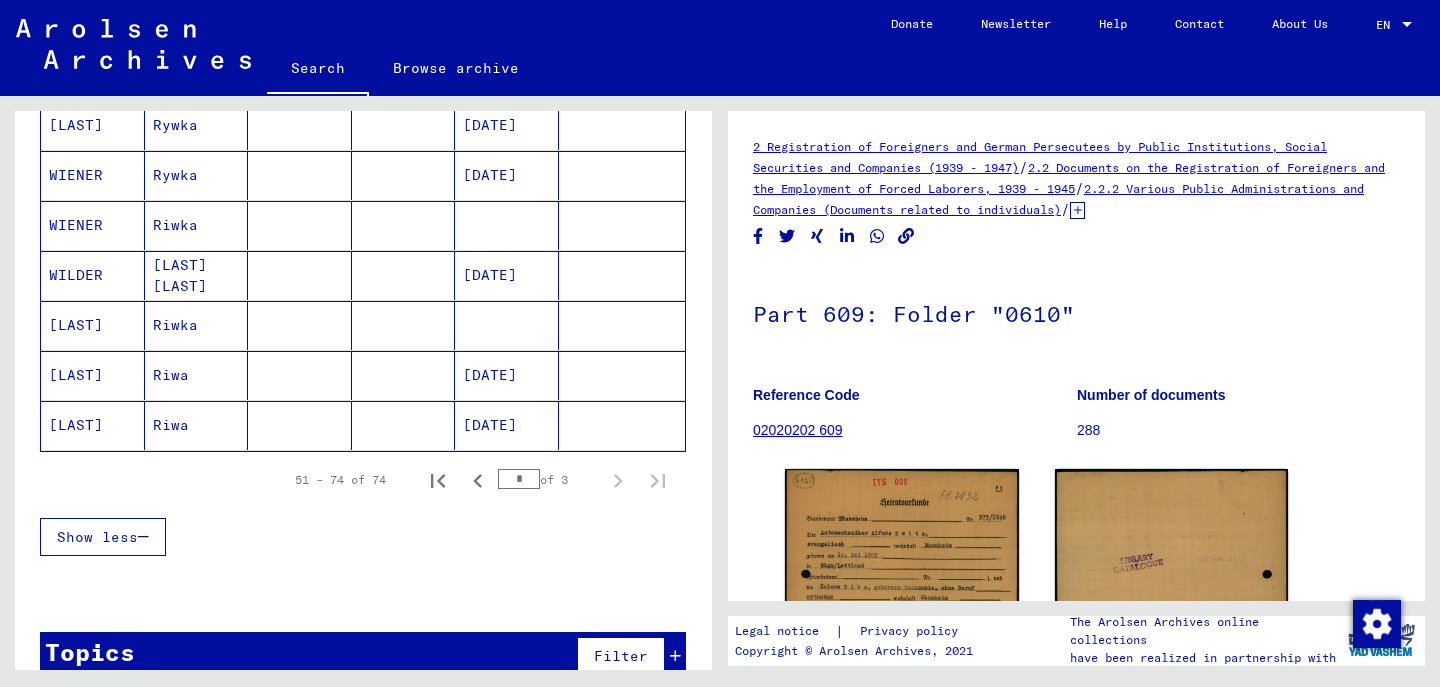 scroll, scrollTop: 1188, scrollLeft: 0, axis: vertical 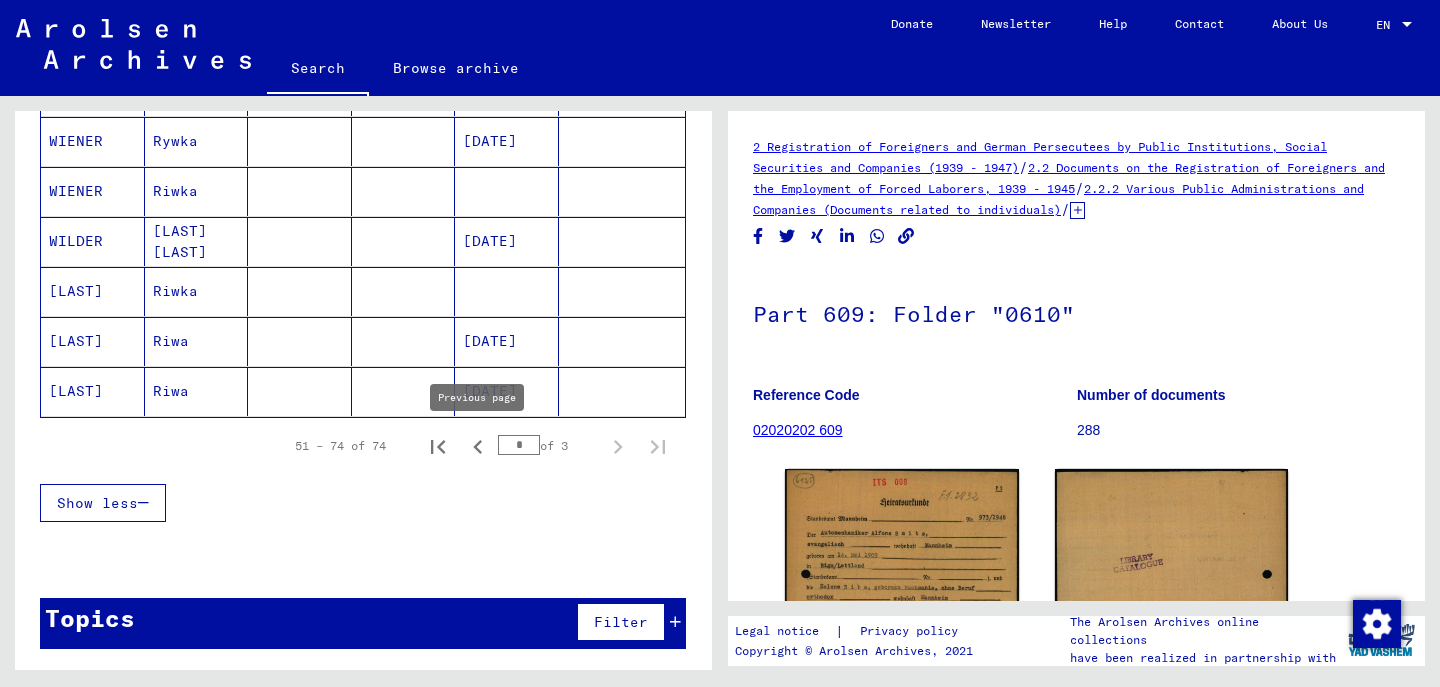 click 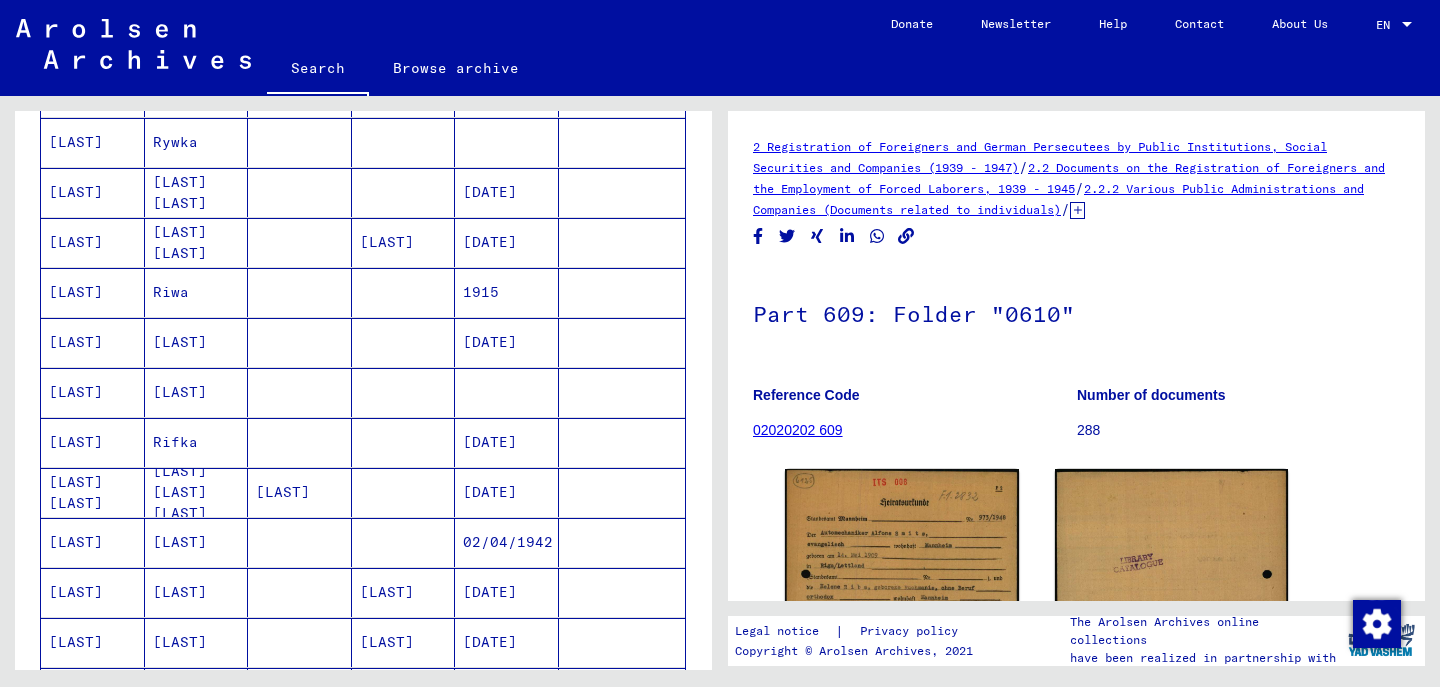 scroll, scrollTop: 933, scrollLeft: 0, axis: vertical 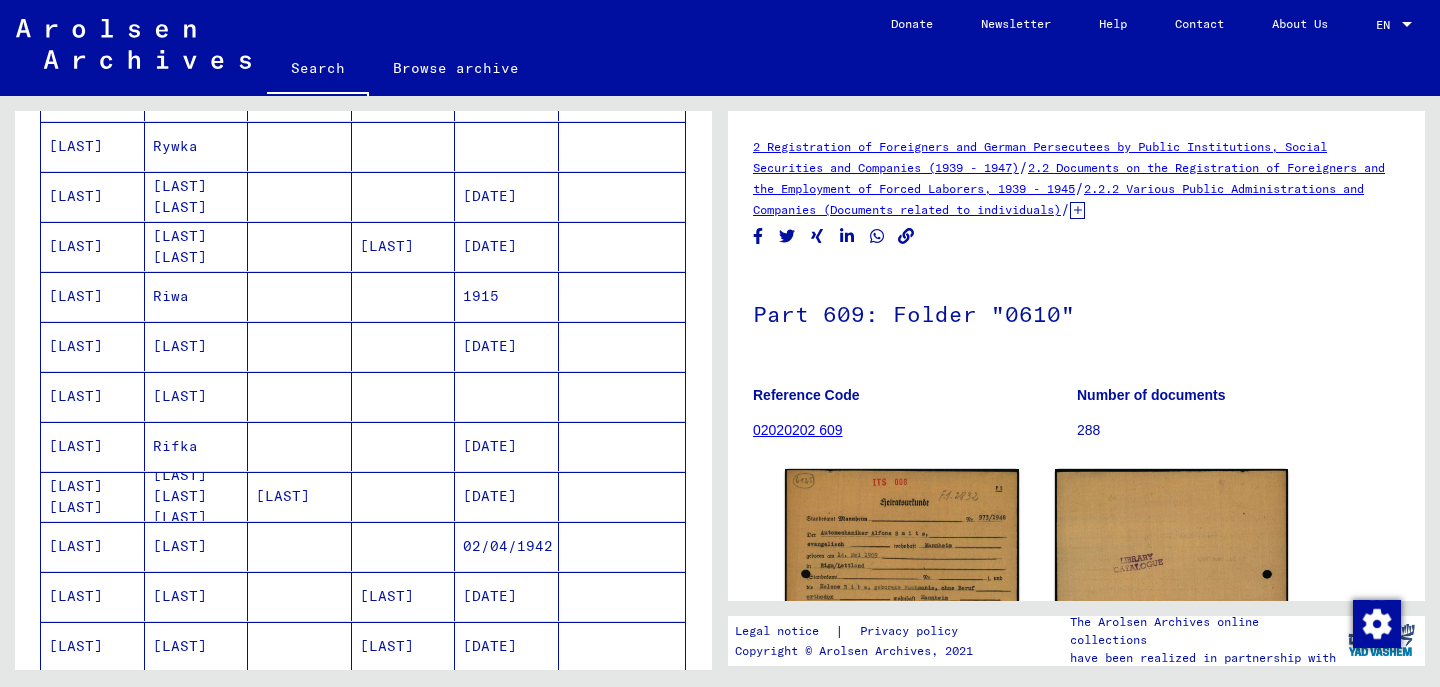 click at bounding box center [300, 446] 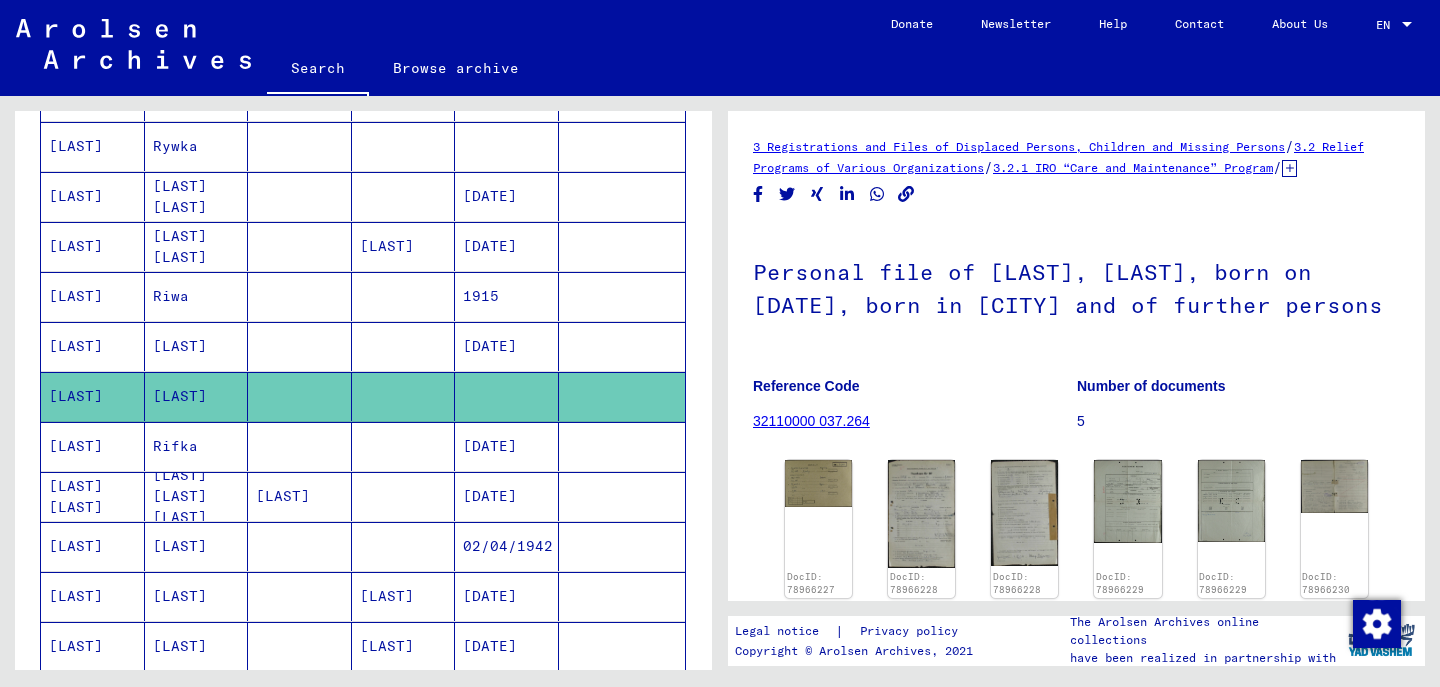 scroll, scrollTop: 0, scrollLeft: 0, axis: both 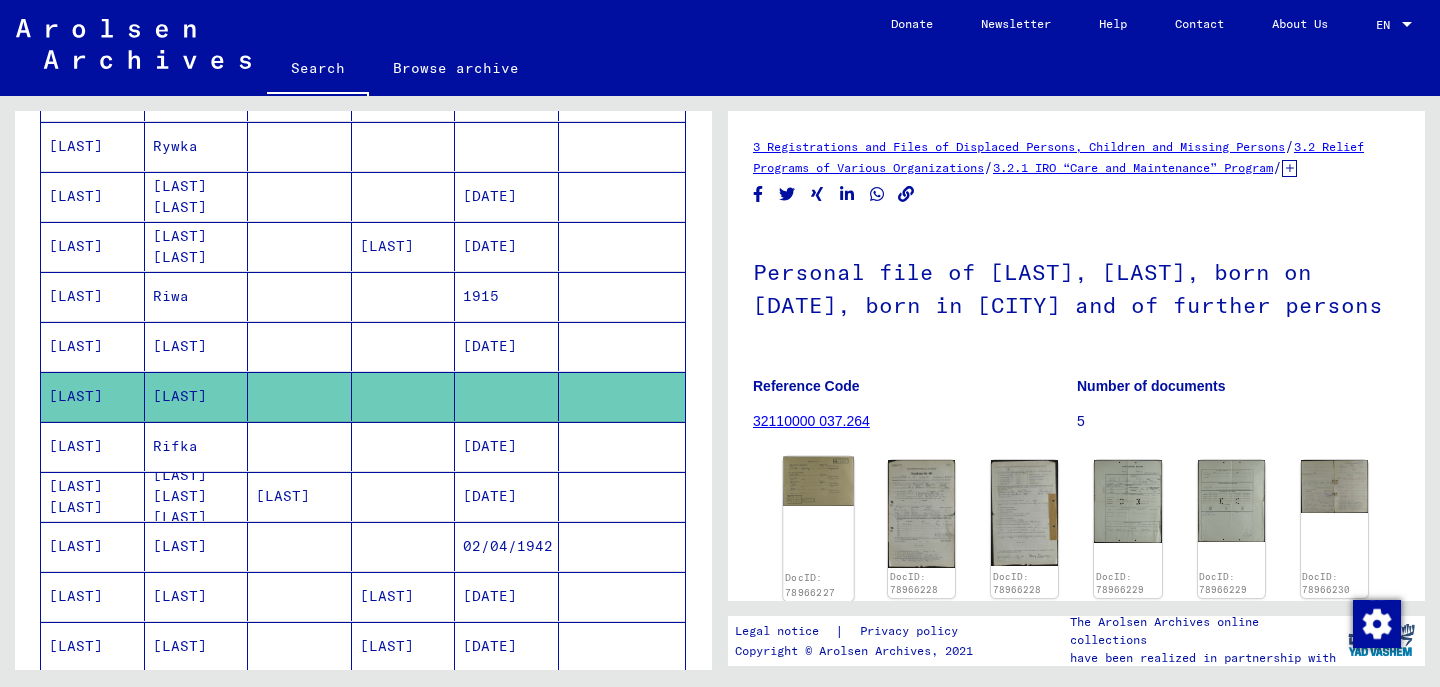 click 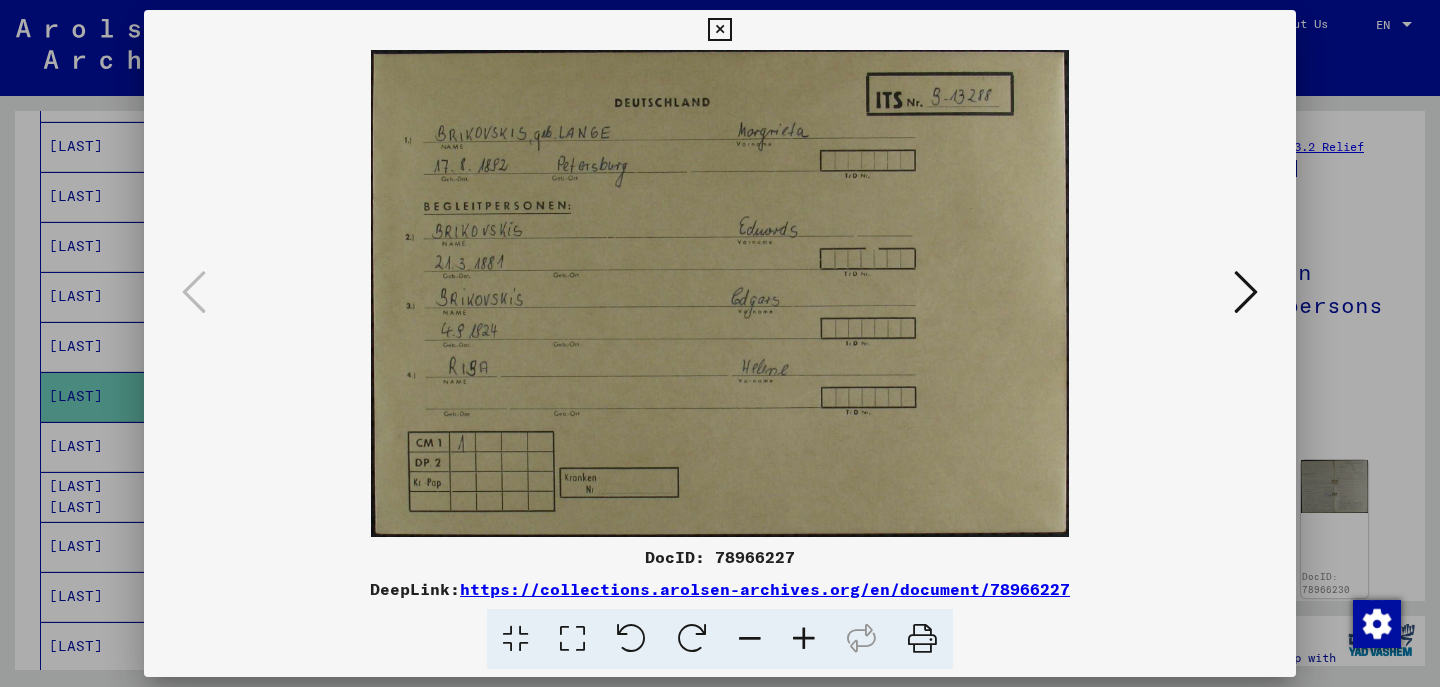 click at bounding box center (1246, 292) 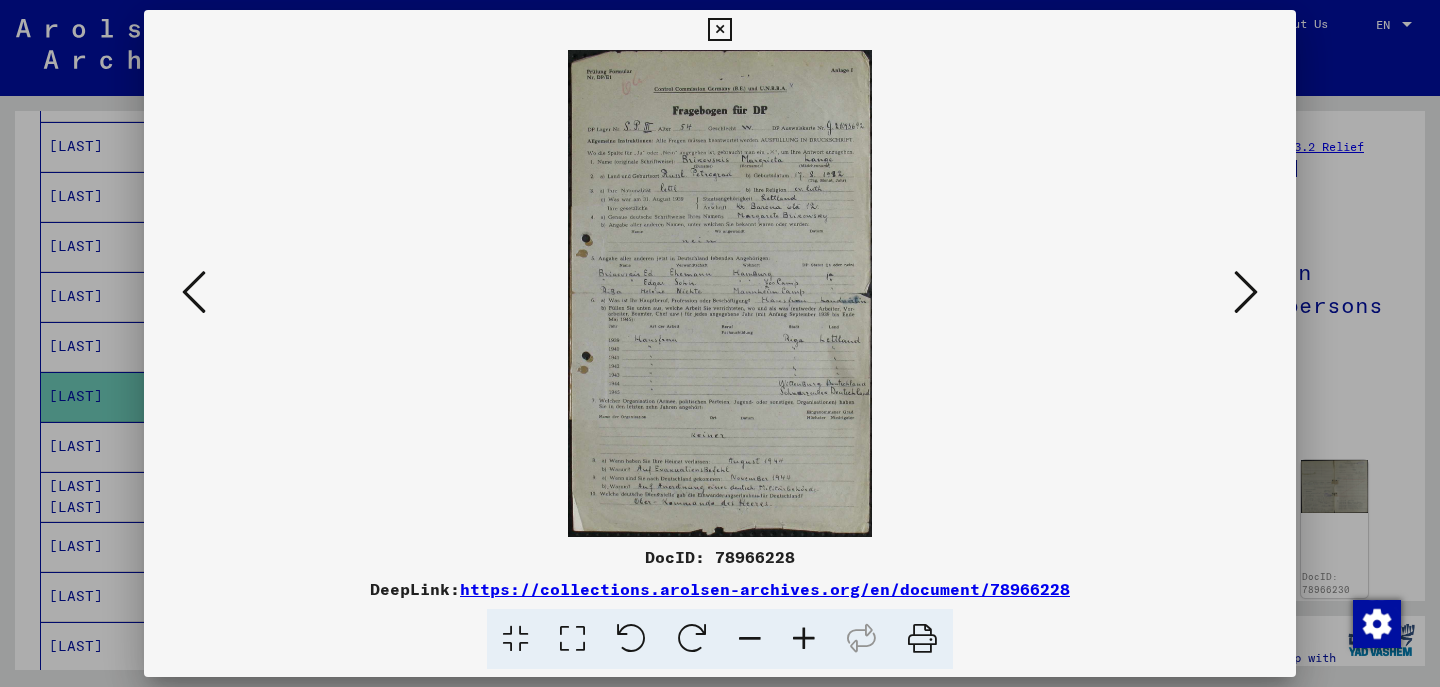 click at bounding box center [1246, 292] 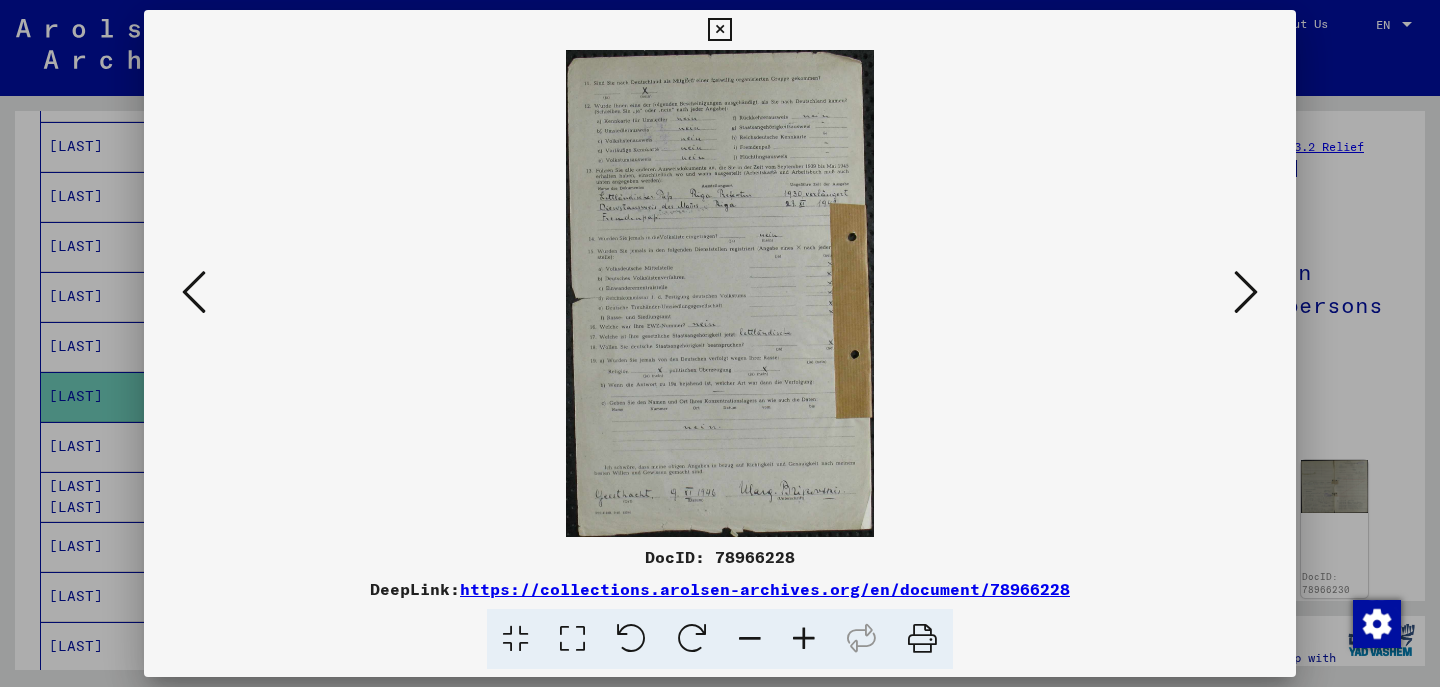 click at bounding box center [1246, 292] 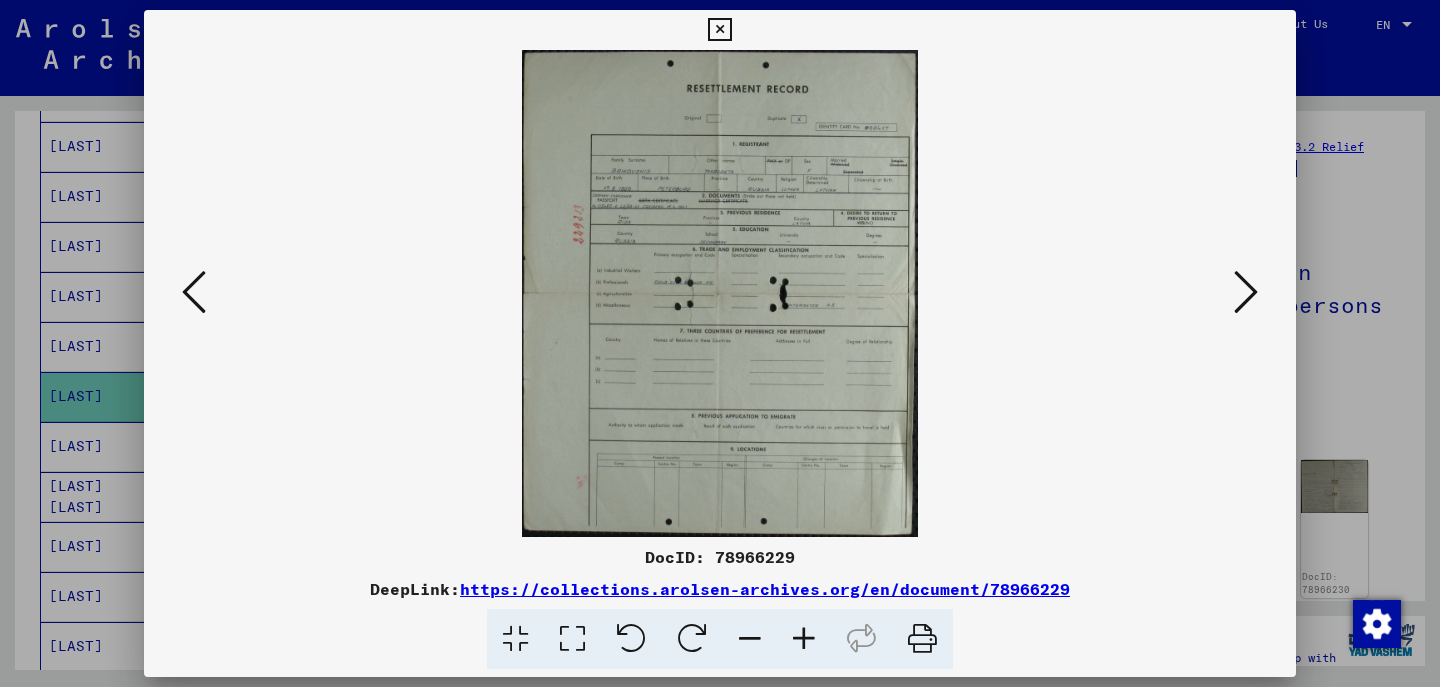 click at bounding box center [1246, 292] 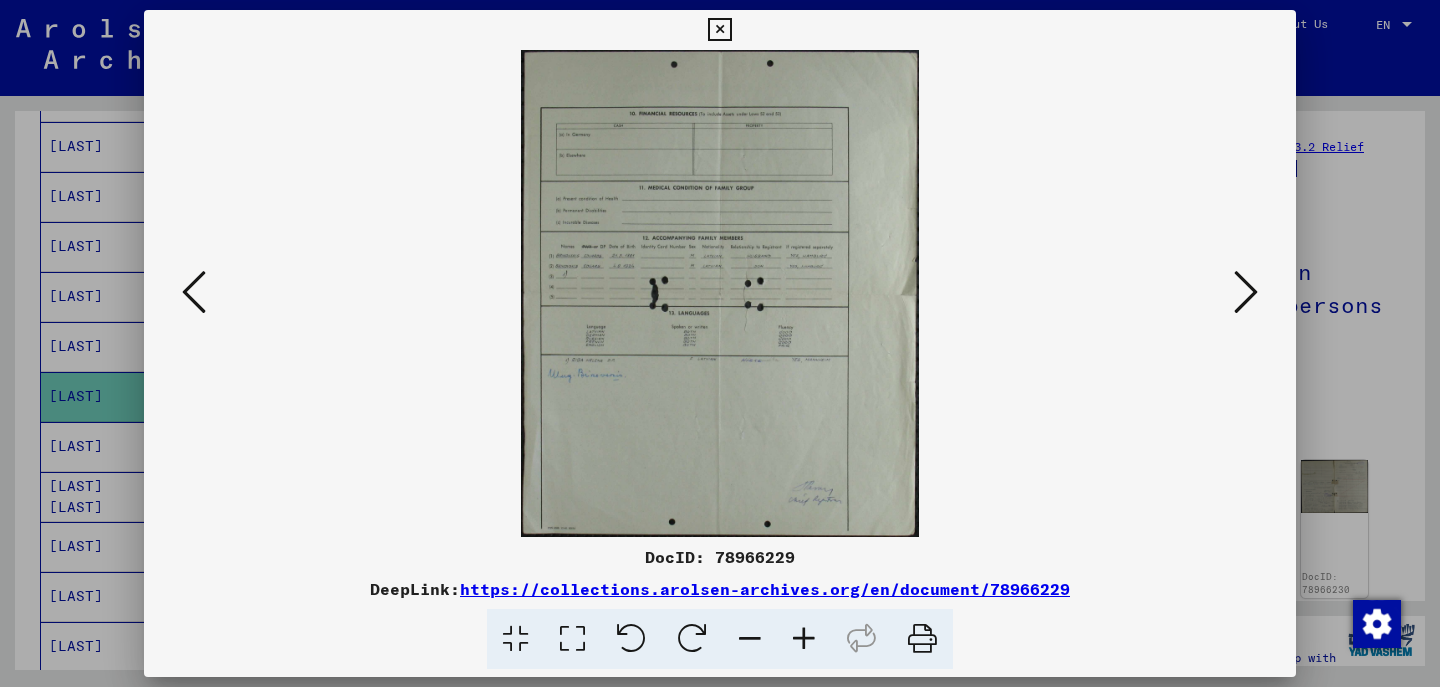 click at bounding box center [1246, 292] 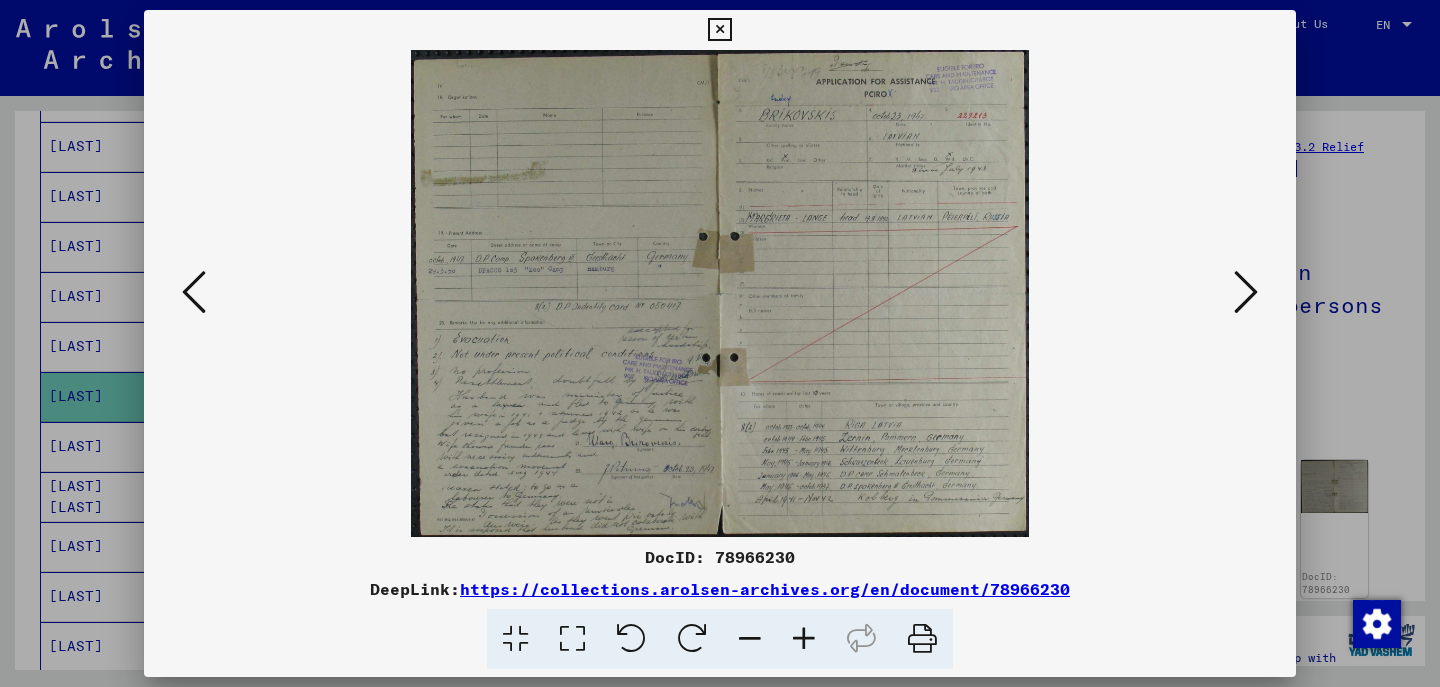 click at bounding box center (1246, 292) 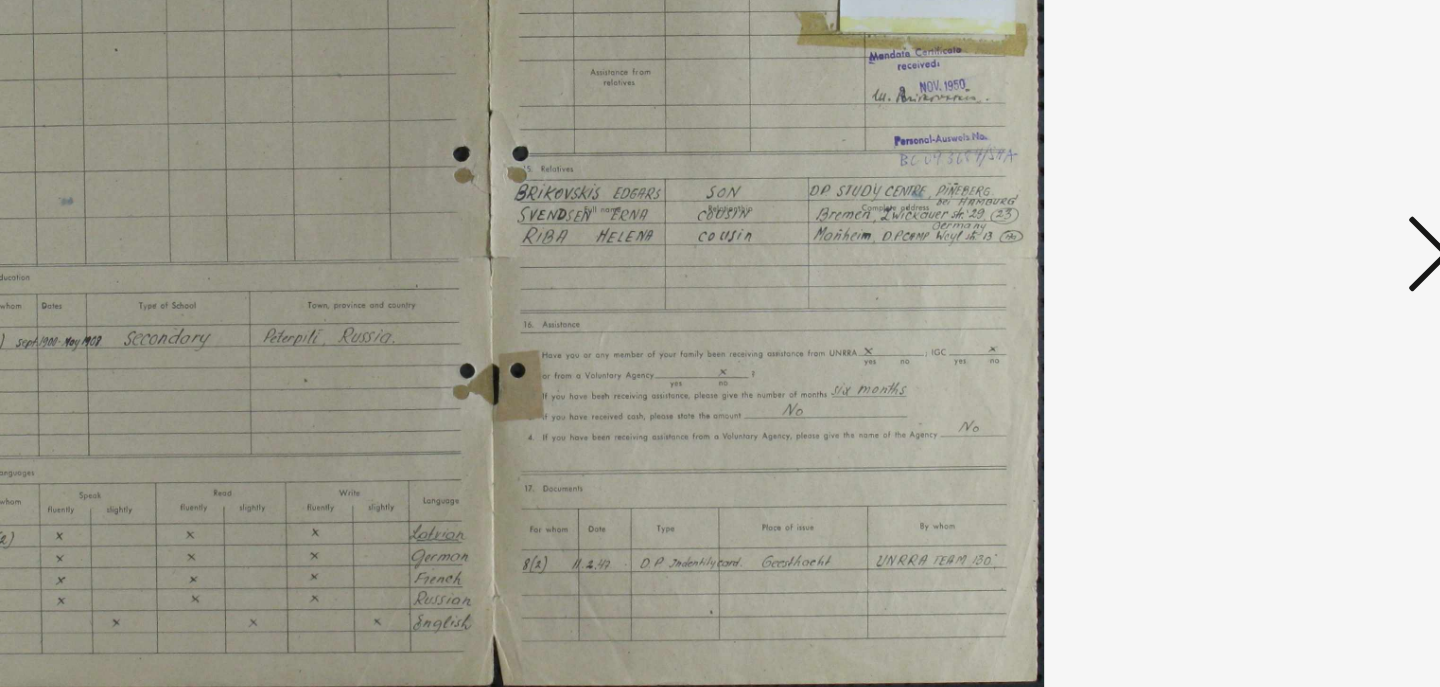 click at bounding box center (720, 293) 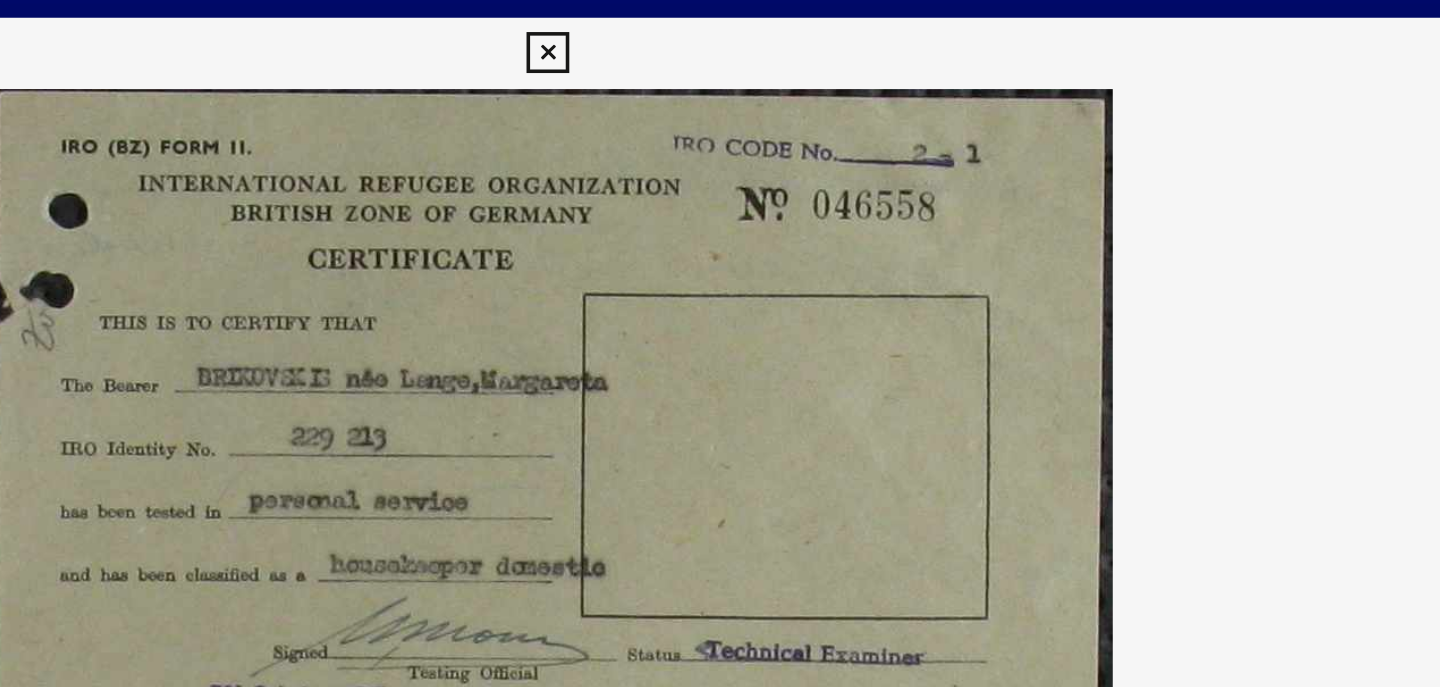 click at bounding box center (720, 293) 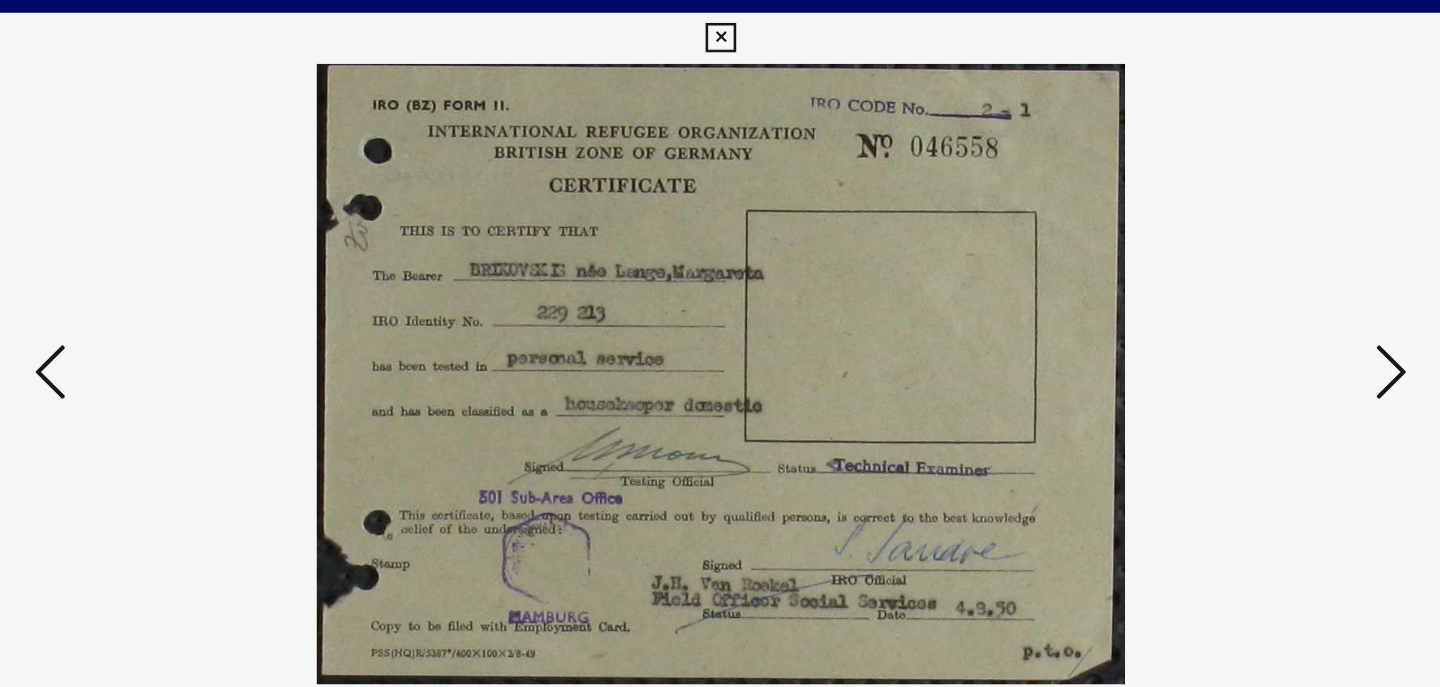 click at bounding box center [1246, 292] 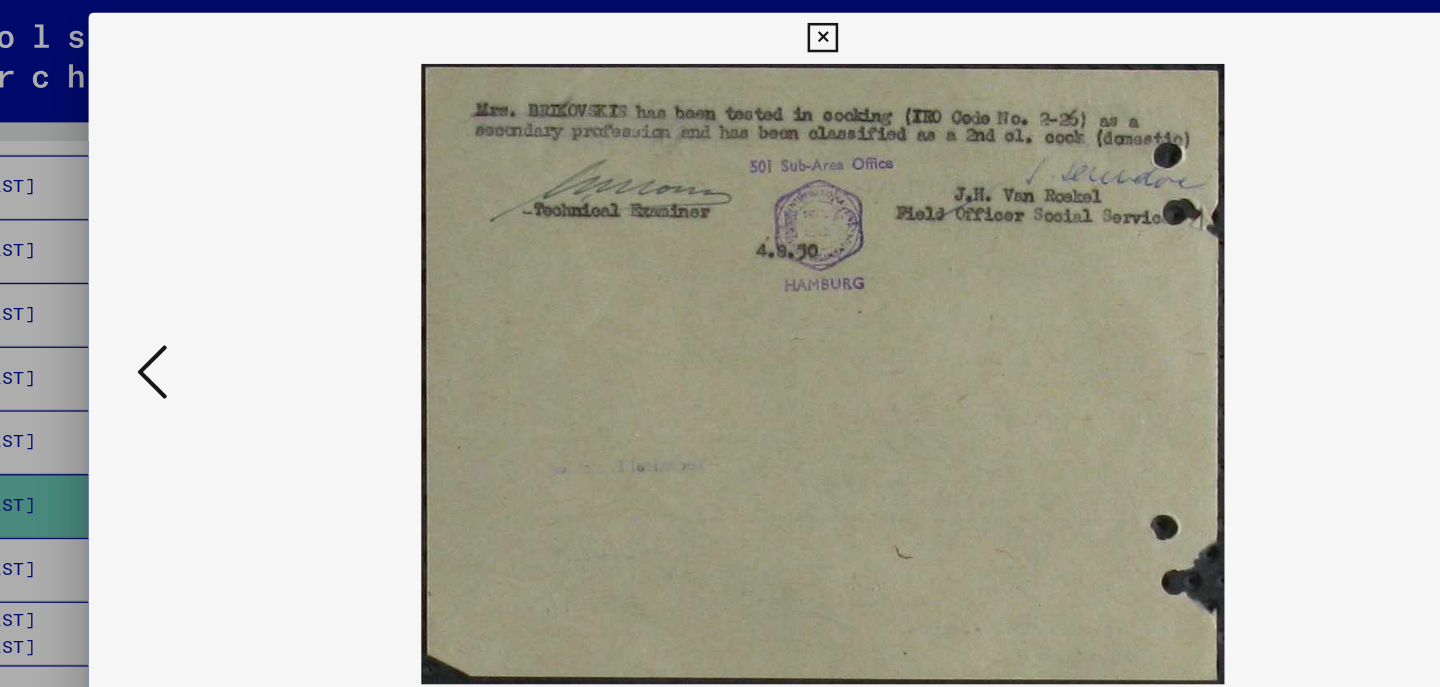 click at bounding box center [194, 292] 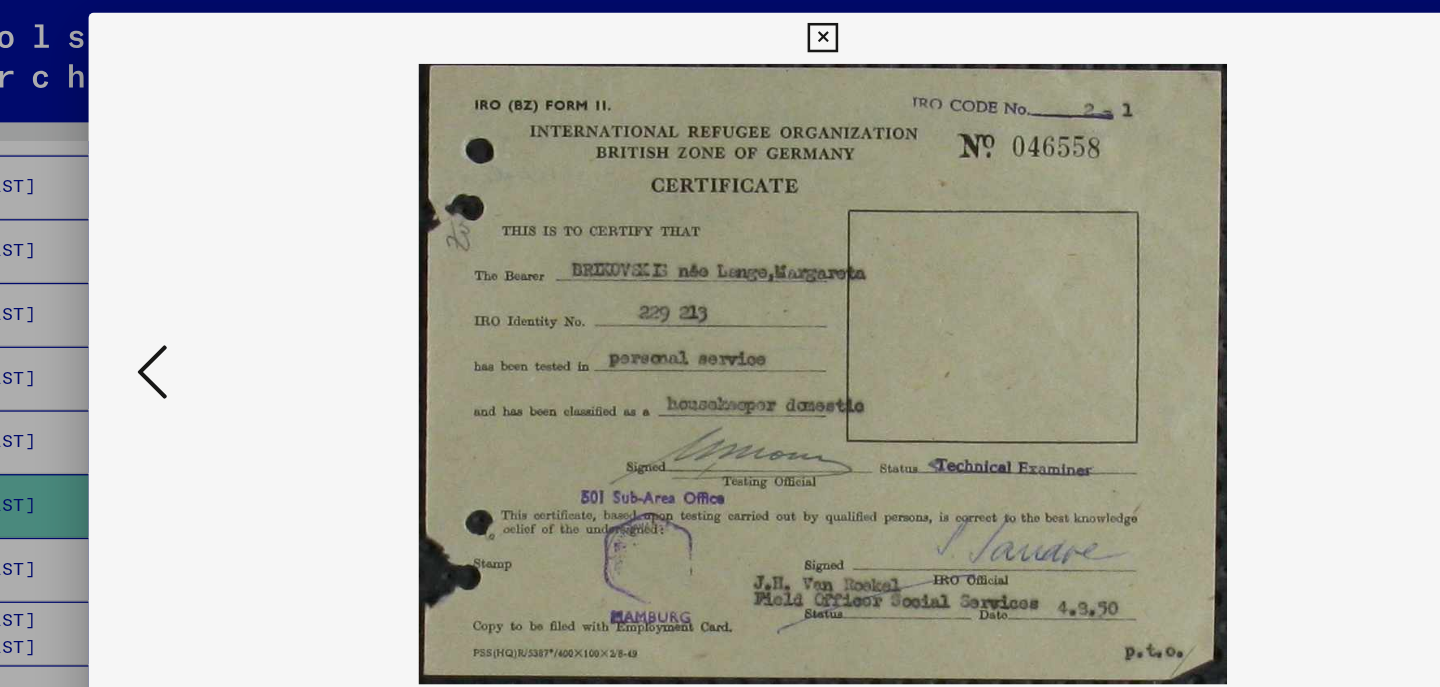 click at bounding box center [194, 292] 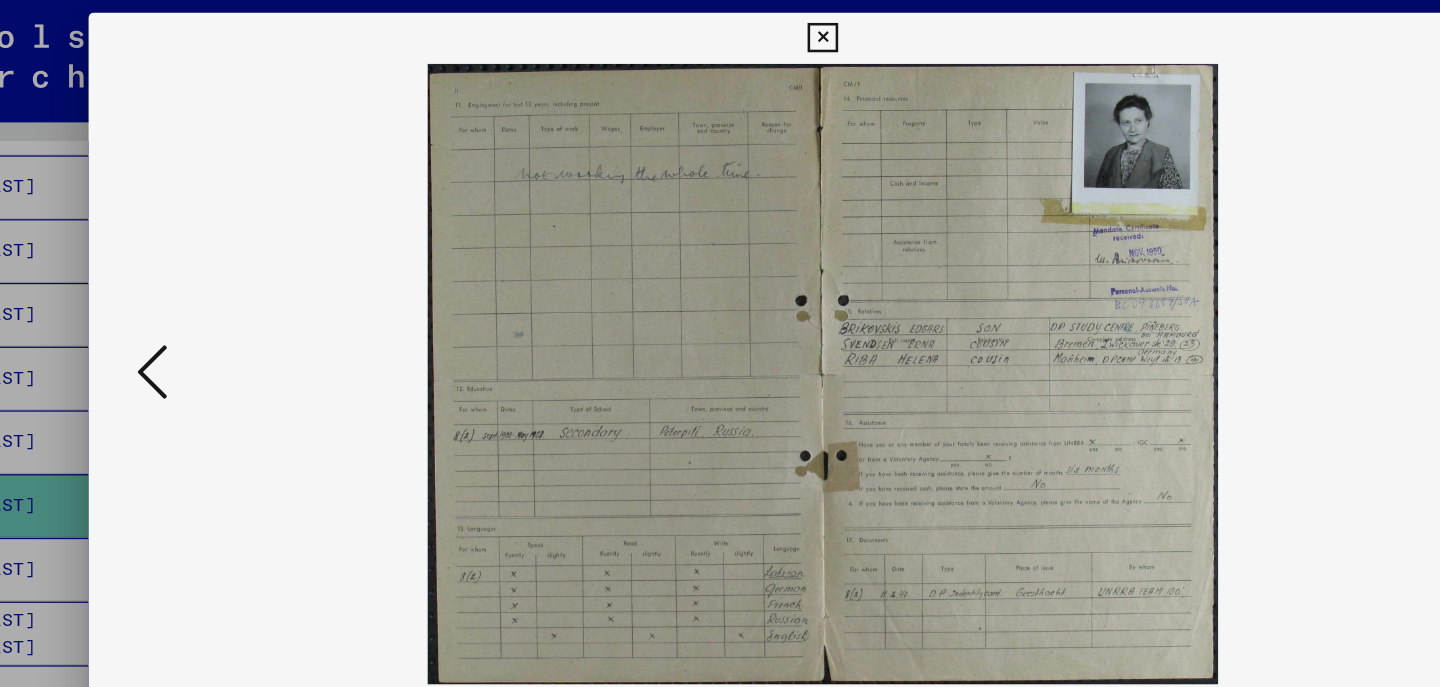 click at bounding box center (194, 292) 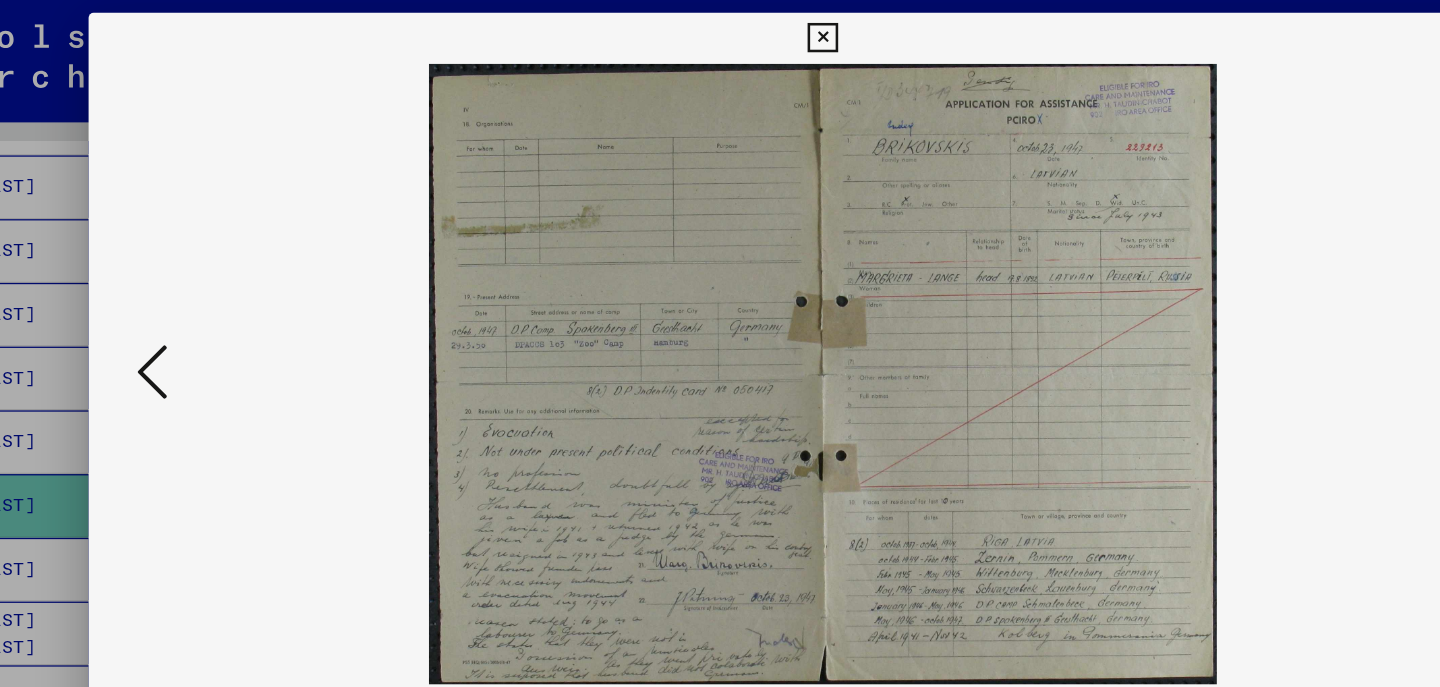 click at bounding box center (194, 292) 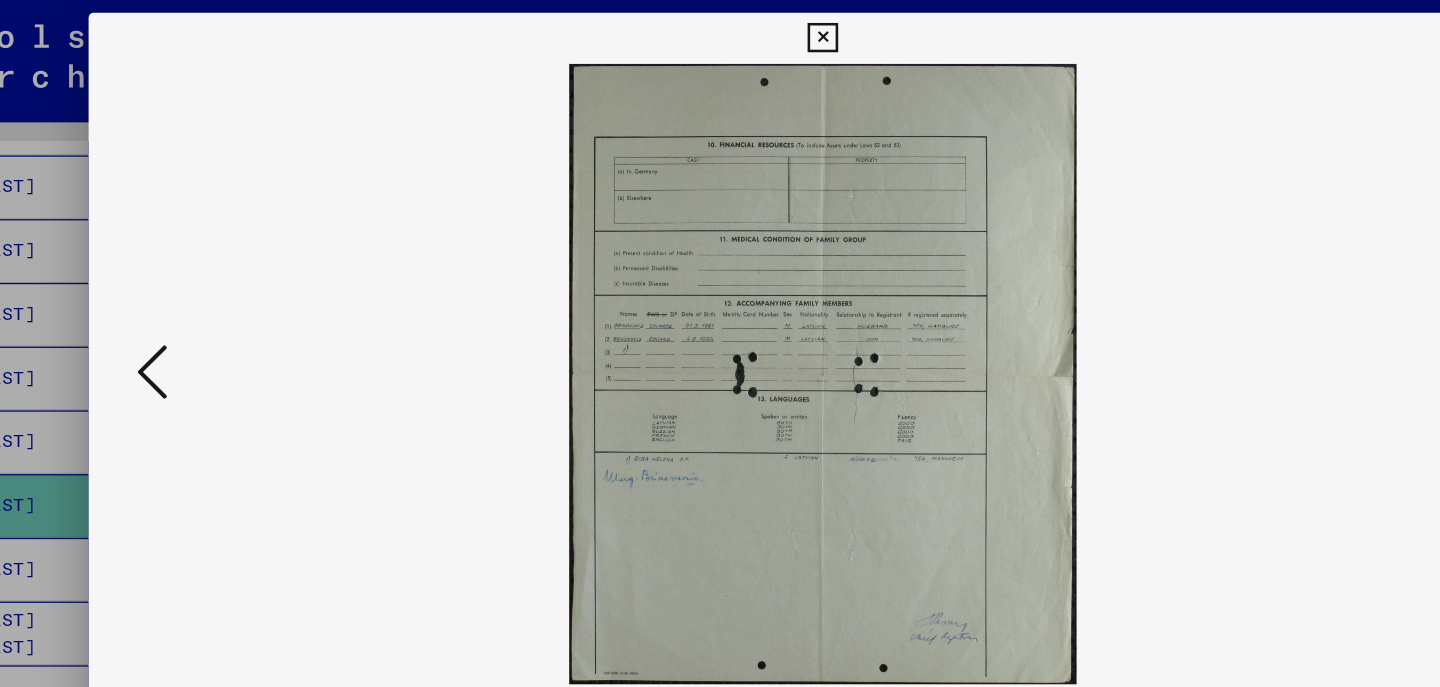 click at bounding box center [194, 292] 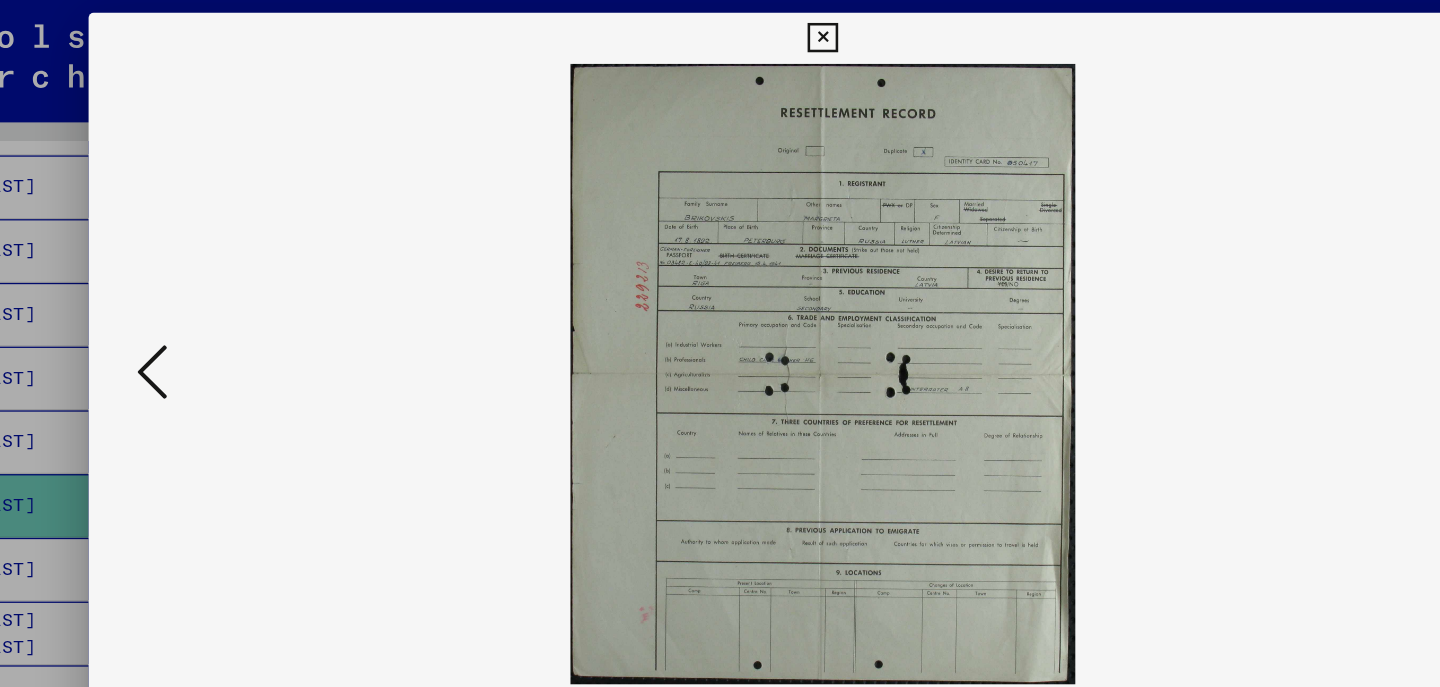 click at bounding box center [194, 292] 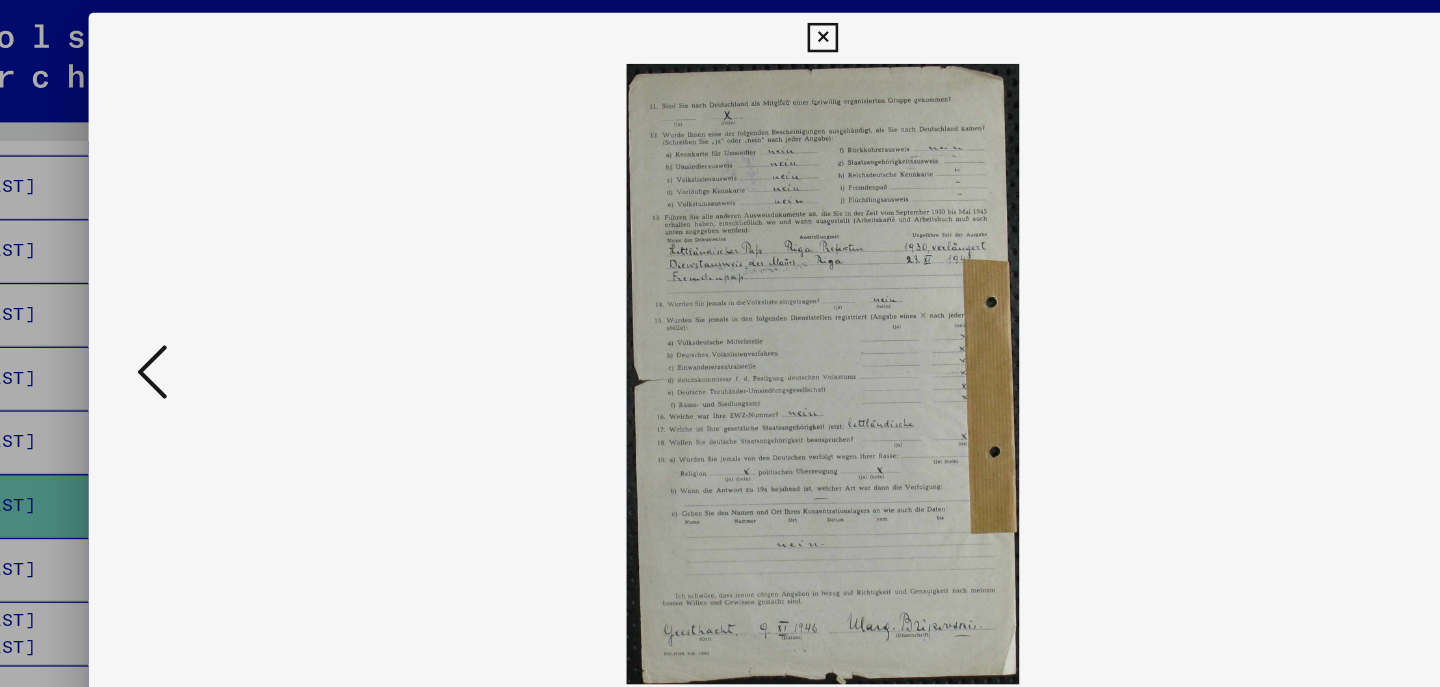 click at bounding box center (194, 292) 